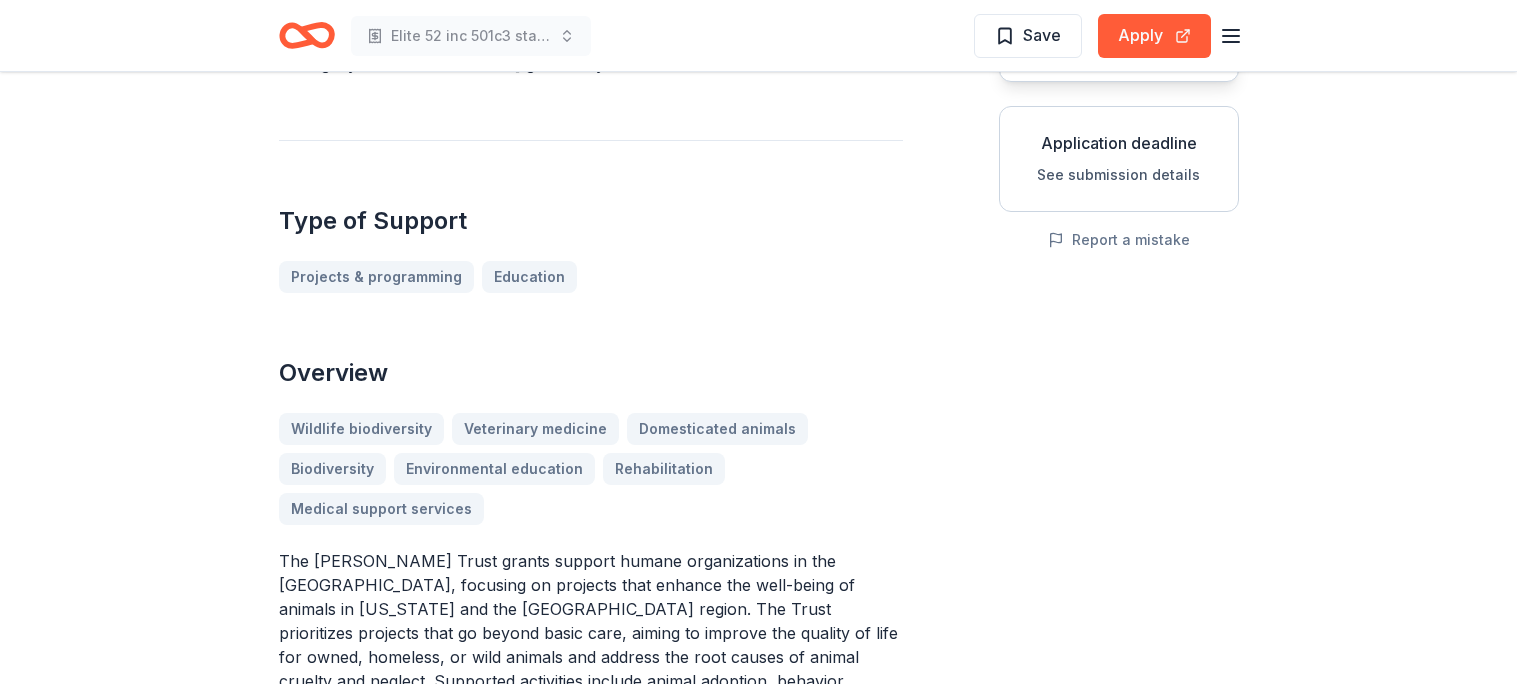 scroll, scrollTop: 0, scrollLeft: 0, axis: both 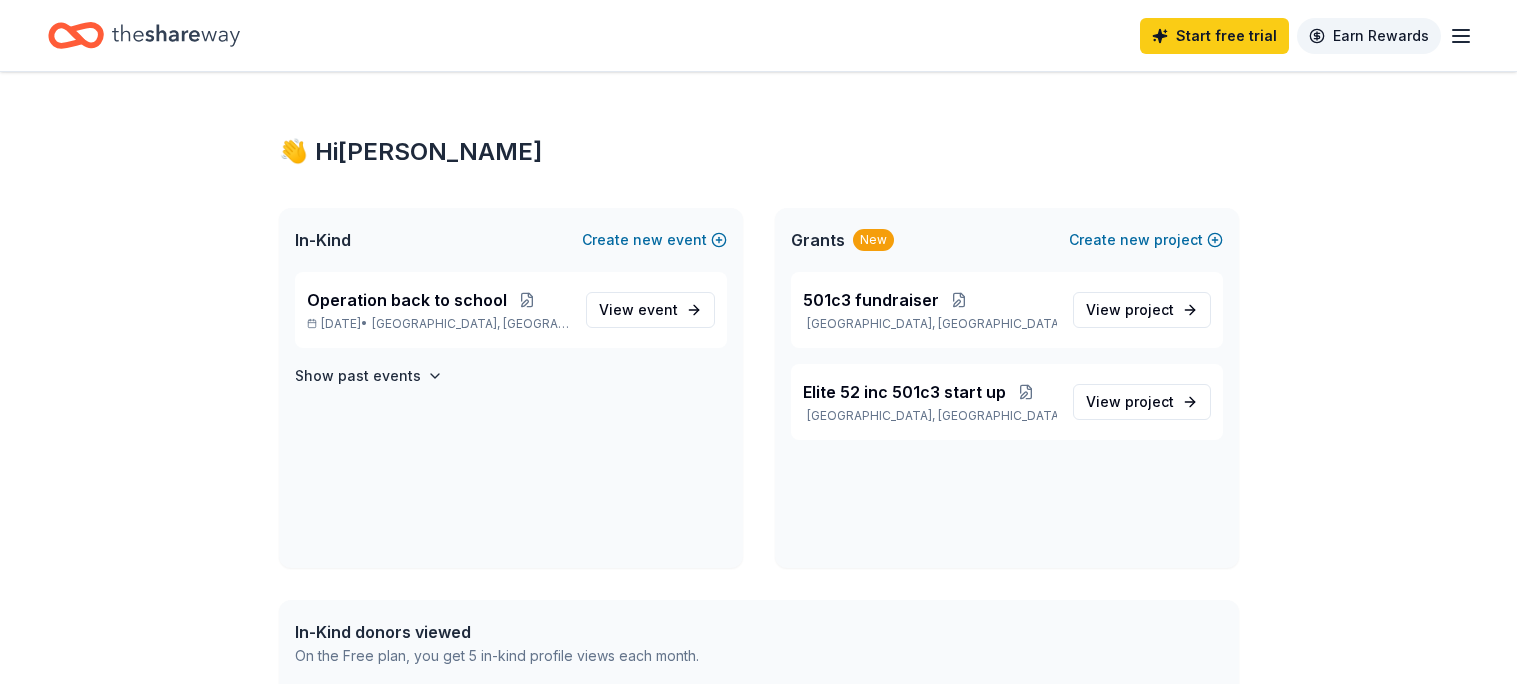 click on "Earn Rewards" at bounding box center [1369, 36] 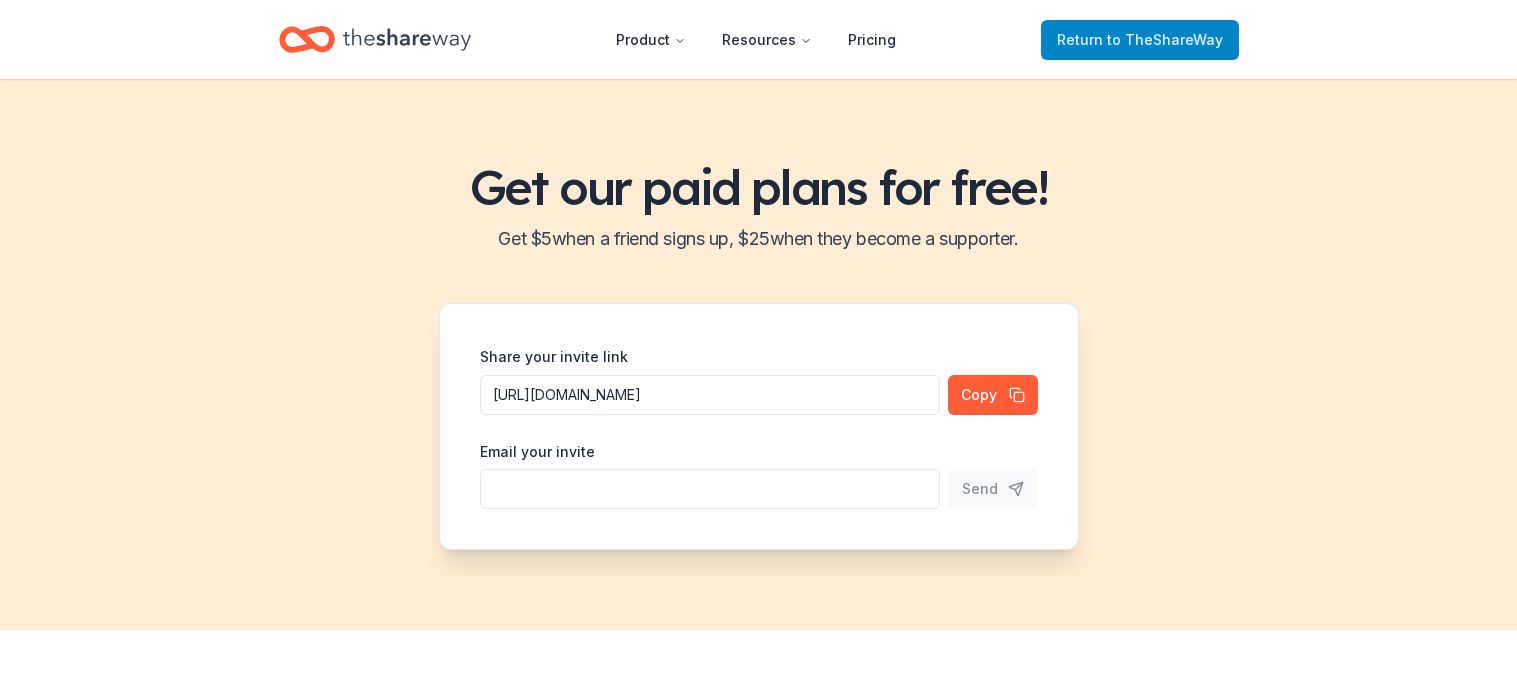click on "to TheShareWay" at bounding box center (1165, 39) 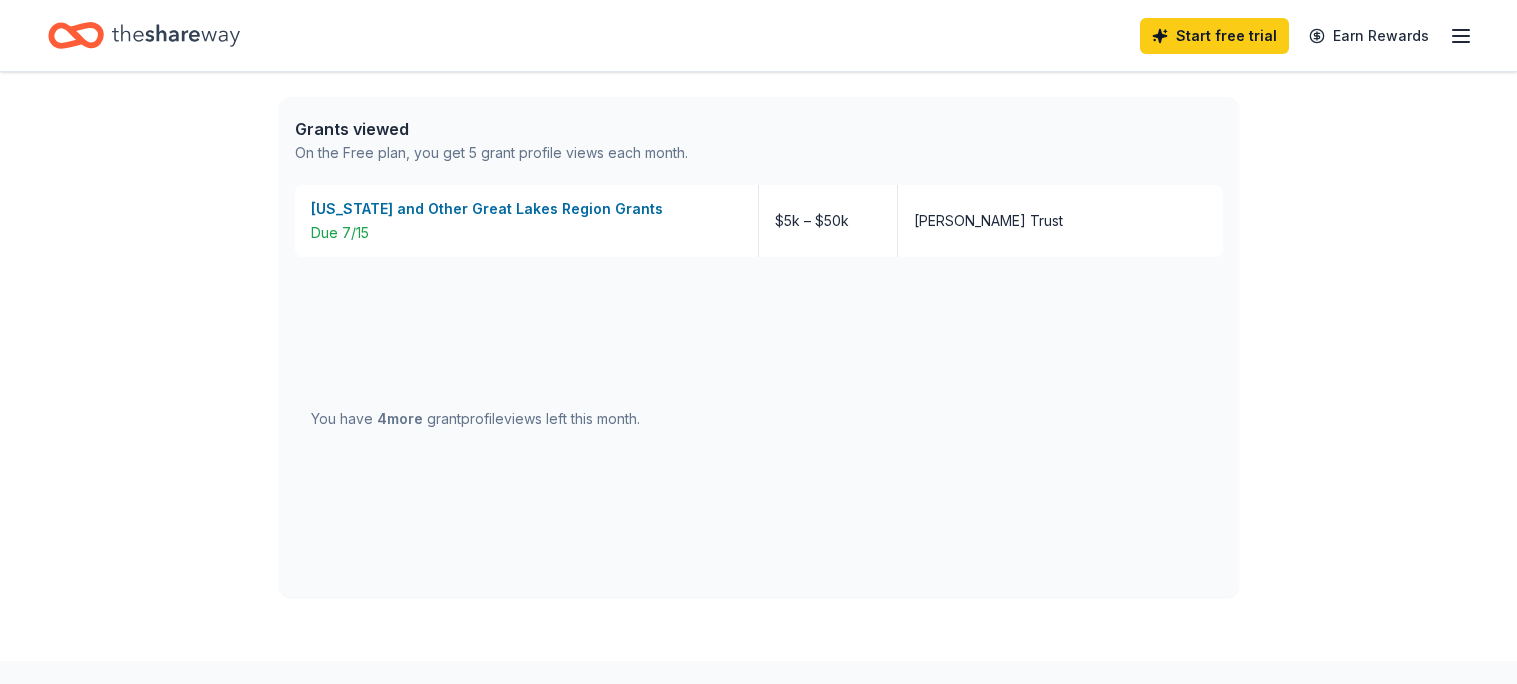 scroll, scrollTop: 1036, scrollLeft: 0, axis: vertical 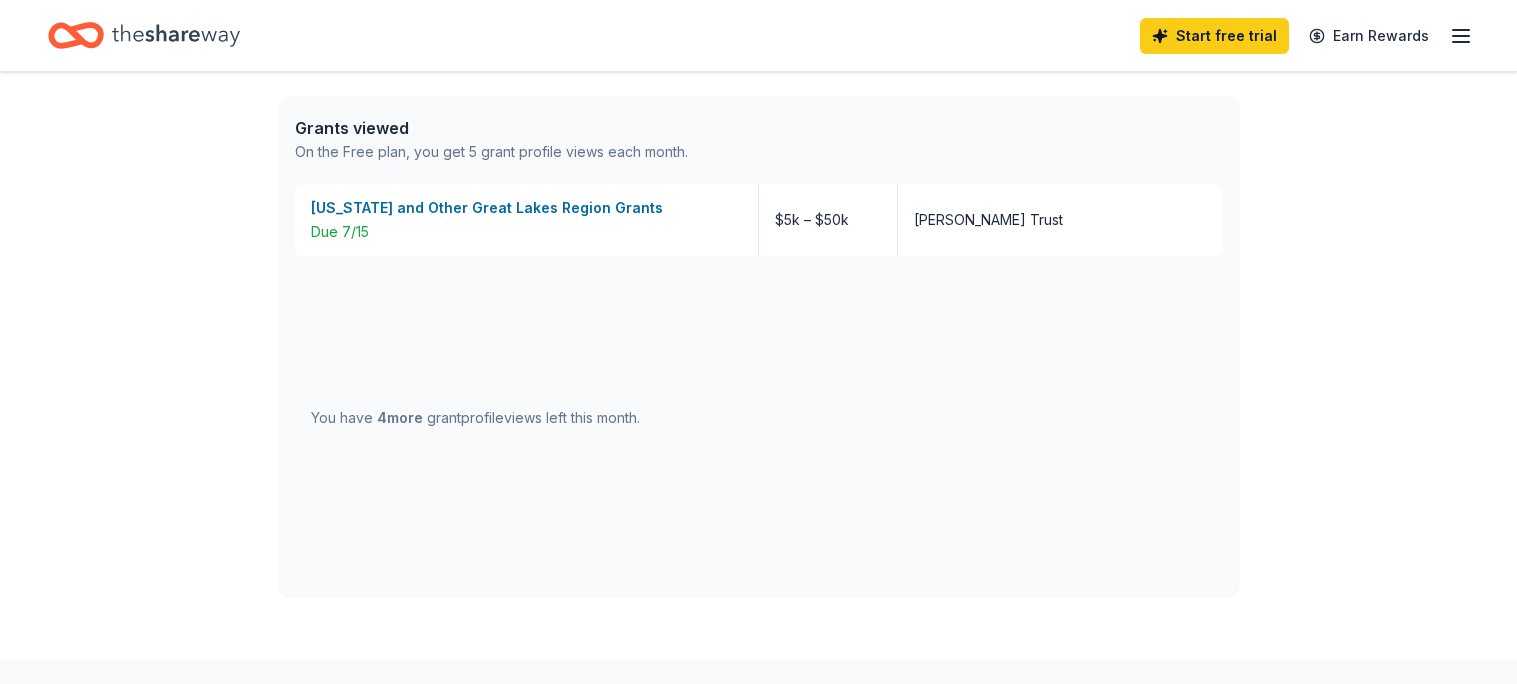 click on "You have   4  more   grant  profile  views   left this month." at bounding box center [475, 418] 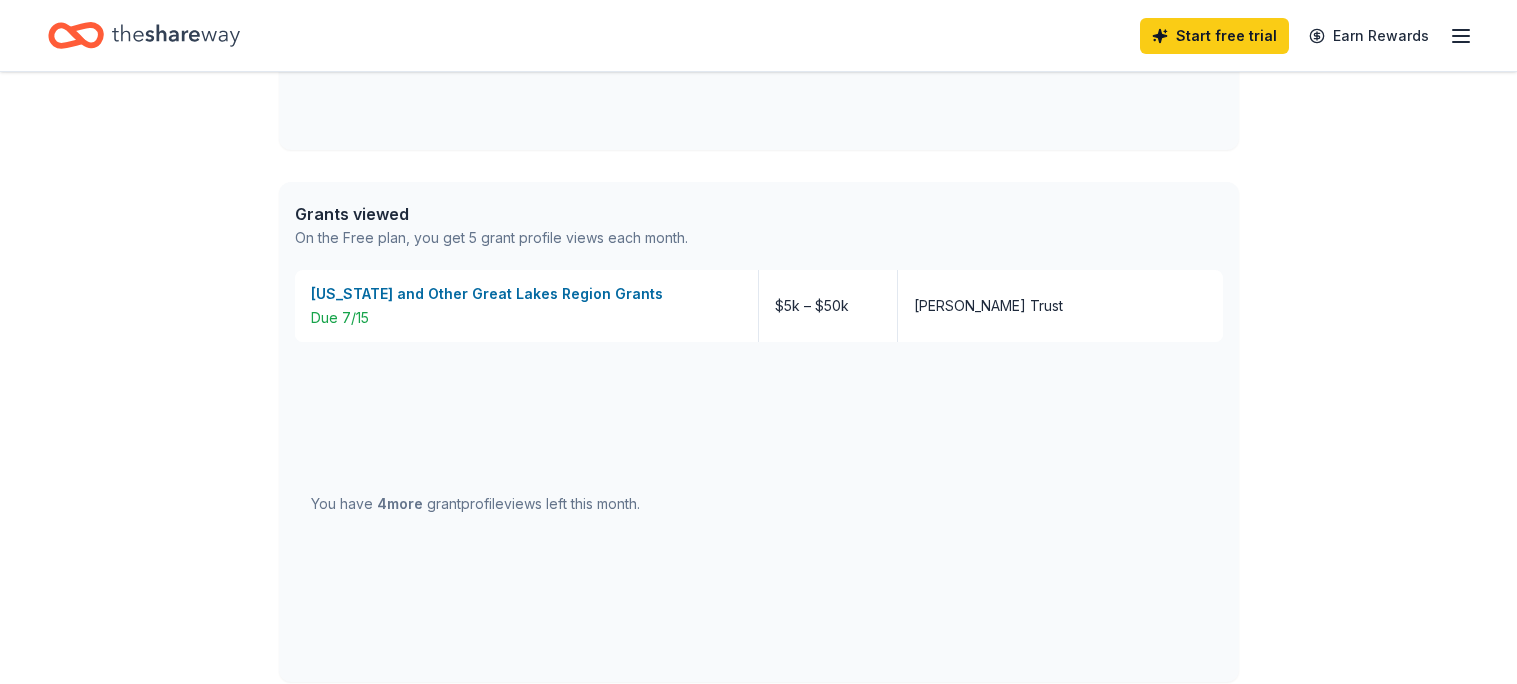 scroll, scrollTop: 947, scrollLeft: 0, axis: vertical 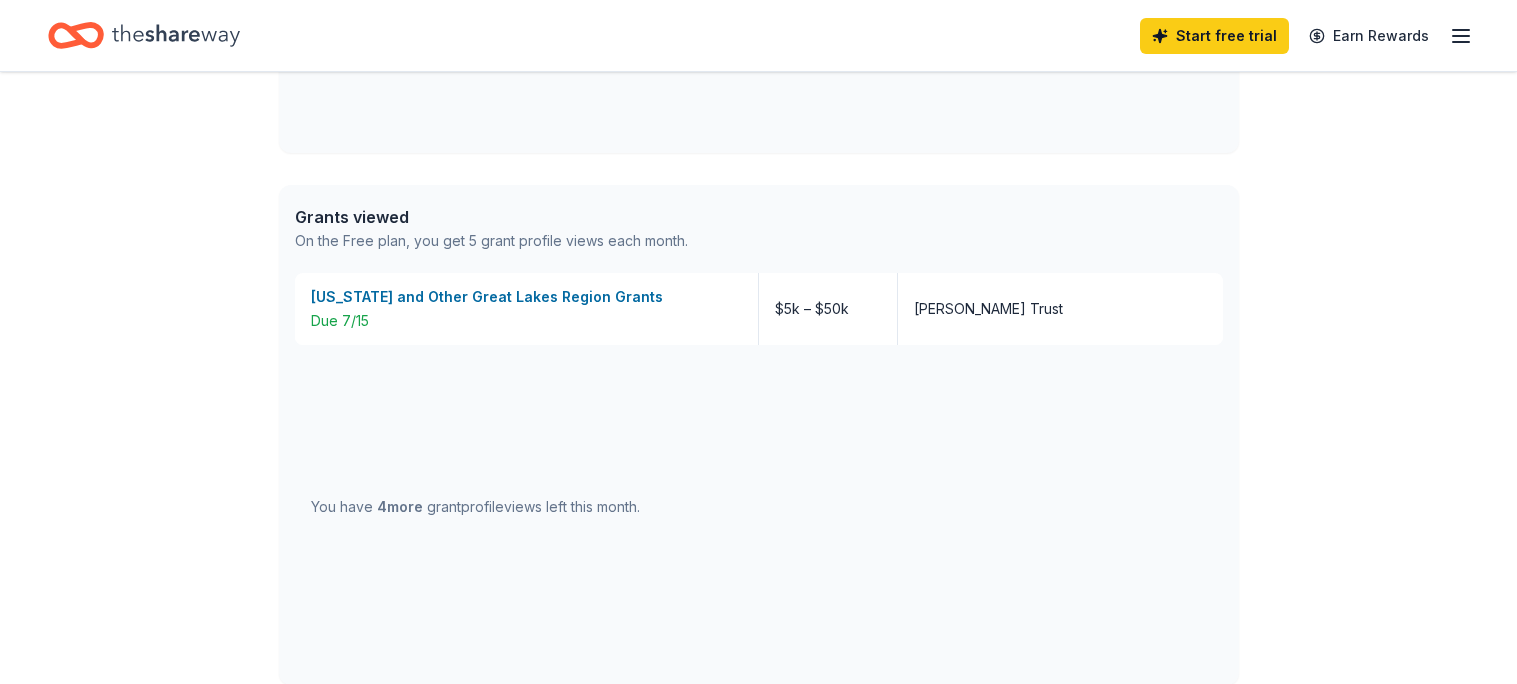 click on "On the Free plan, you get 5 grant profile views each month." at bounding box center [491, 241] 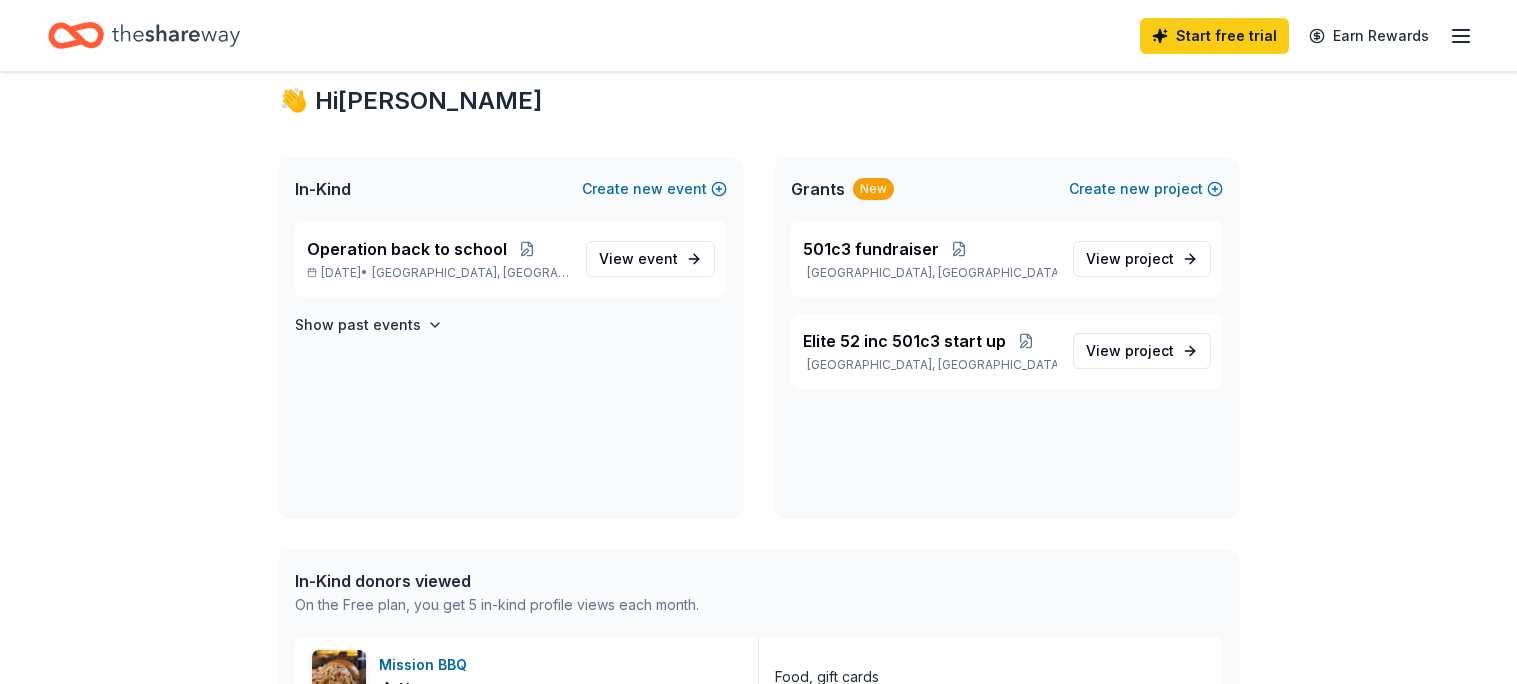 scroll, scrollTop: 0, scrollLeft: 0, axis: both 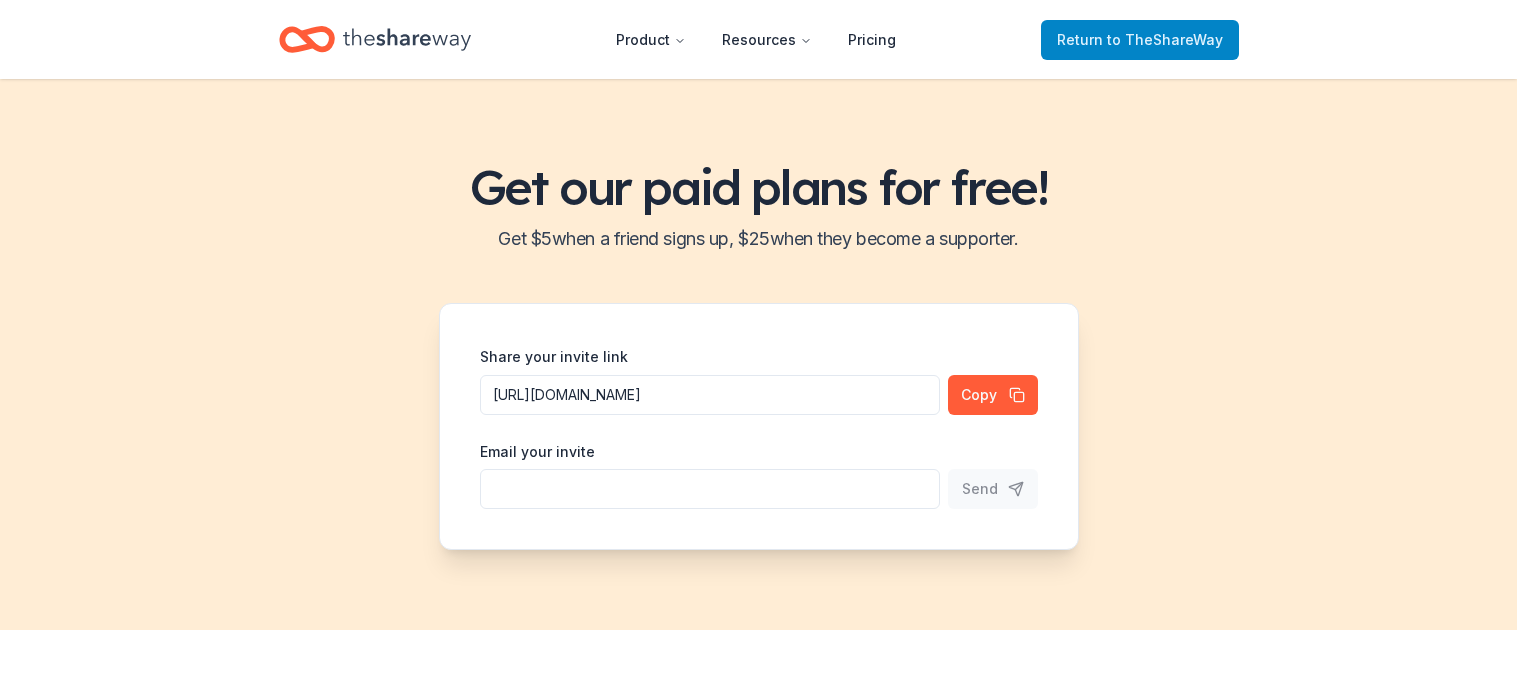 click on "Return to TheShareWay" at bounding box center [1140, 40] 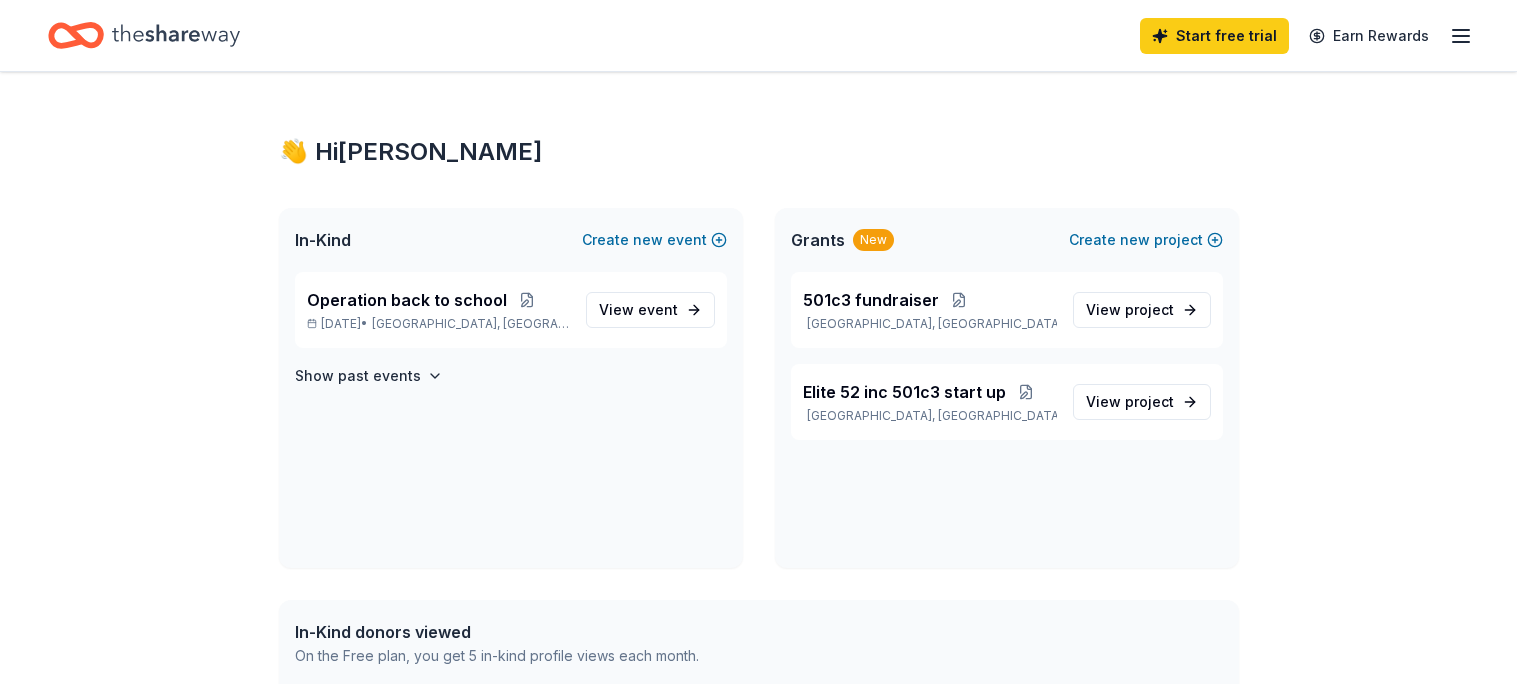 click 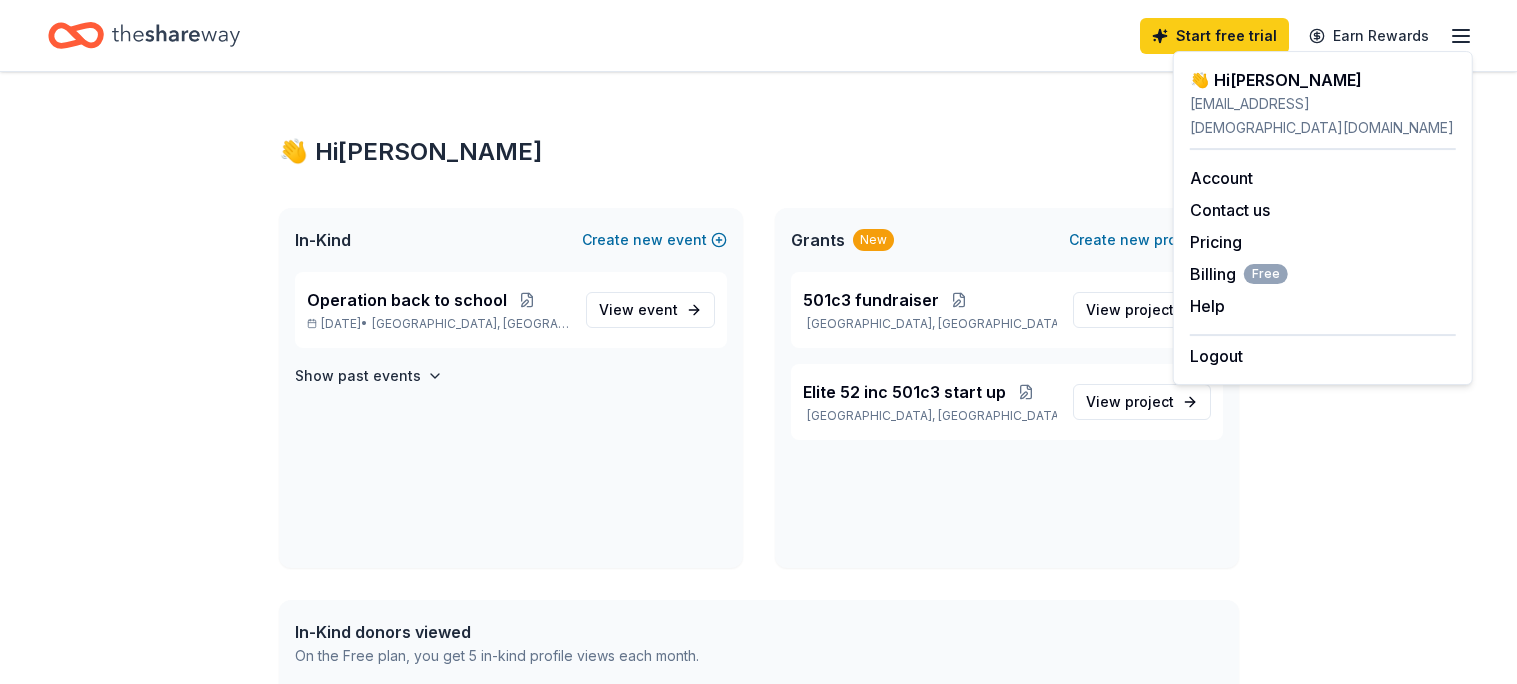 click 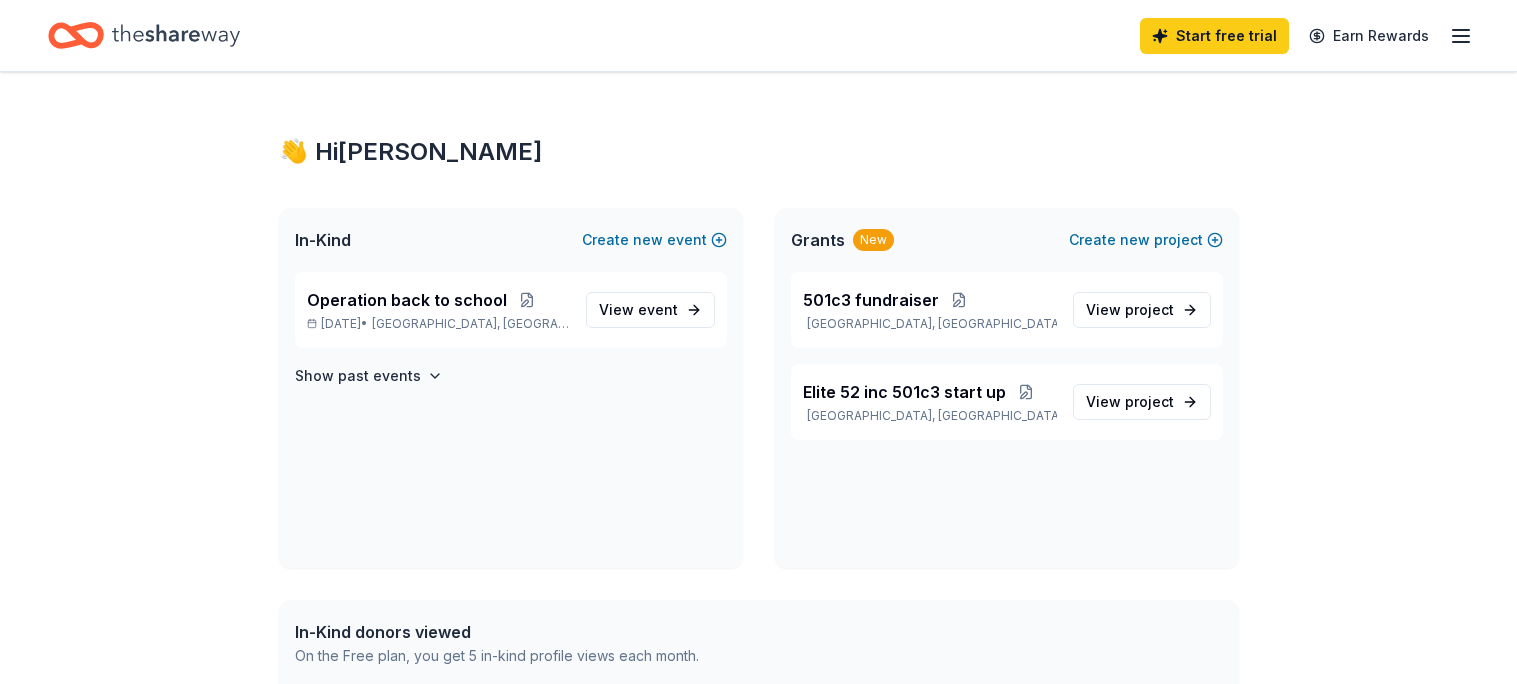 click 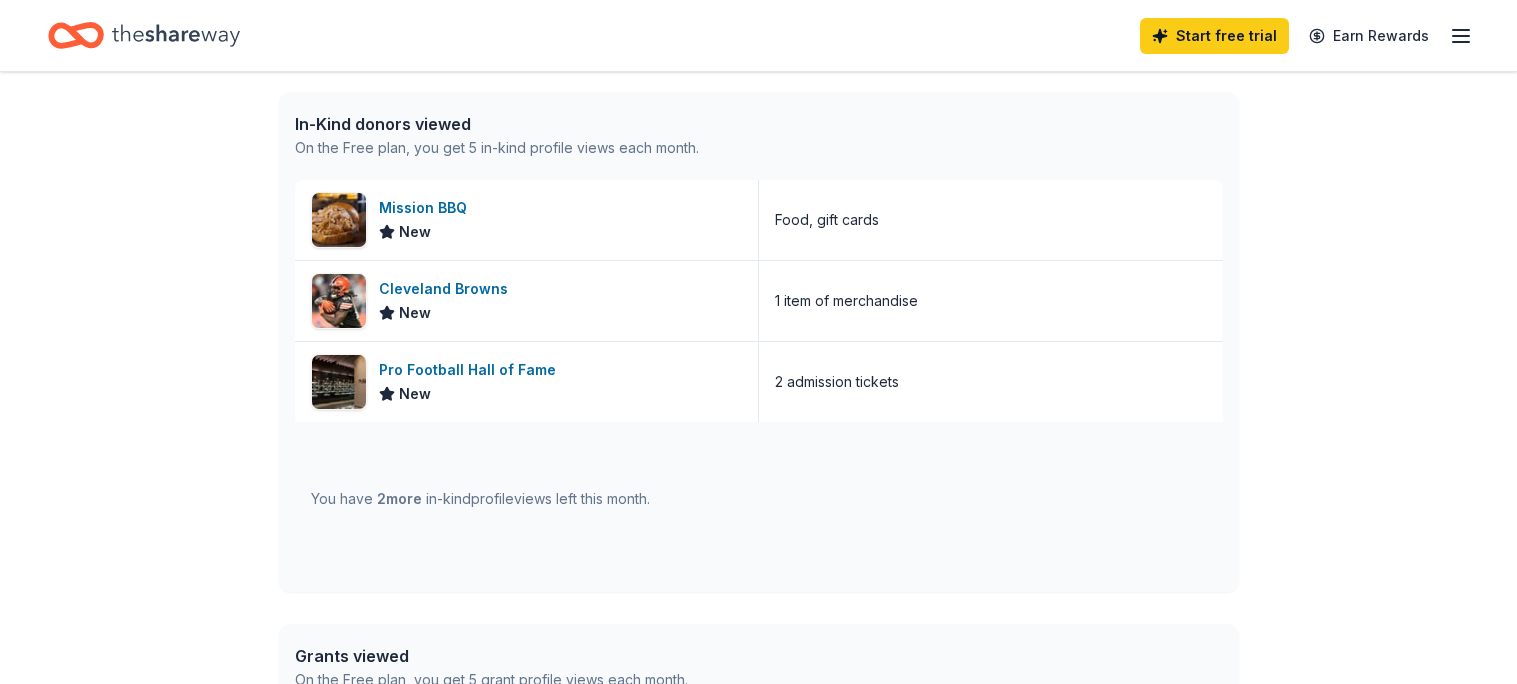 scroll, scrollTop: 509, scrollLeft: 0, axis: vertical 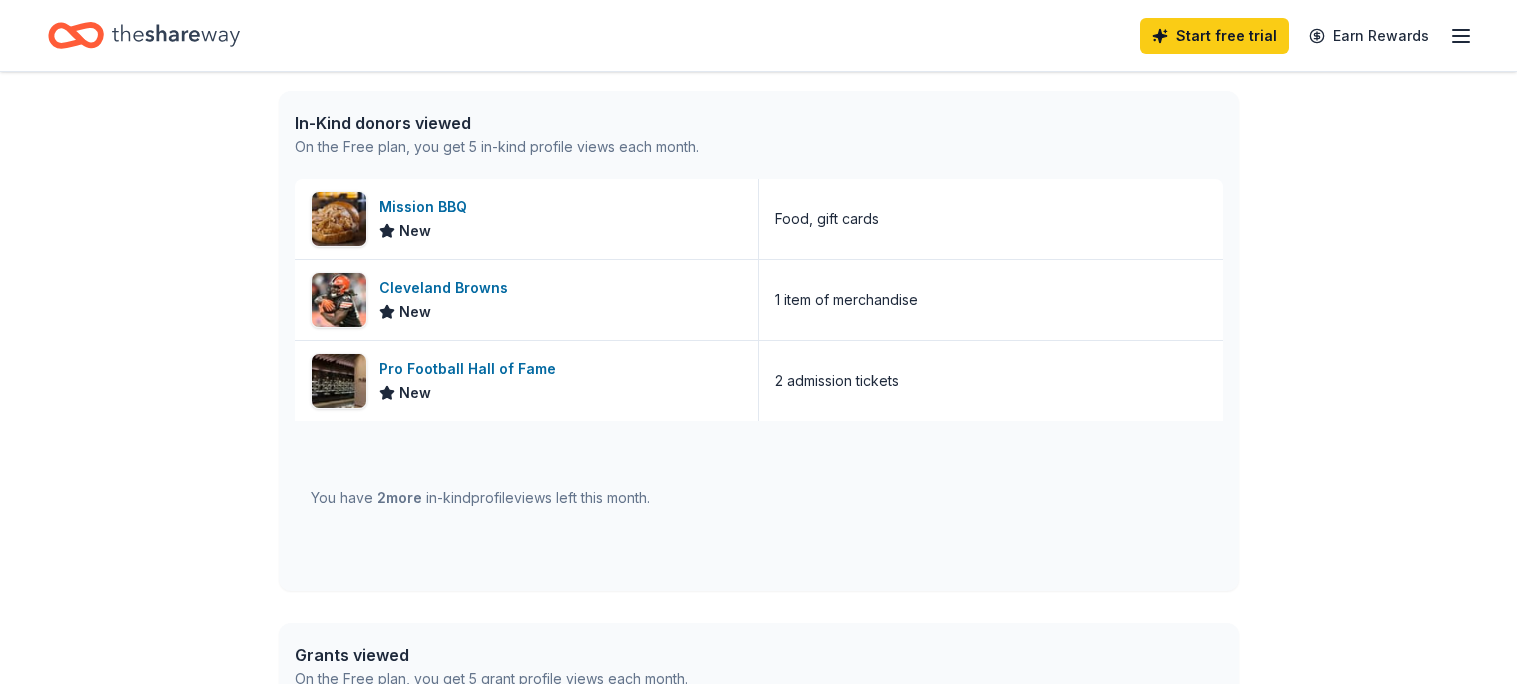 click on "On the Free plan, you get 5 in-kind profile views each month." at bounding box center [497, 147] 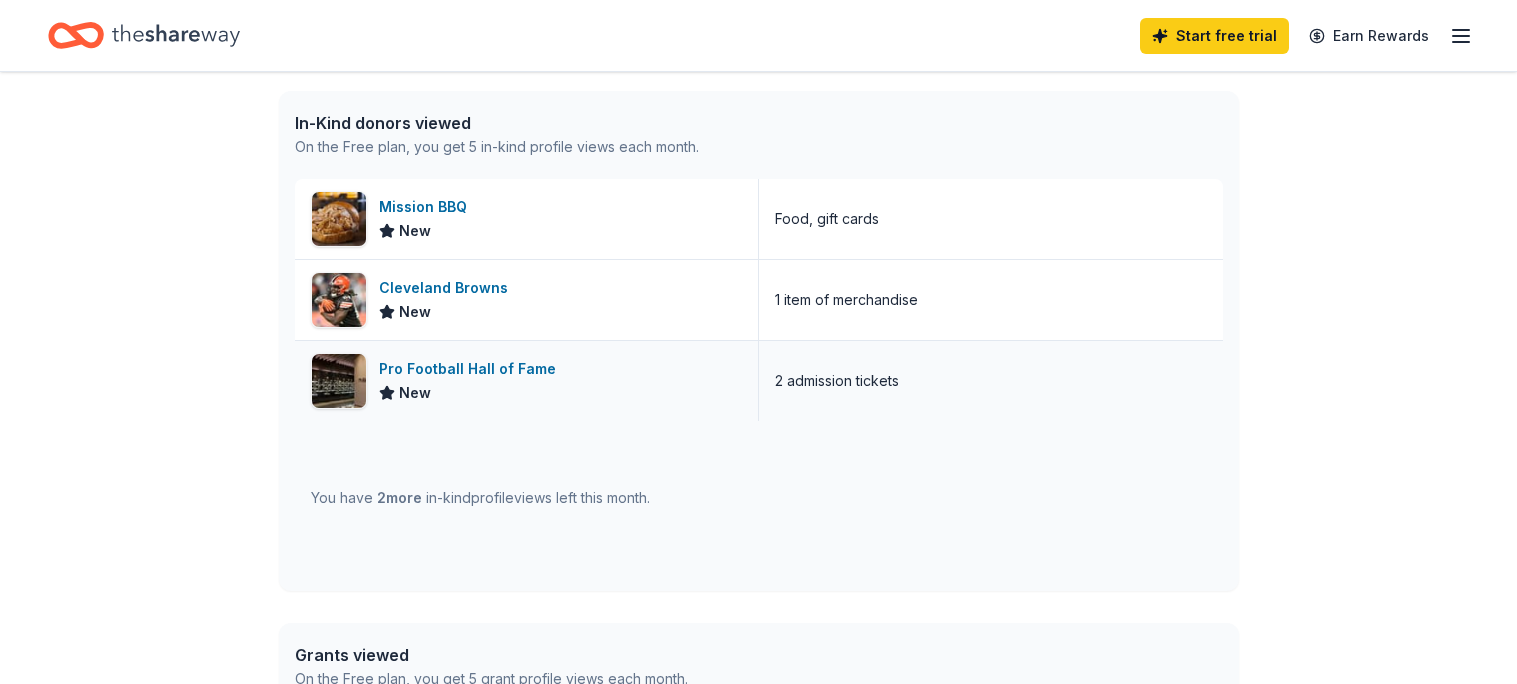 click on "Pro Football Hall of Fame" at bounding box center [471, 369] 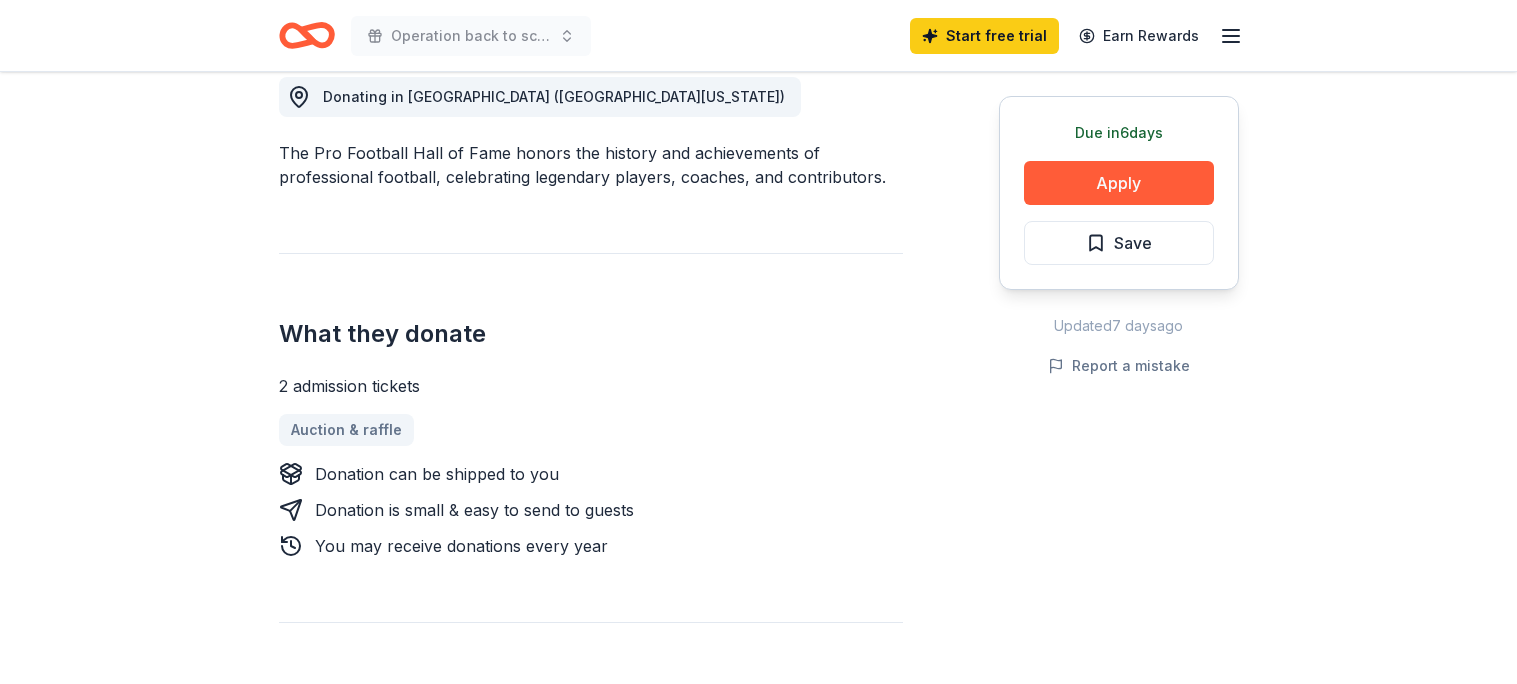 scroll, scrollTop: 581, scrollLeft: 0, axis: vertical 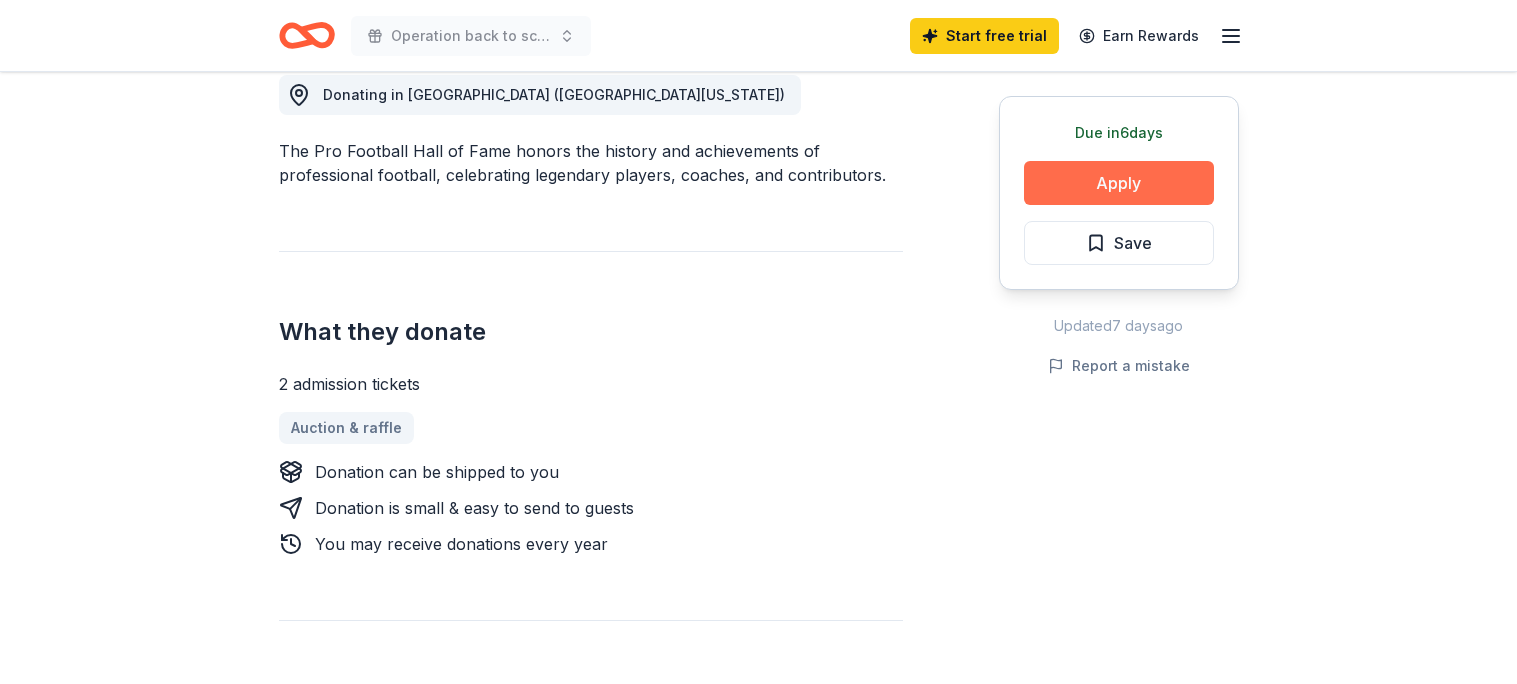 click on "Apply" at bounding box center [1119, 183] 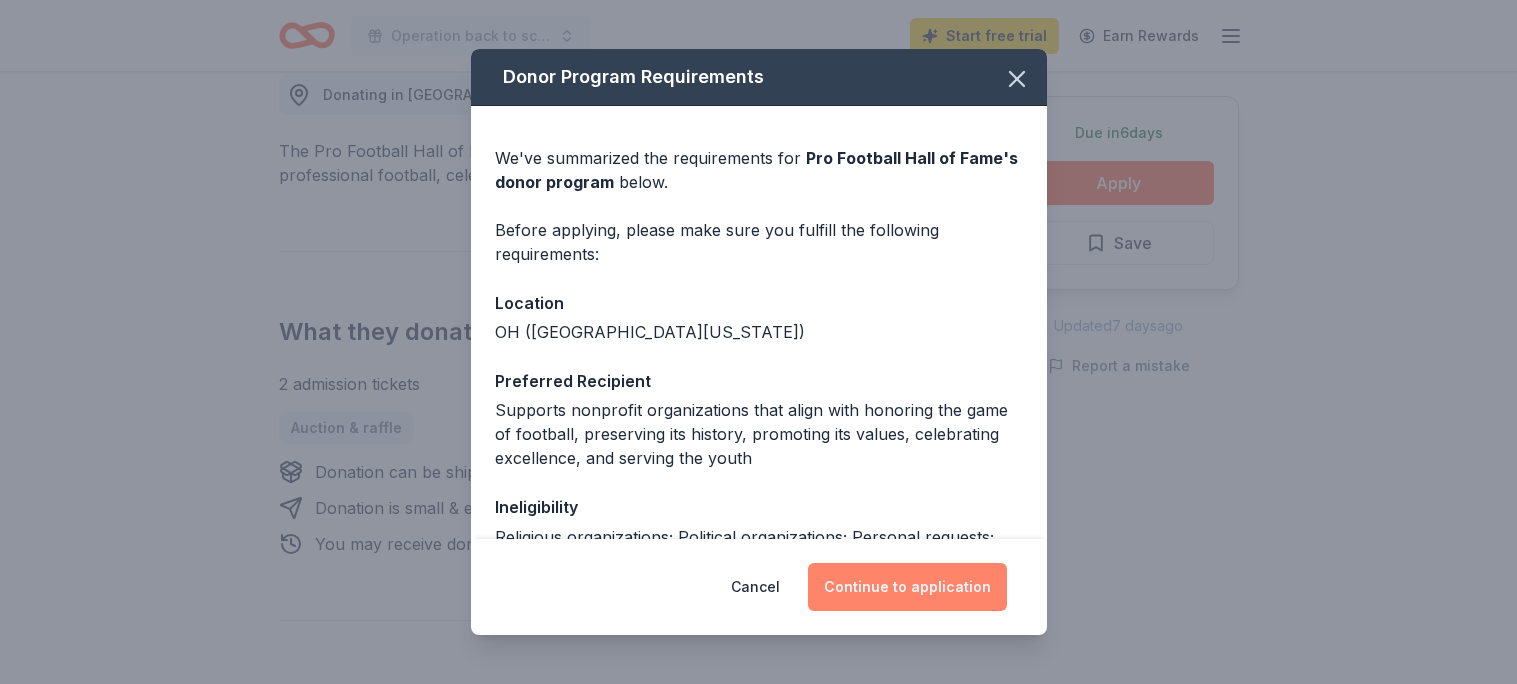 click on "Continue to application" at bounding box center [907, 587] 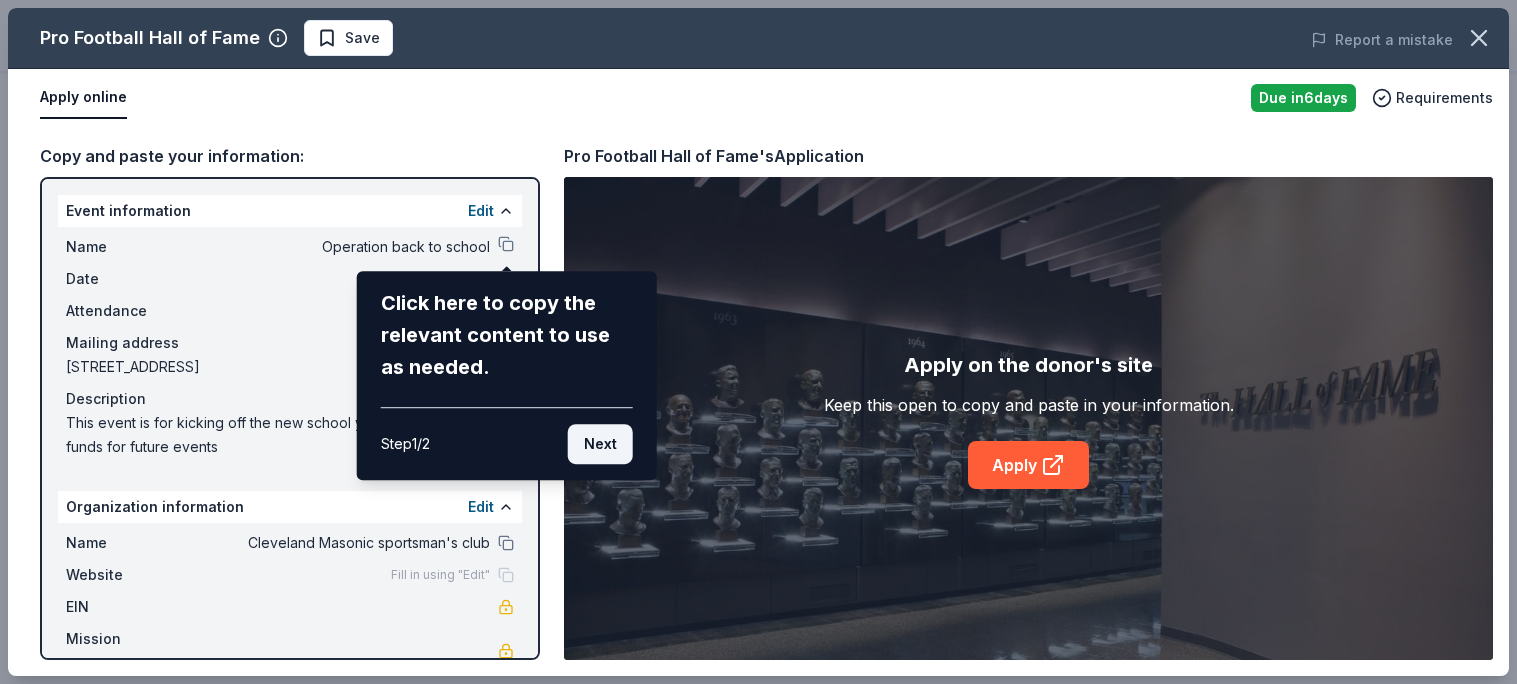 click on "Next" at bounding box center [600, 444] 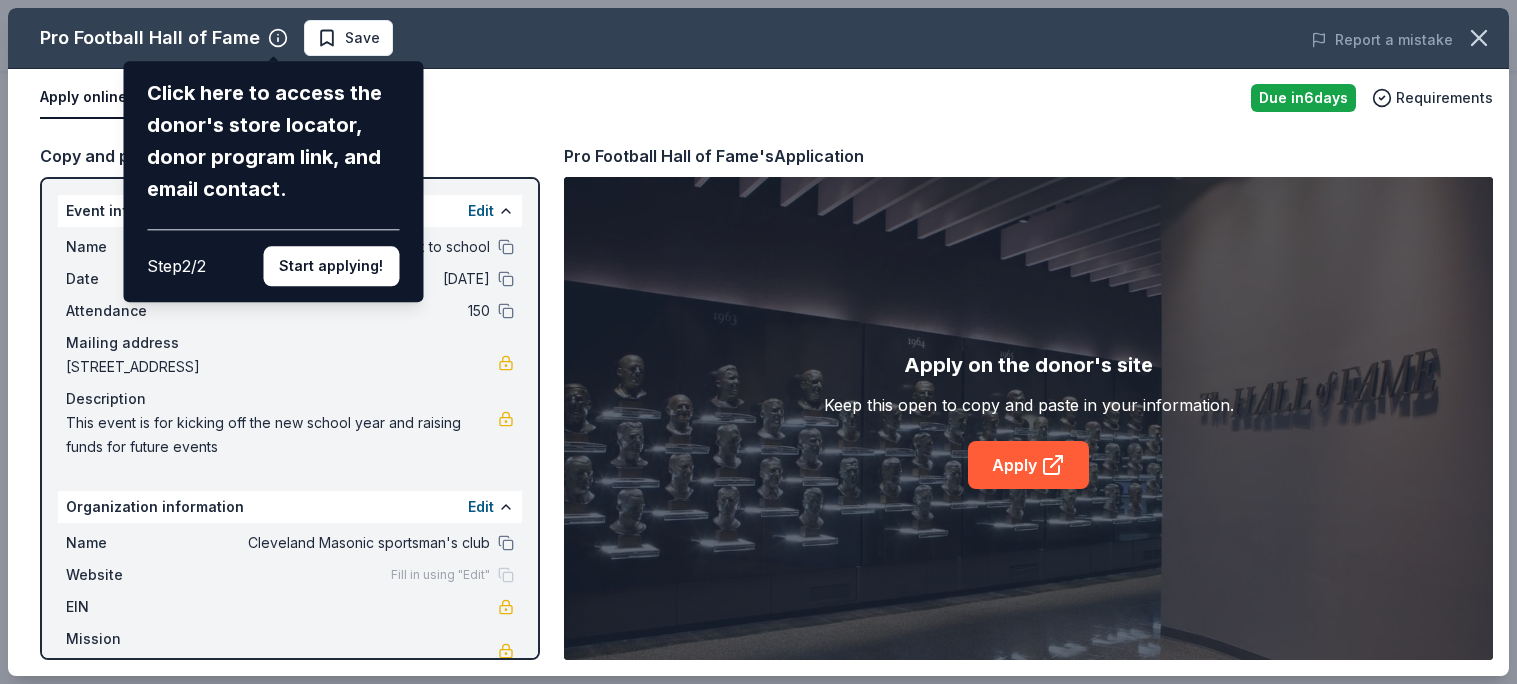 click on "Pro Football Hall of Fame Click here to access the donor's store locator, donor program link, and email contact. Step  2 / 2 Start applying! Save Report a mistake Apply online Due in  6  days Requirements Copy and paste your information: Event information Edit Name Operation back to school  Date 08/09/25 Attendance 150 Mailing address 3680 Elmhurst Court, Kent, OH 44240 Description This event is for kicking off the new school year and raising funds for future events  Organization information Edit Name Cleveland Masonic sportsman's club  Website Fill in using "Edit" EIN Mission statement Pro Football Hall of Fame's  Application Apply on the donor's site Keep this open to copy and paste in your information. Apply" at bounding box center (758, 342) 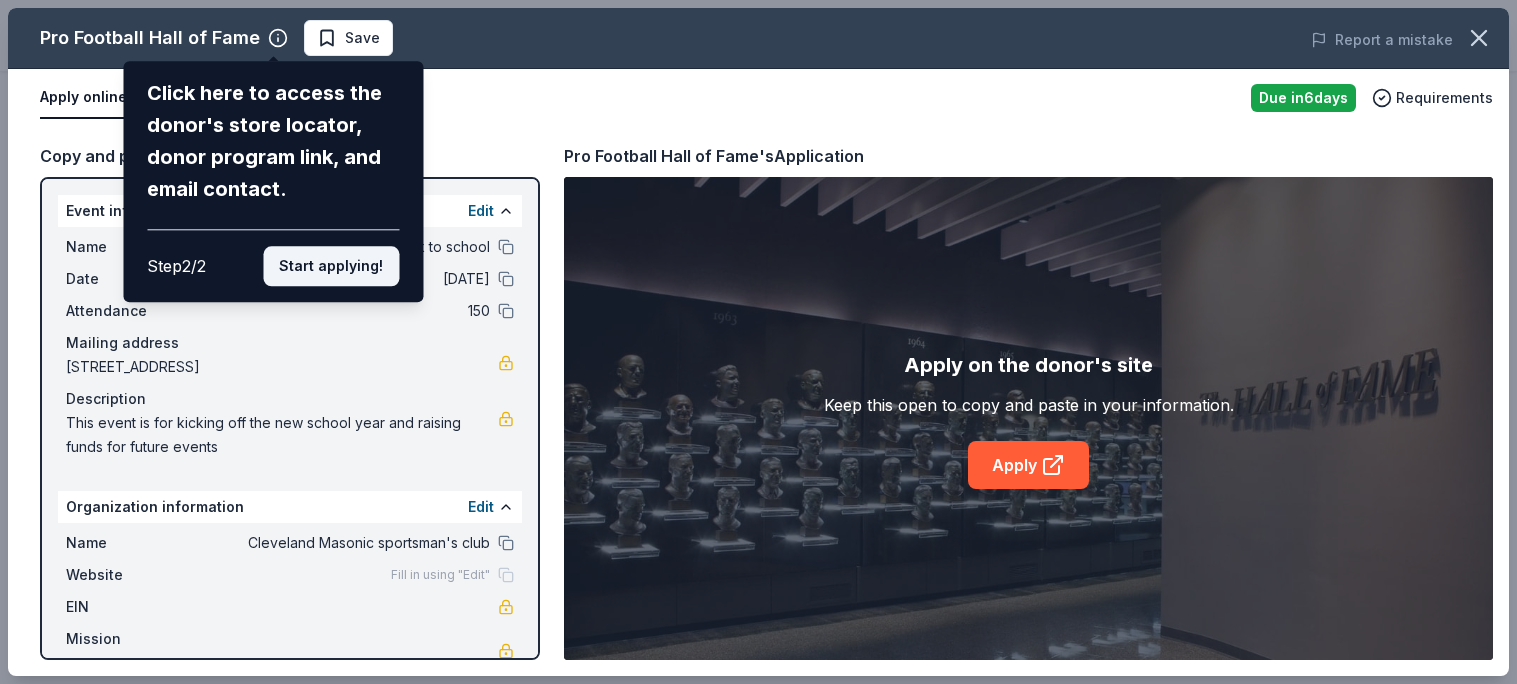 click on "Start applying!" at bounding box center [331, 266] 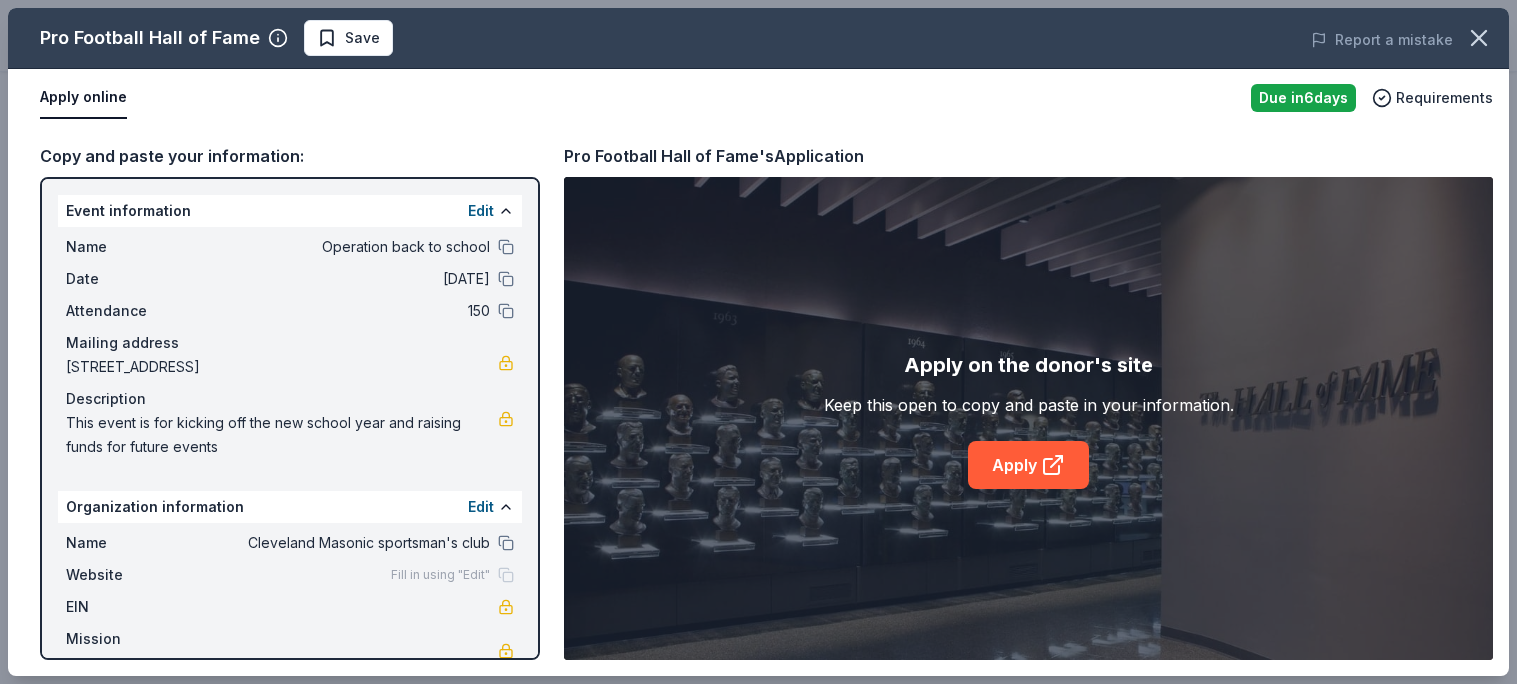 scroll, scrollTop: 15, scrollLeft: 0, axis: vertical 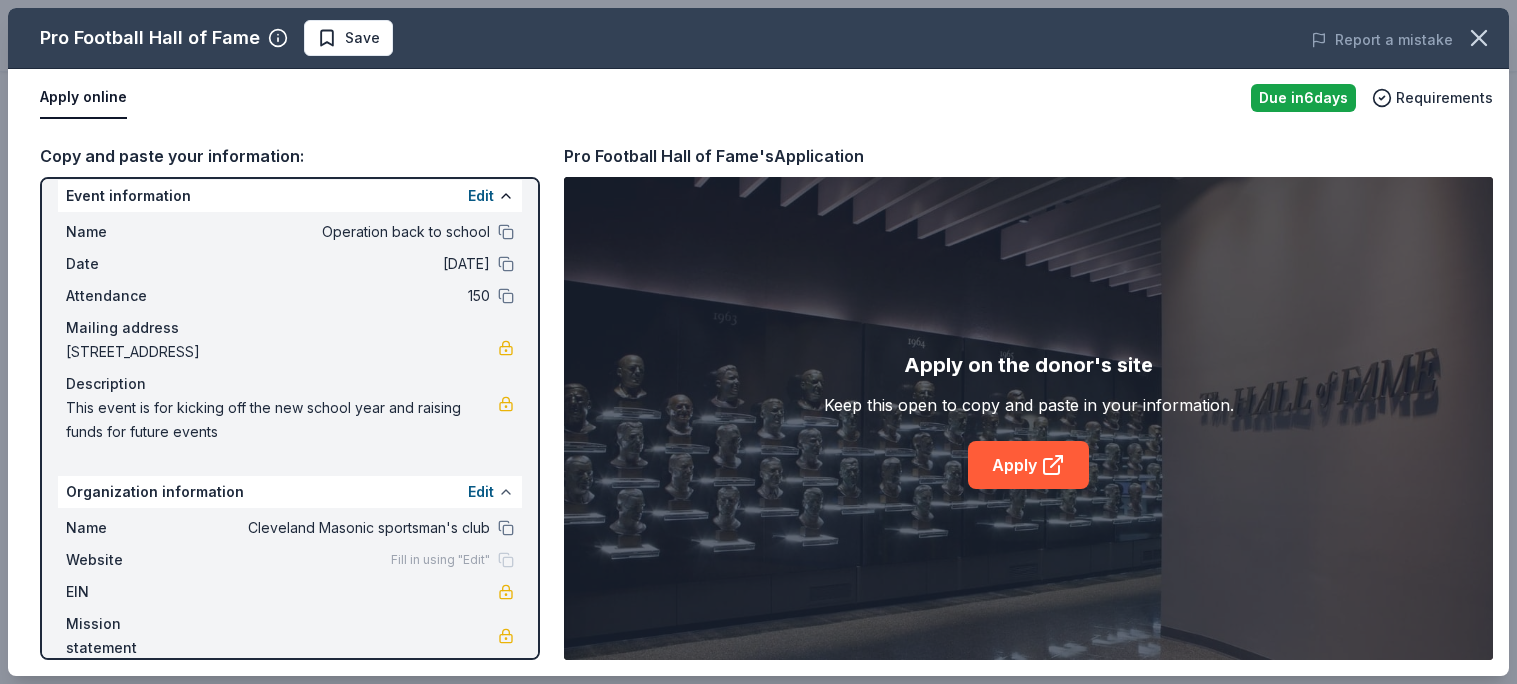 click at bounding box center [506, 492] 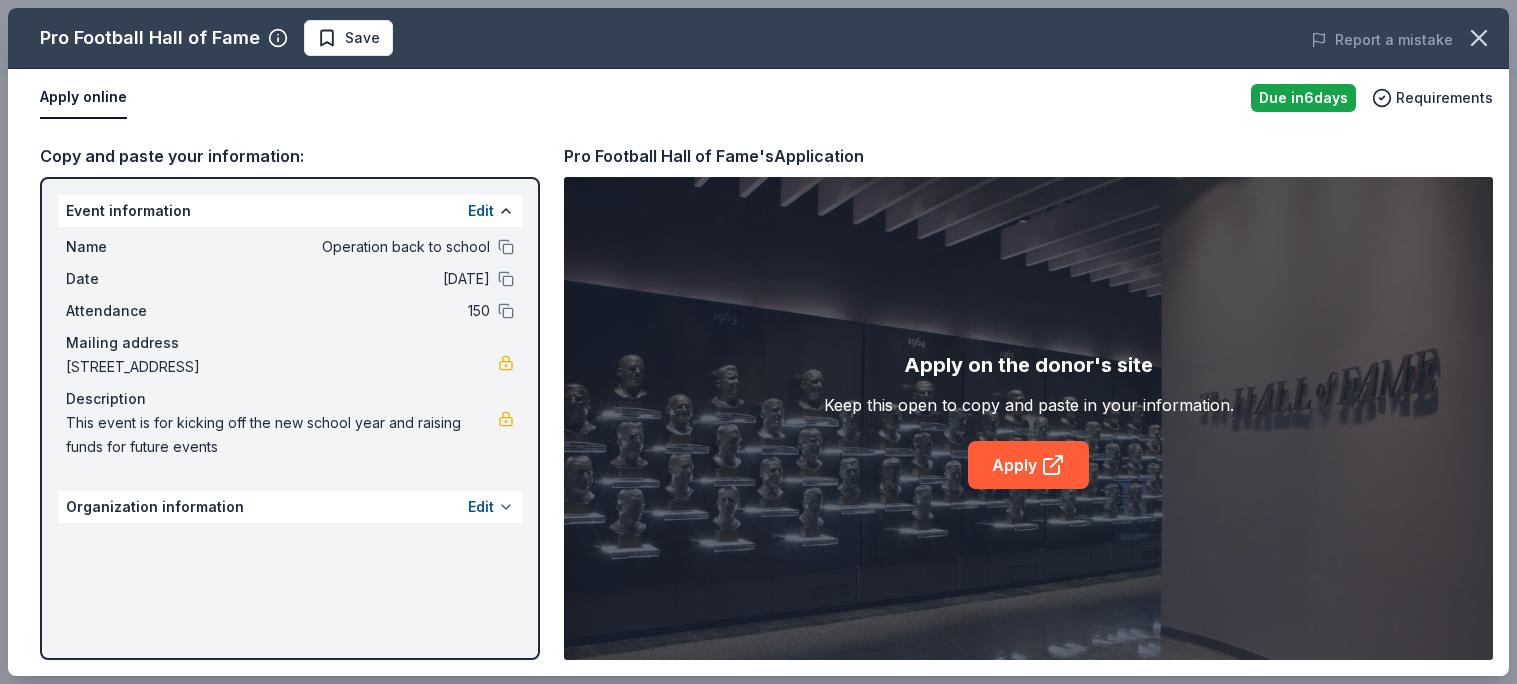 click at bounding box center [506, 507] 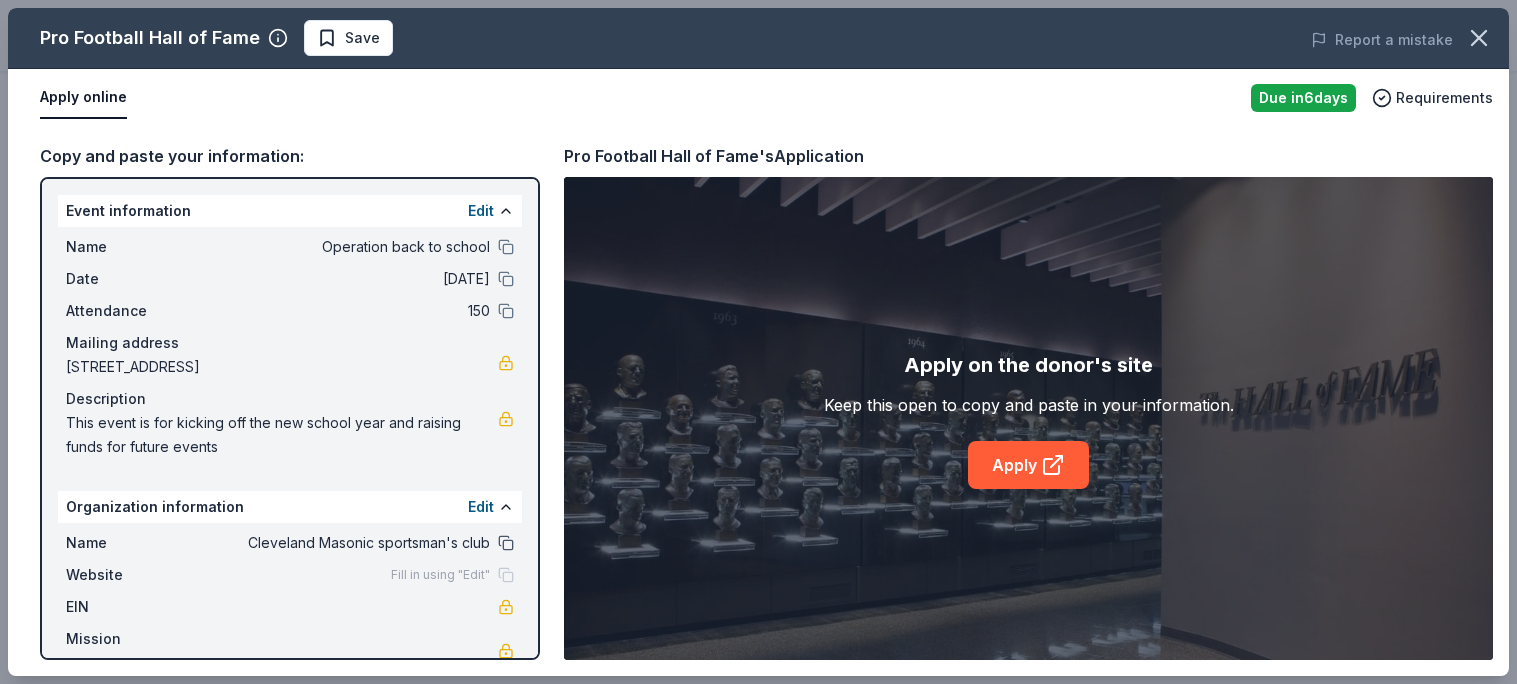 click at bounding box center (506, 543) 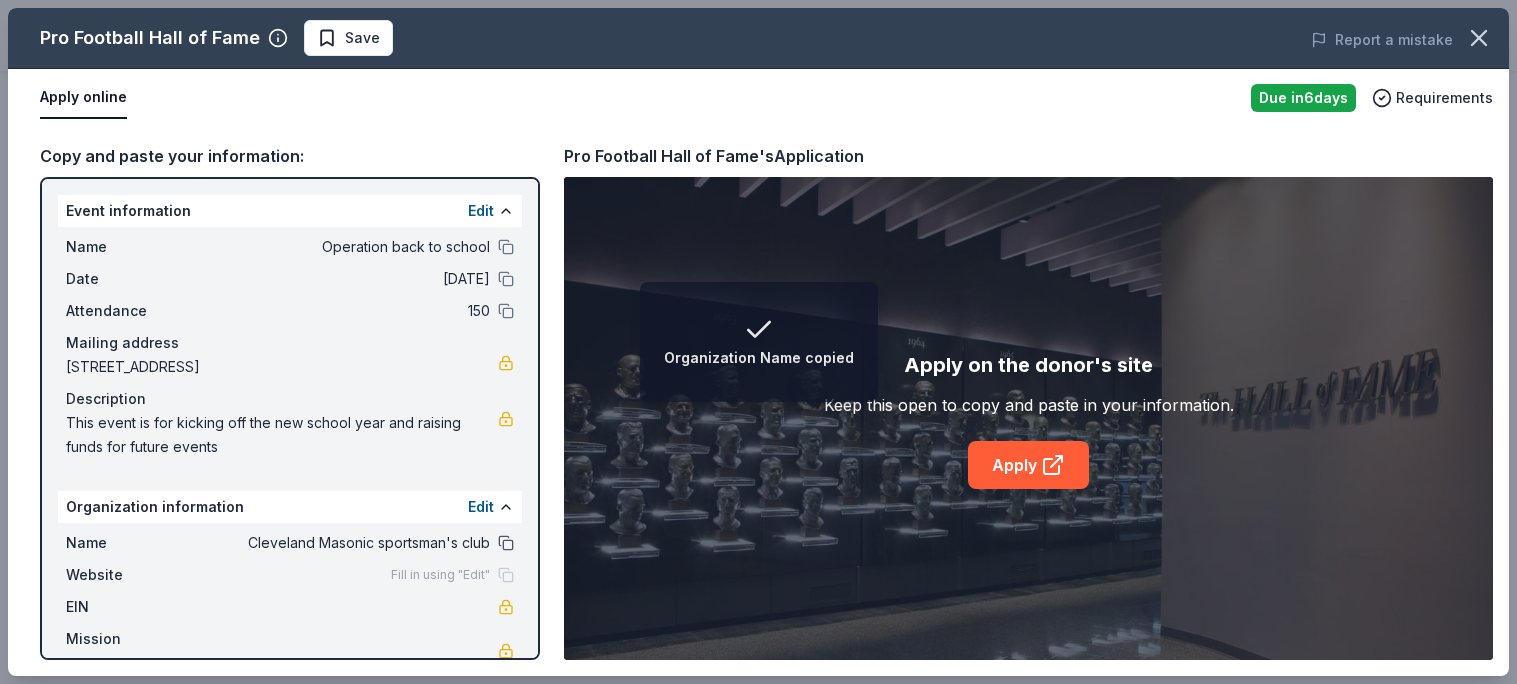 click at bounding box center [506, 543] 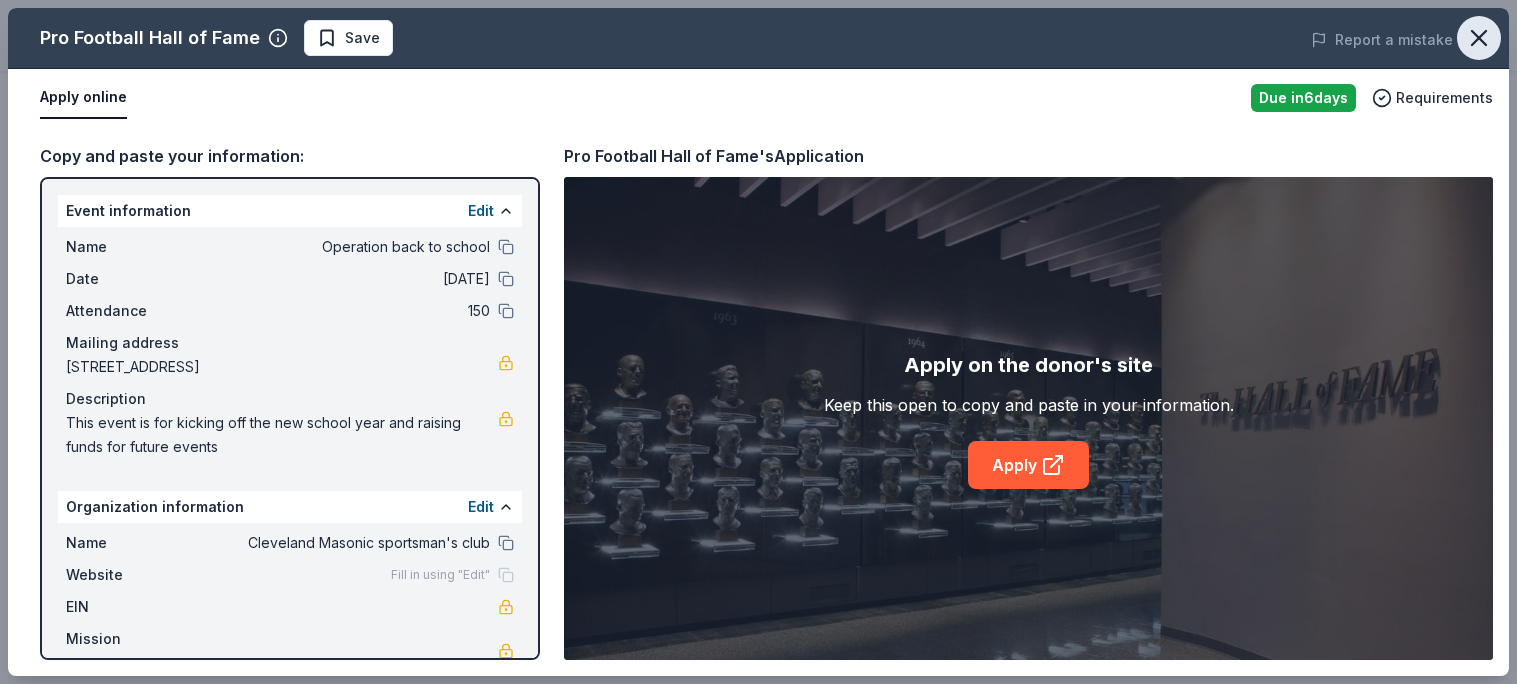 click 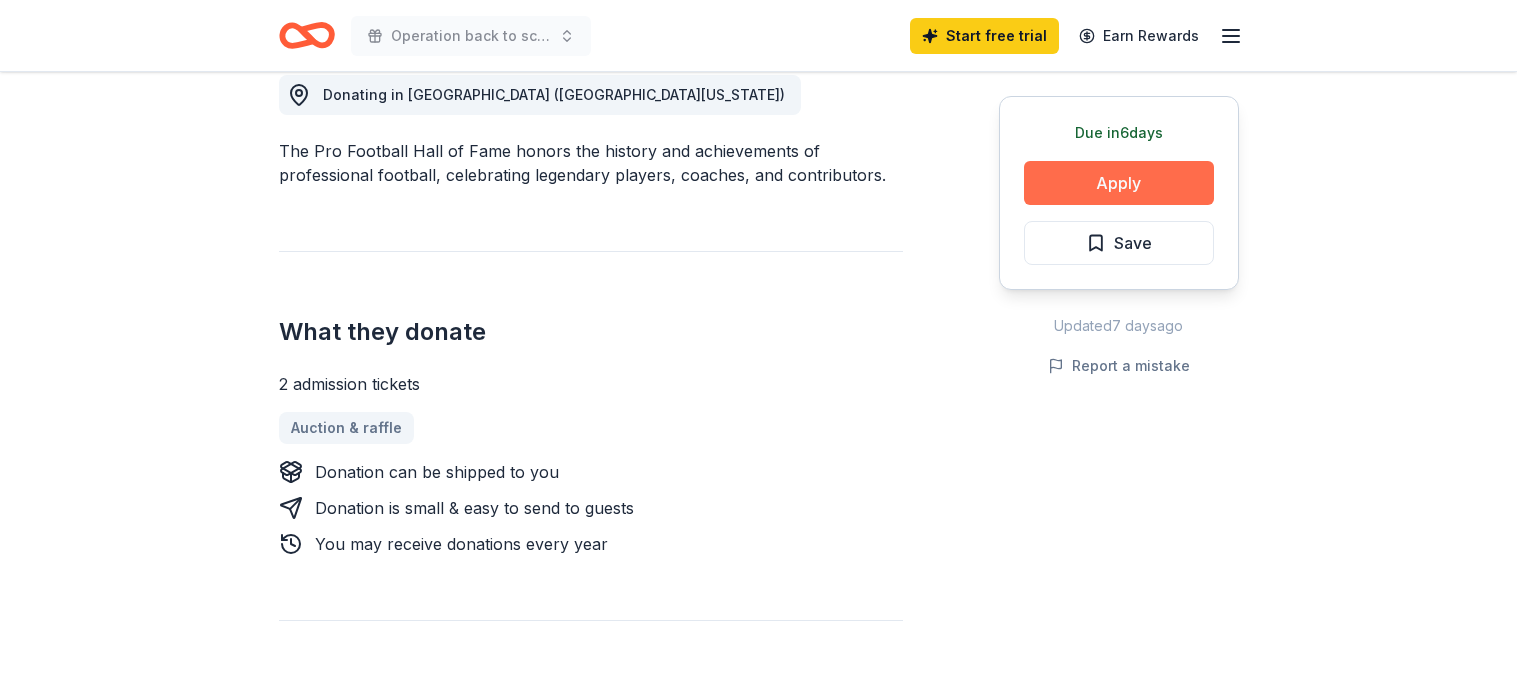 click on "Apply" at bounding box center [1119, 183] 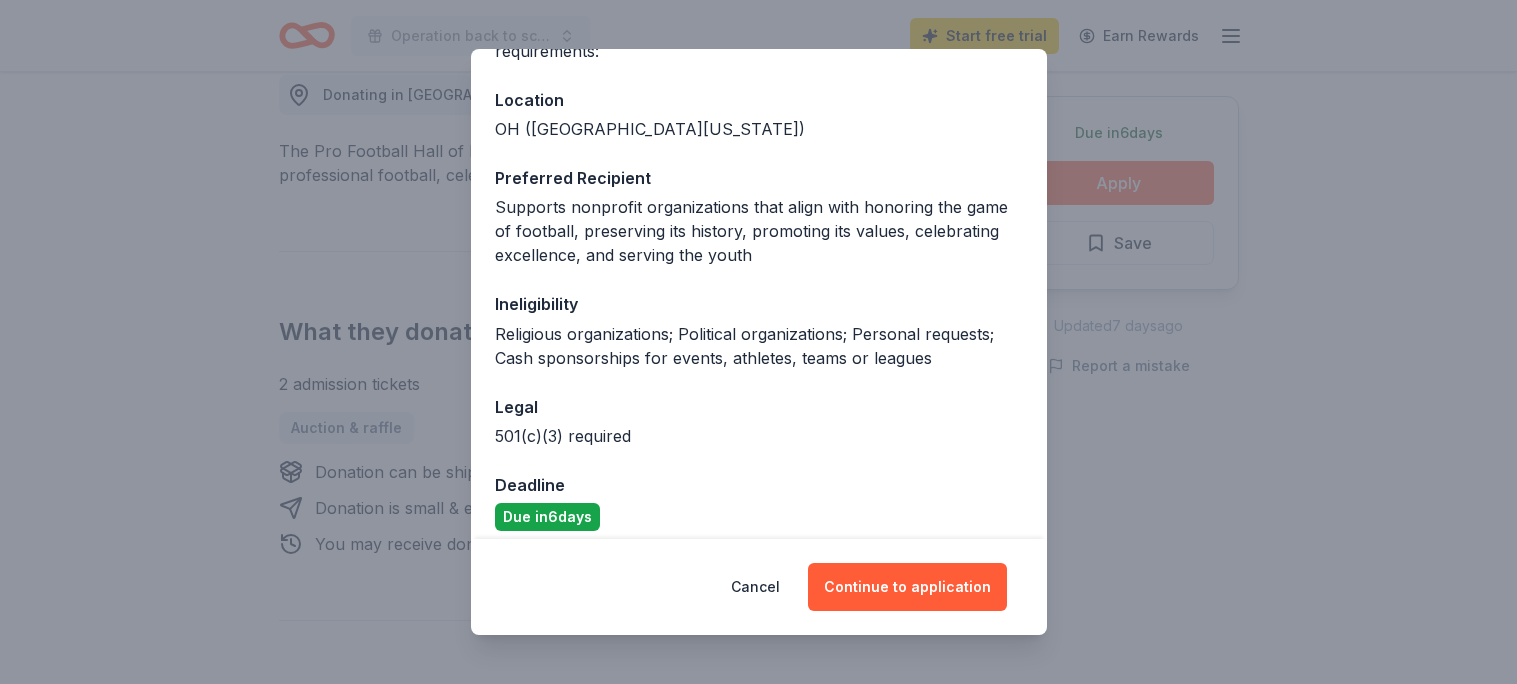 scroll, scrollTop: 217, scrollLeft: 0, axis: vertical 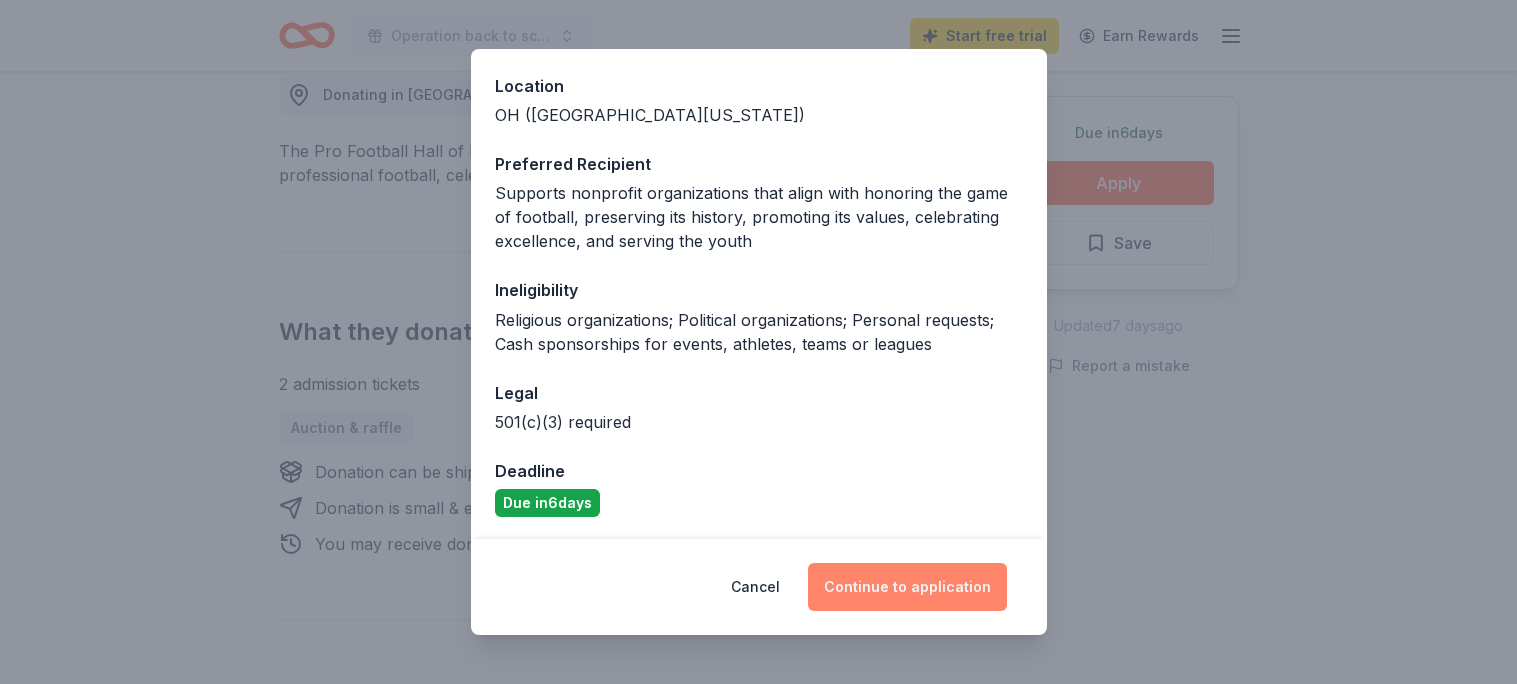 click on "Continue to application" at bounding box center [907, 587] 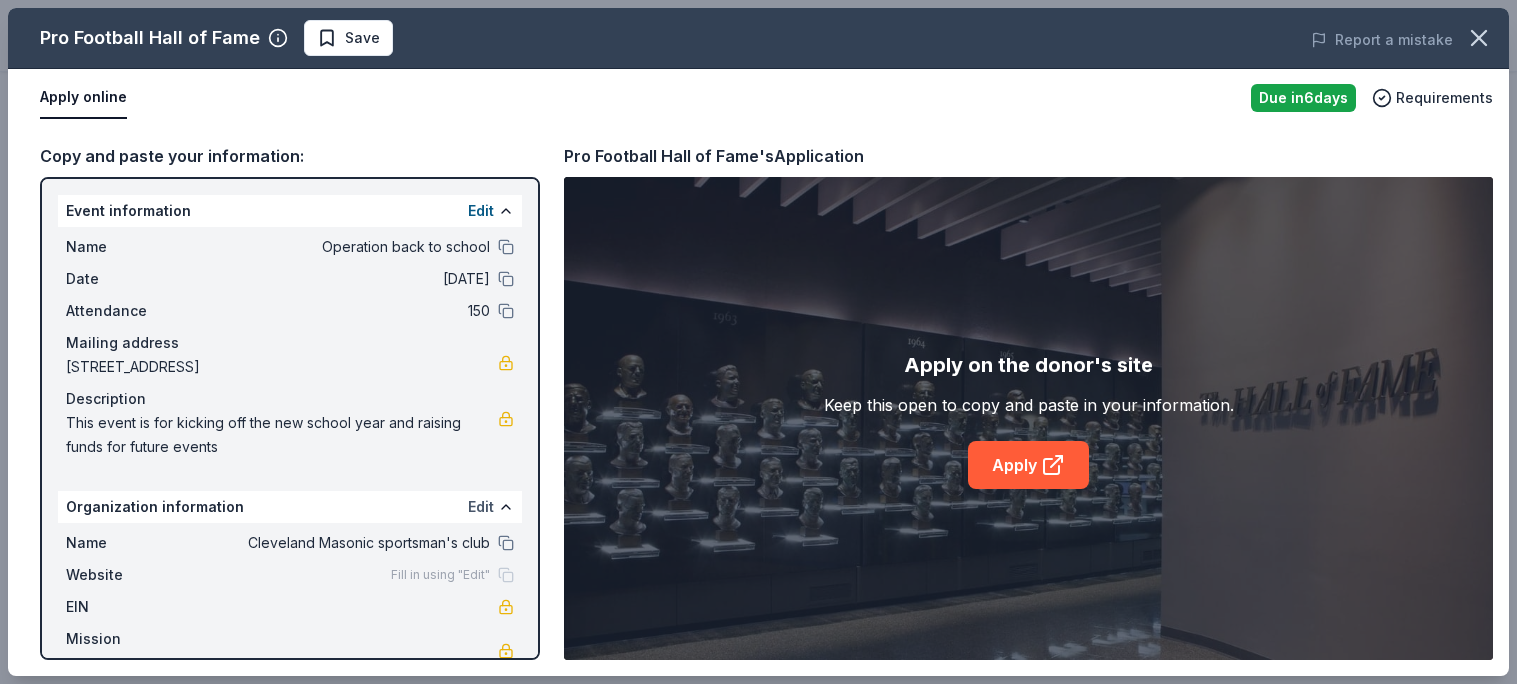 click on "Edit" at bounding box center (481, 507) 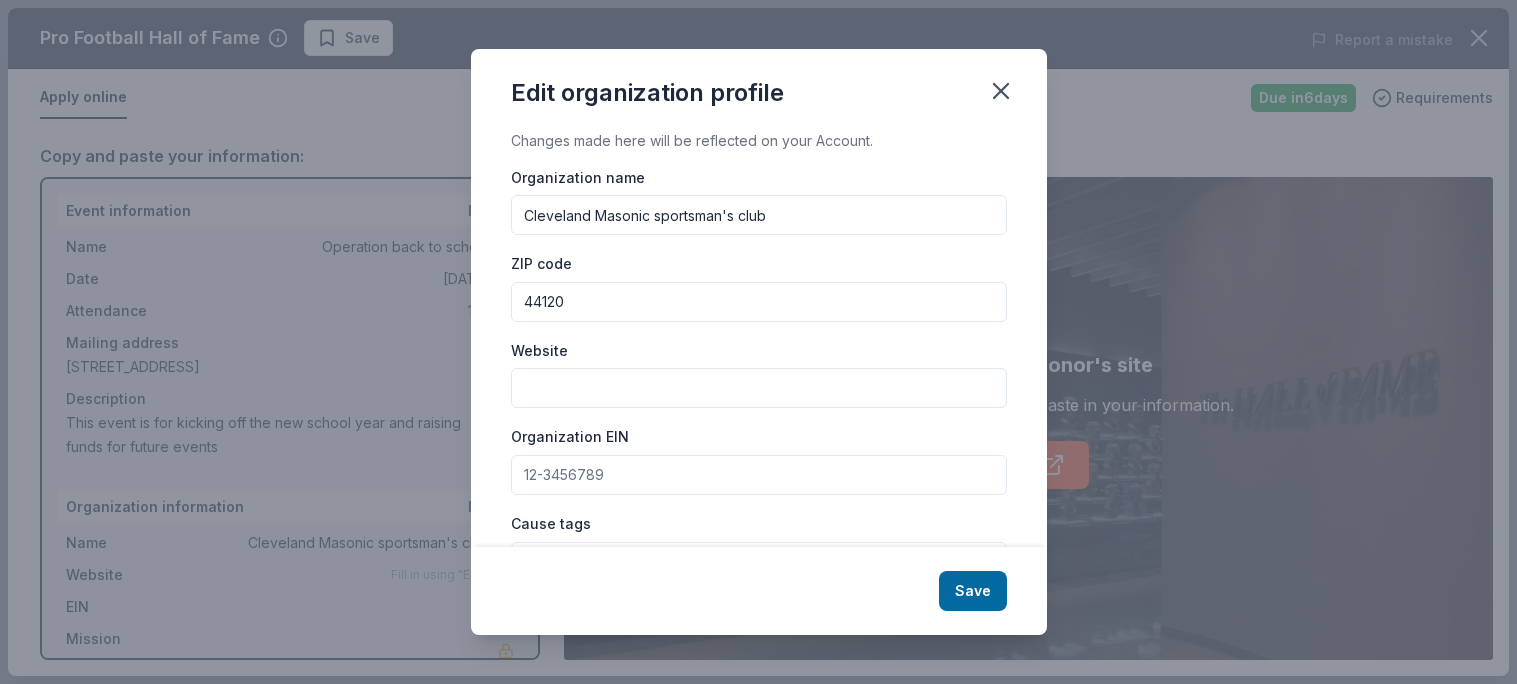 click on "Cleveland Masonic sportsman's club" at bounding box center [759, 215] 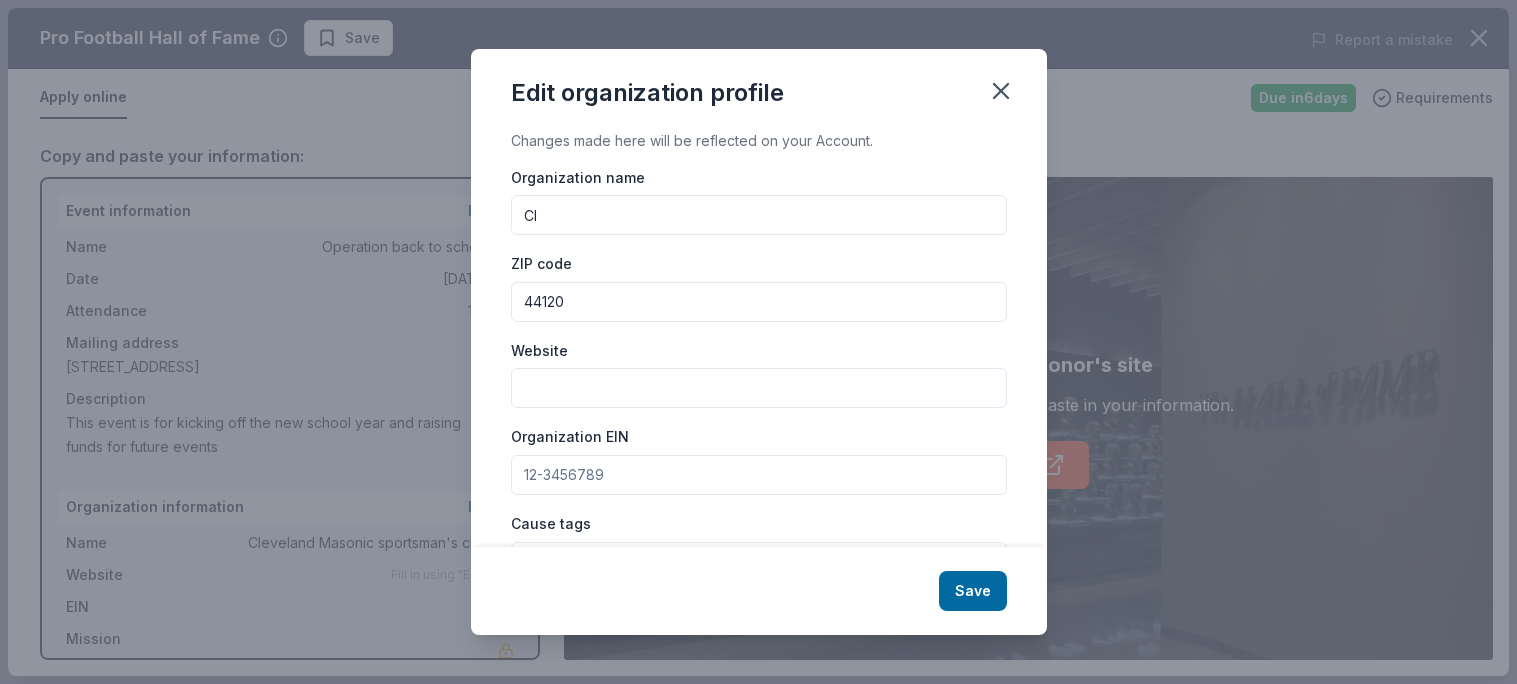 type on "C" 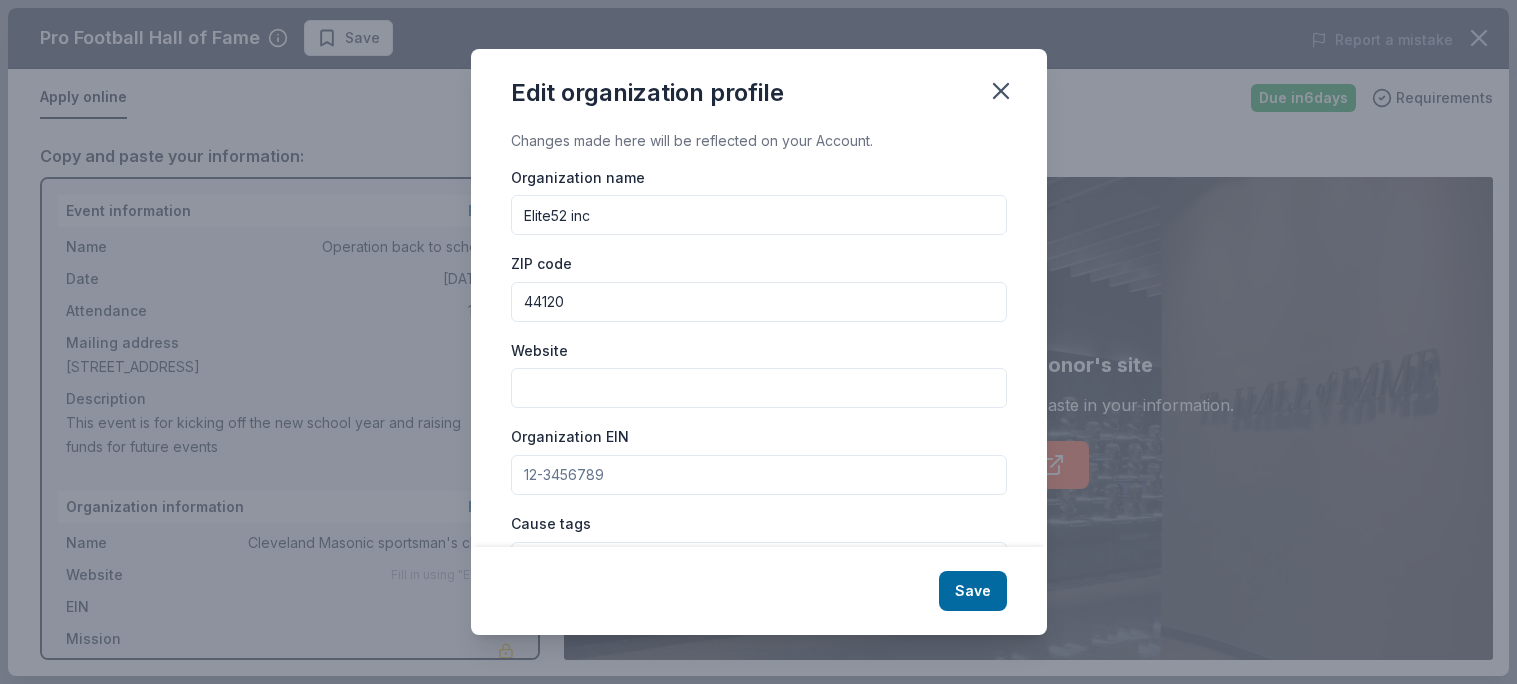 type on "Elite52 inc" 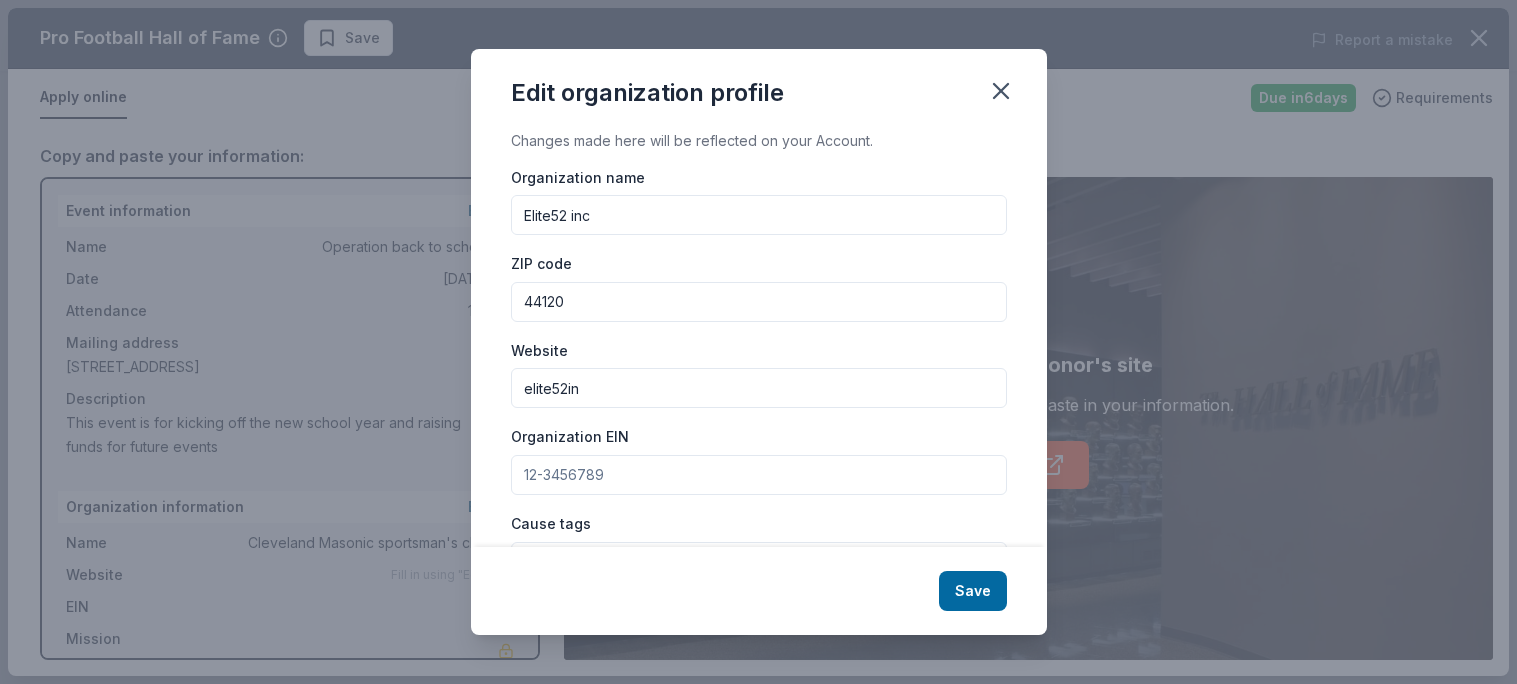 type on "elite52inc" 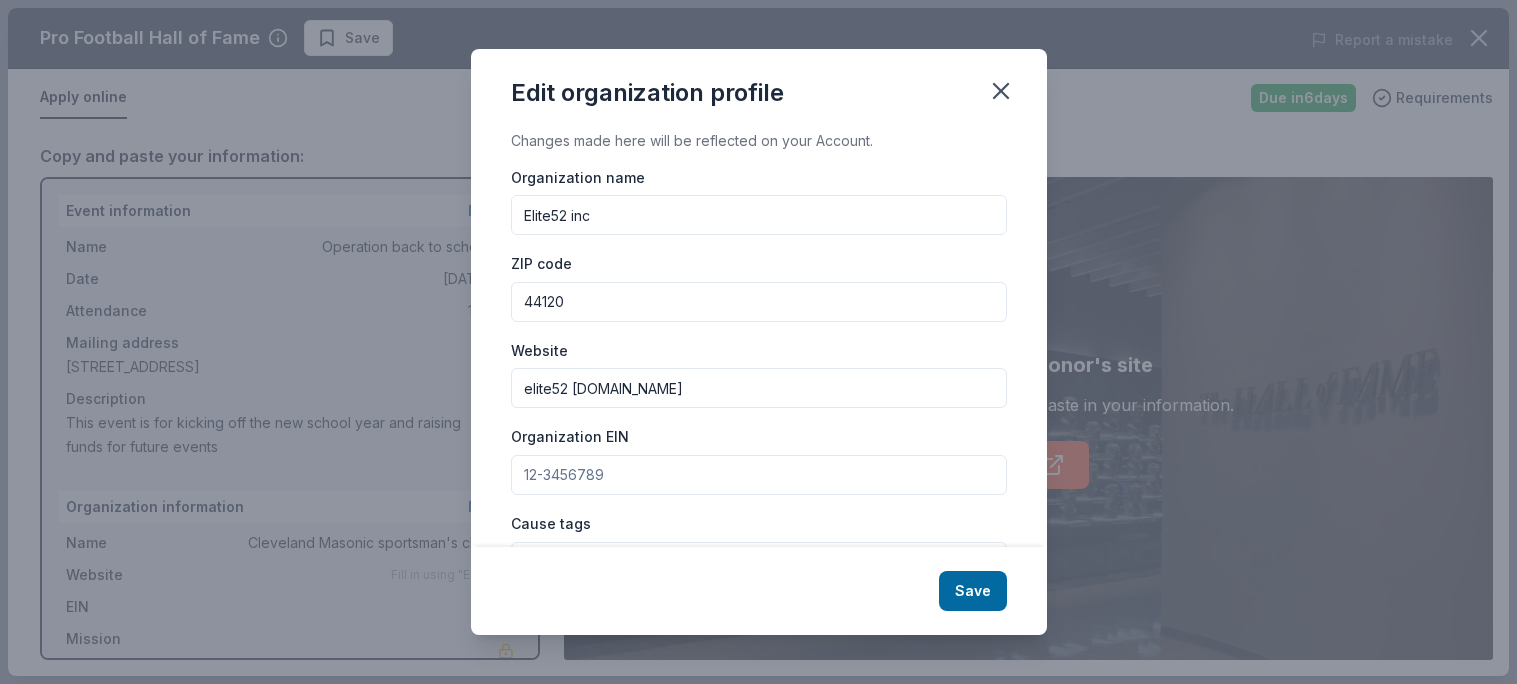 type on "elite52 [DOMAIN_NAME]" 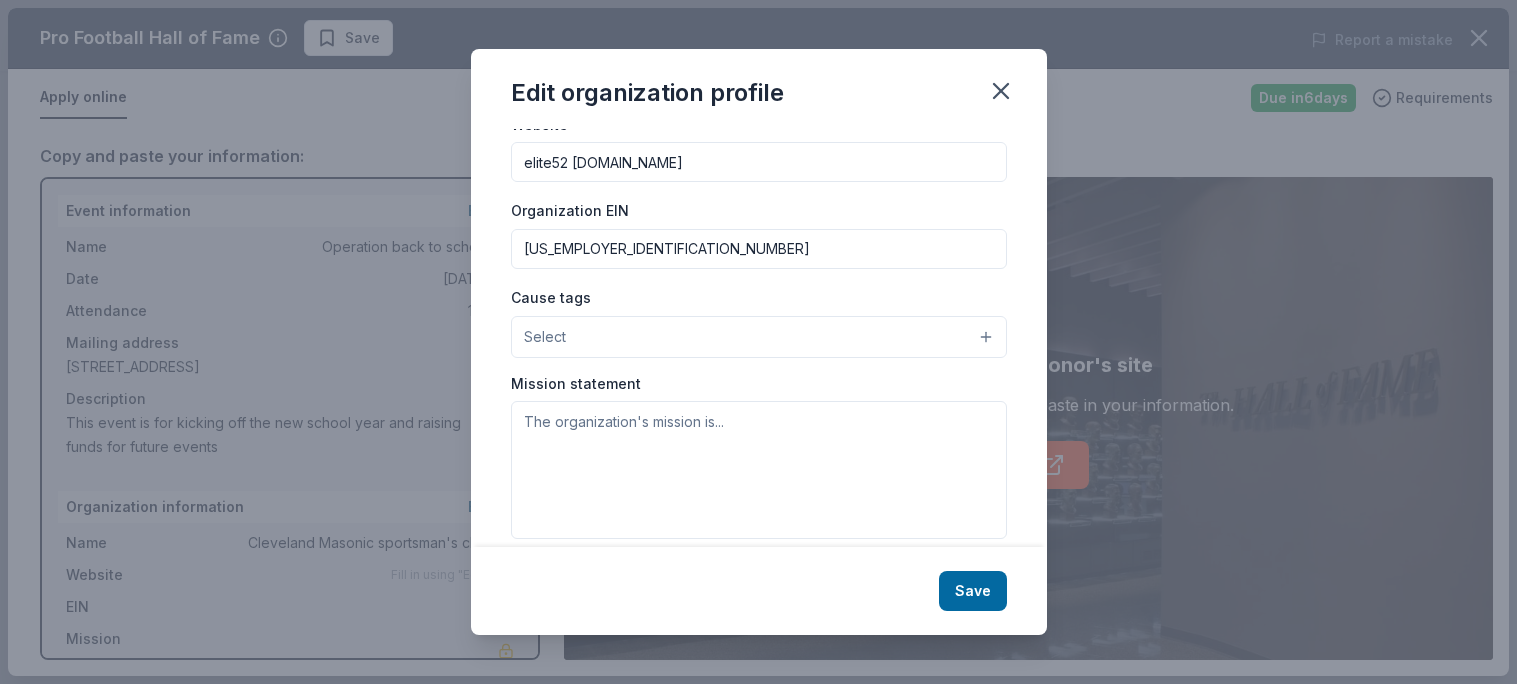 scroll, scrollTop: 227, scrollLeft: 0, axis: vertical 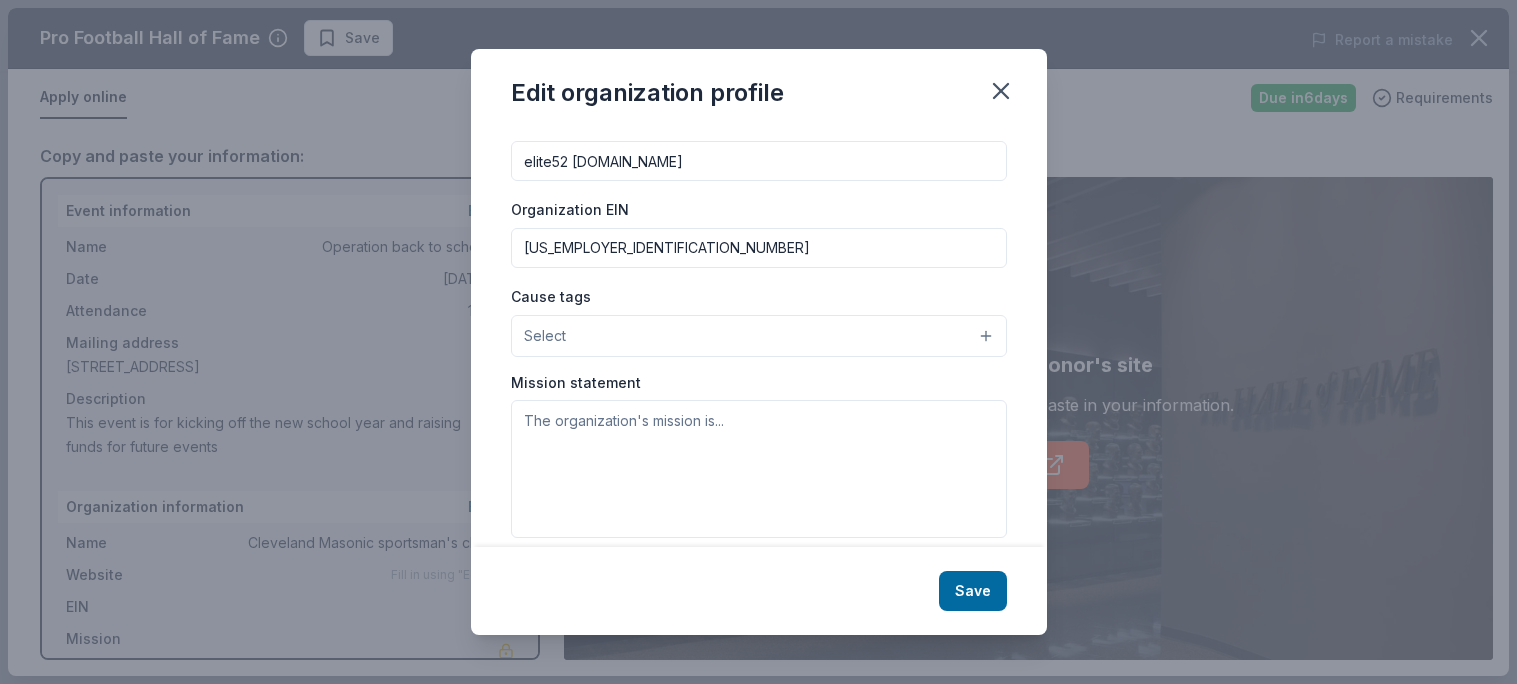 type on "[US_EMPLOYER_IDENTIFICATION_NUMBER]" 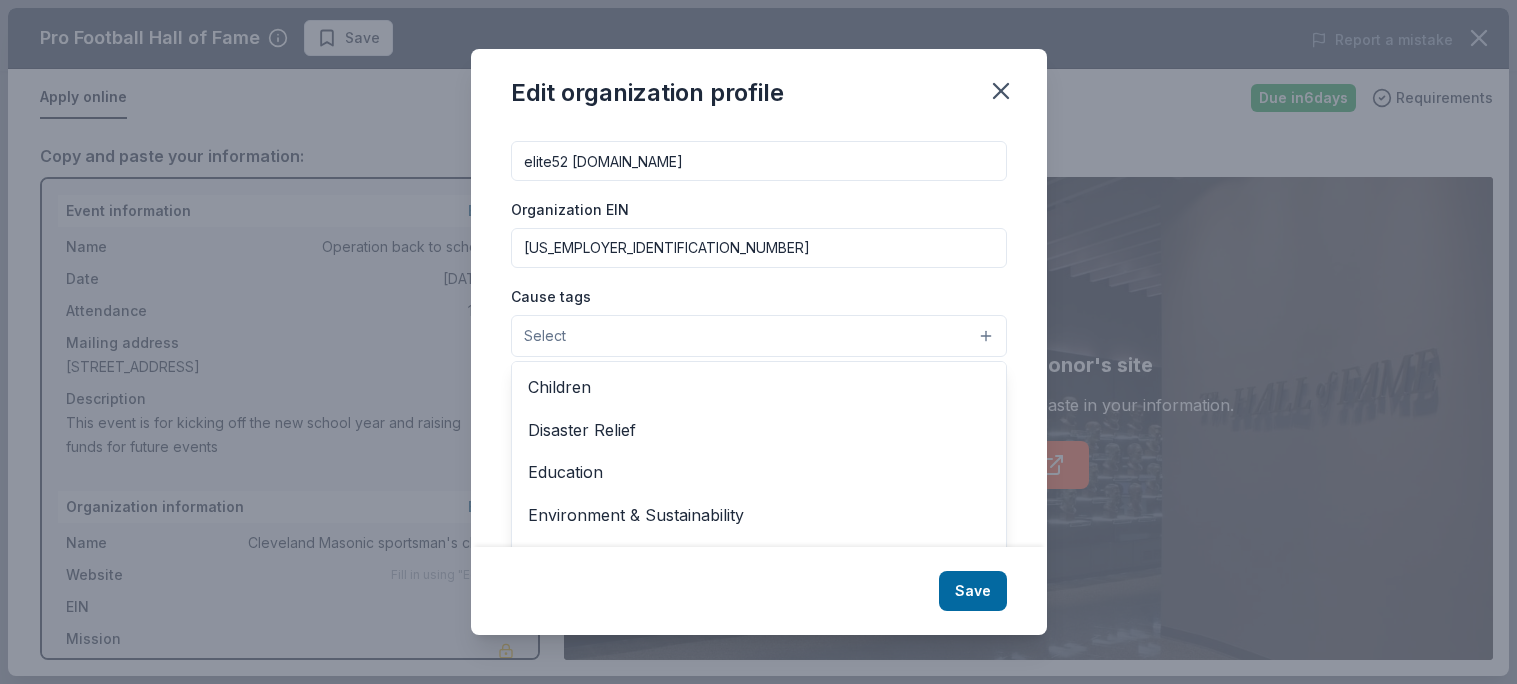 scroll, scrollTop: 79, scrollLeft: 0, axis: vertical 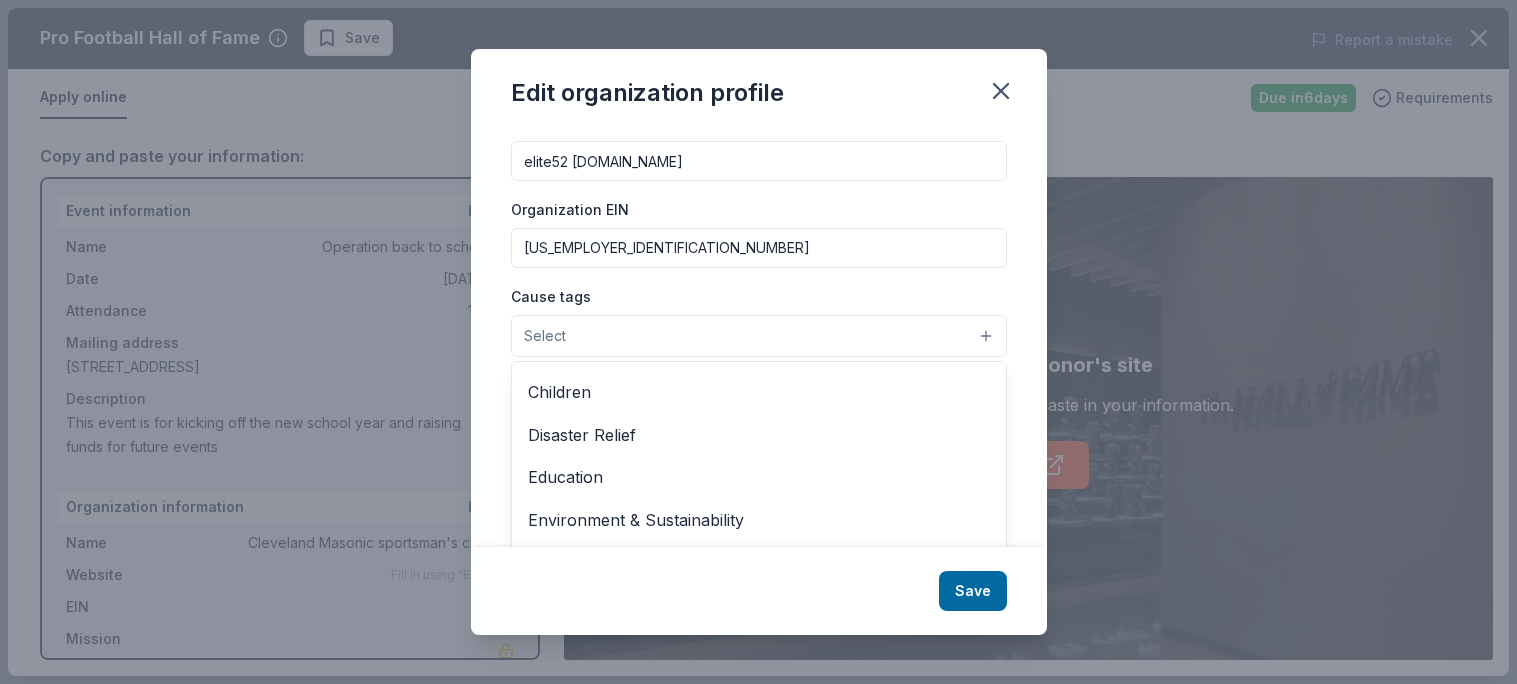 click on "Education" at bounding box center [759, 477] 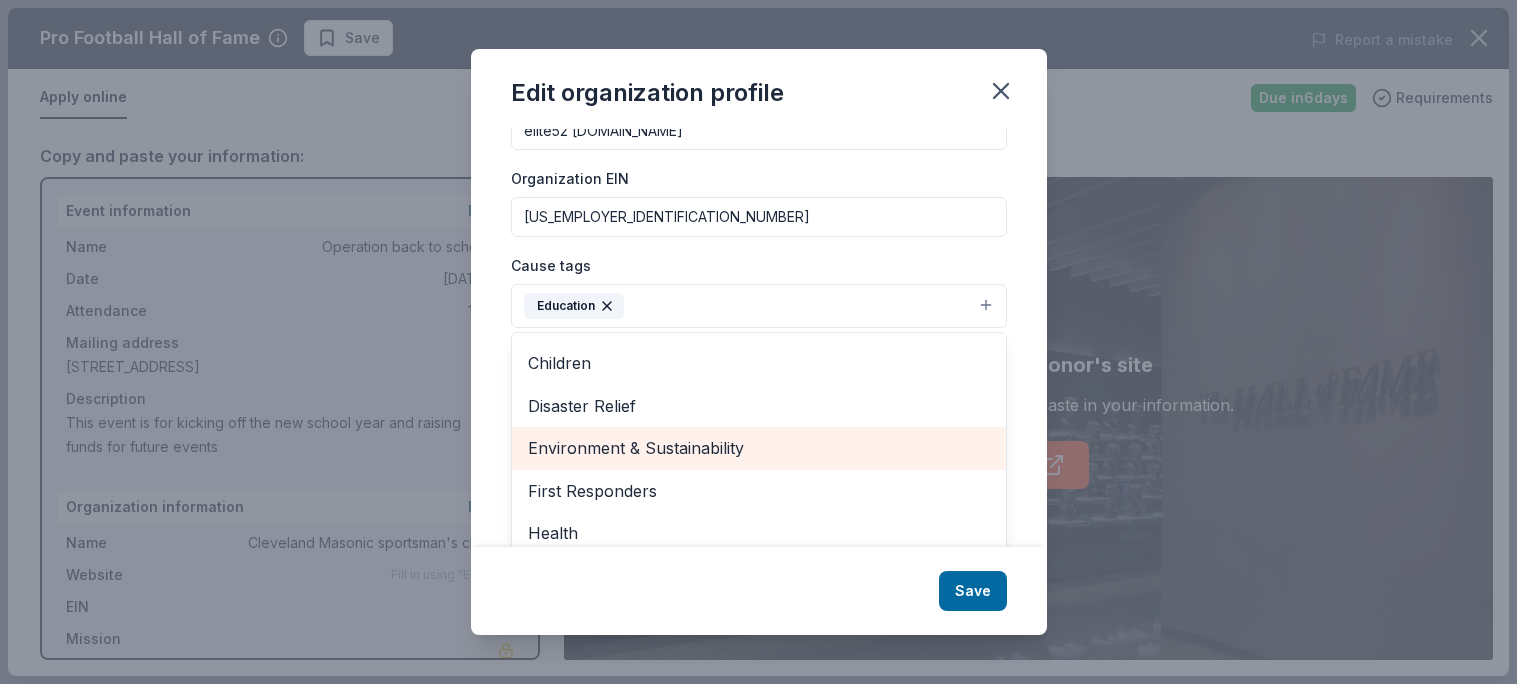 scroll, scrollTop: 284, scrollLeft: 0, axis: vertical 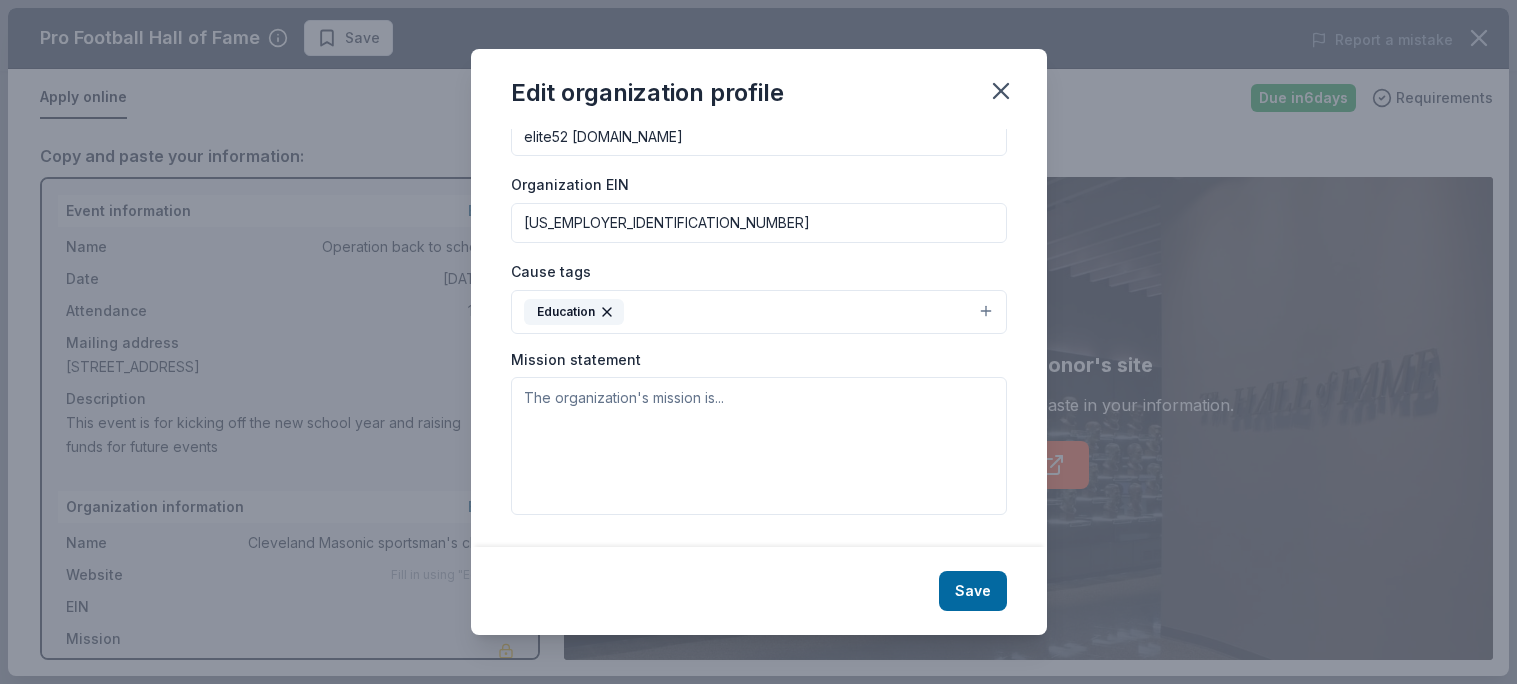 click on "Education" at bounding box center [759, 312] 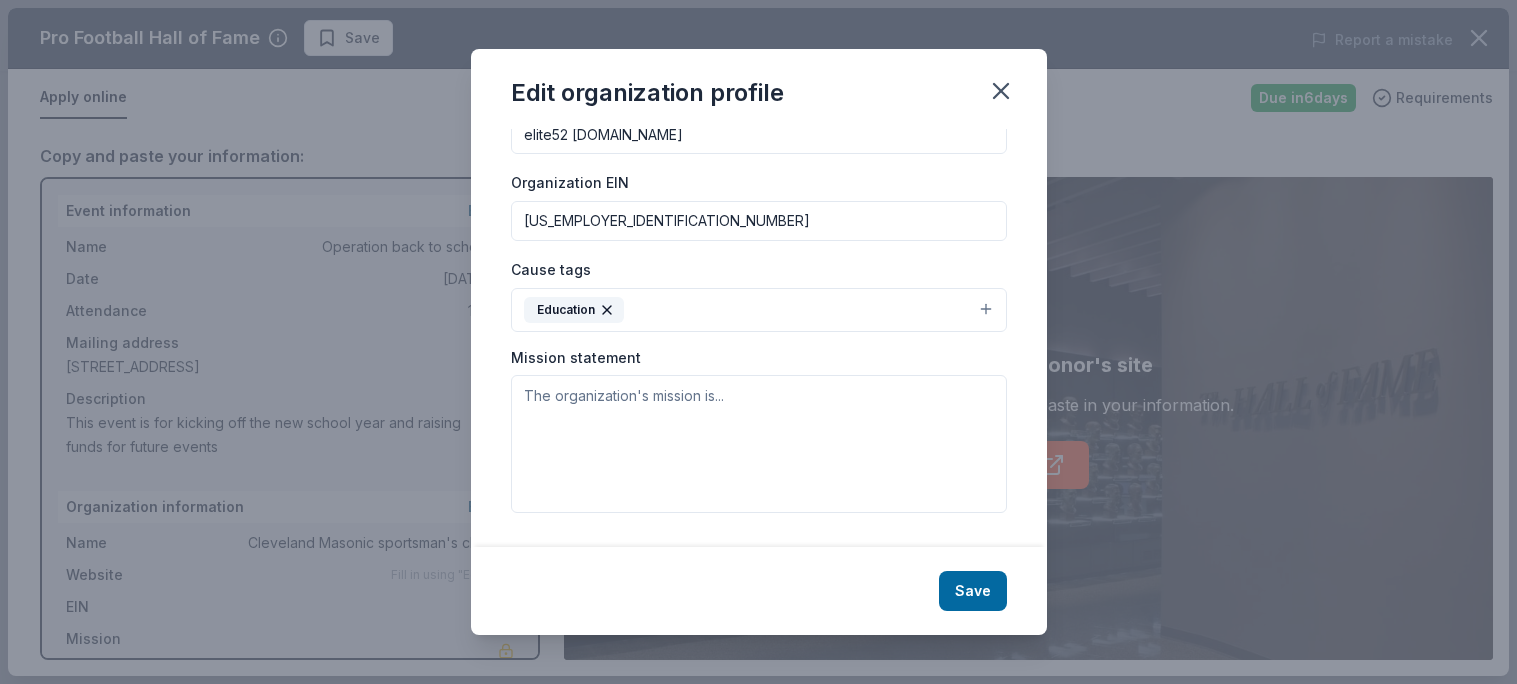 scroll, scrollTop: 272, scrollLeft: 0, axis: vertical 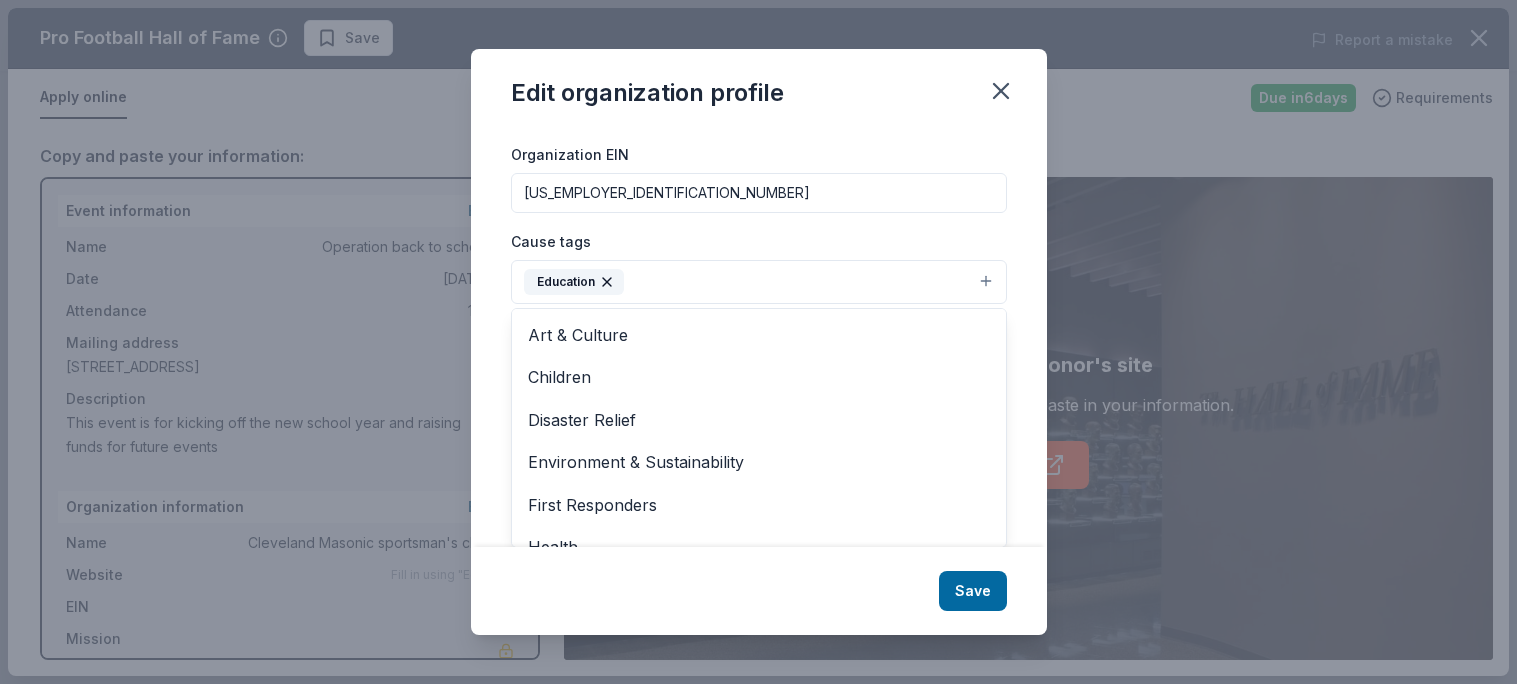click on "Disaster Relief" at bounding box center [759, 420] 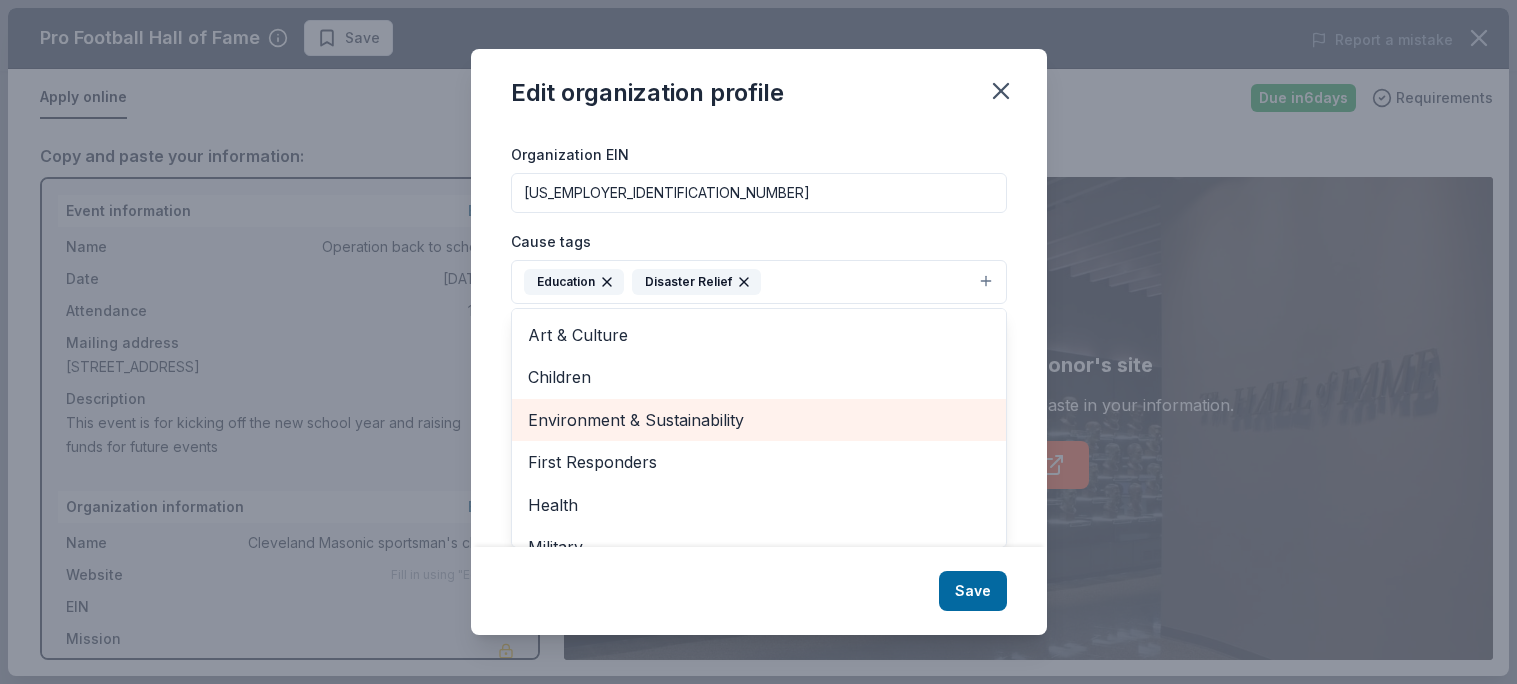 scroll, scrollTop: 0, scrollLeft: 0, axis: both 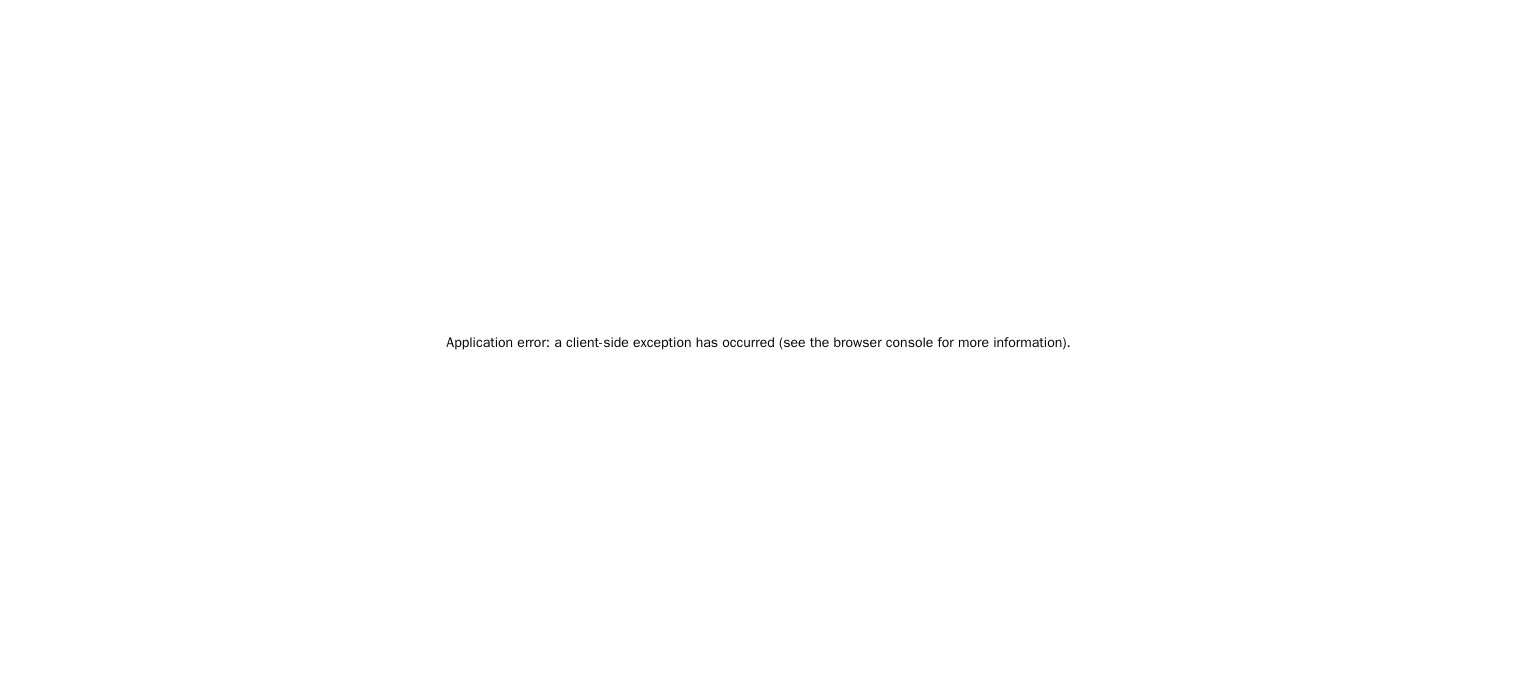 click on "Application error: a client-side exception has occurred     (see the browser console for more information) ." at bounding box center (758, 343) 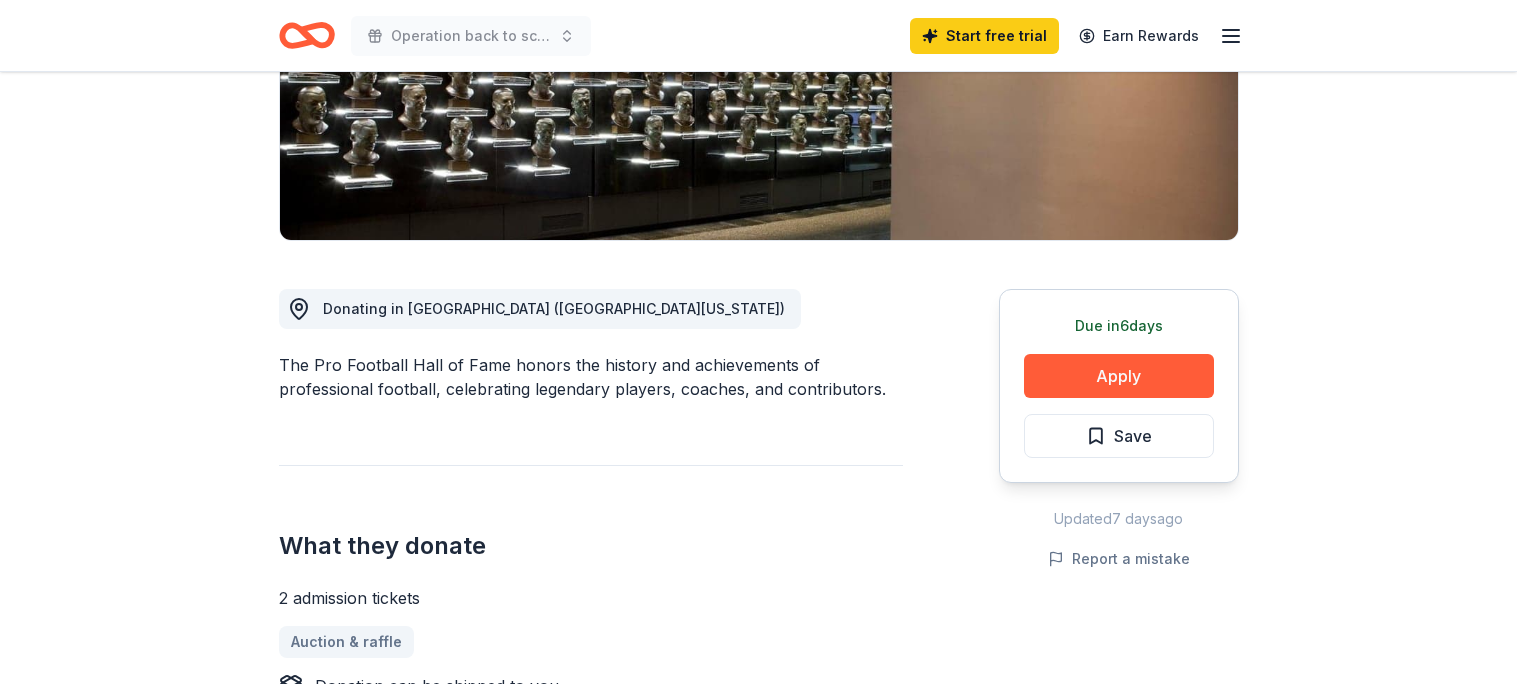 scroll, scrollTop: 375, scrollLeft: 0, axis: vertical 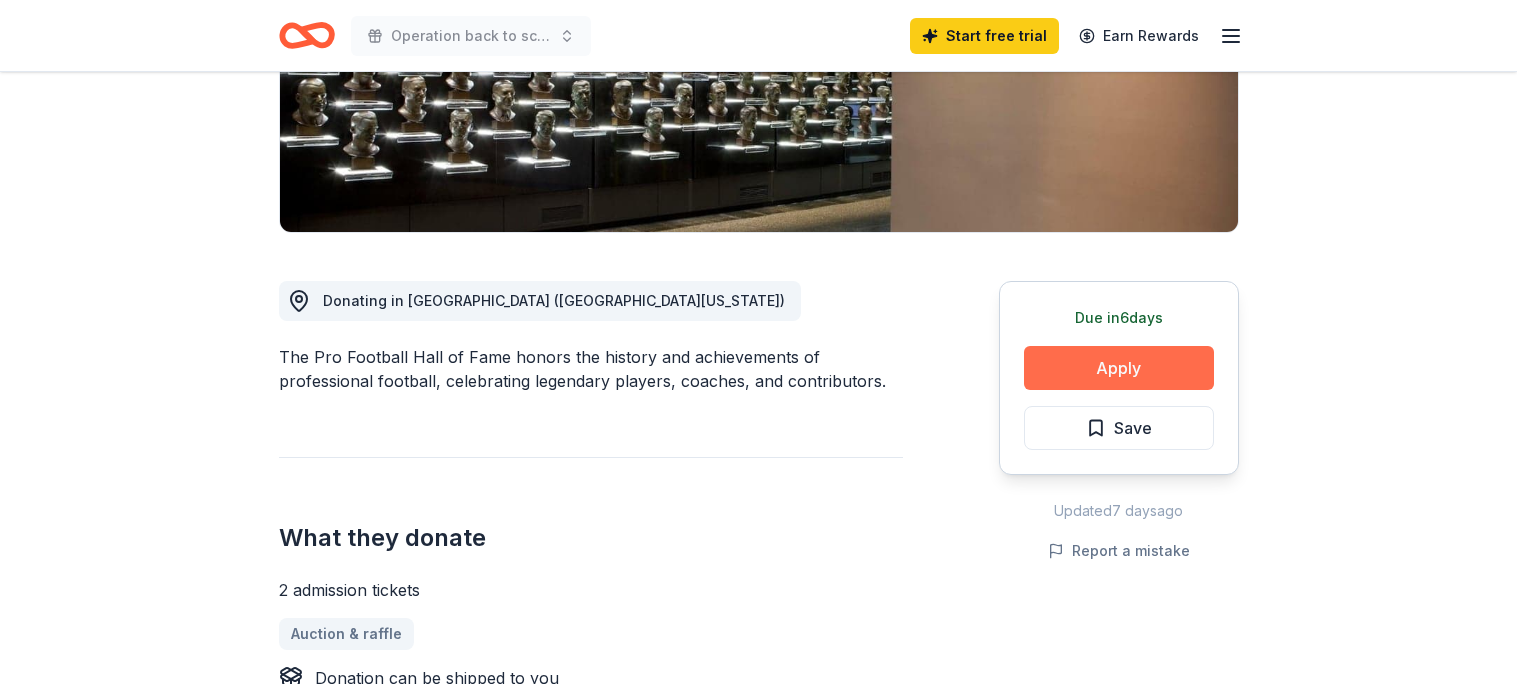 click on "Apply" at bounding box center (1119, 368) 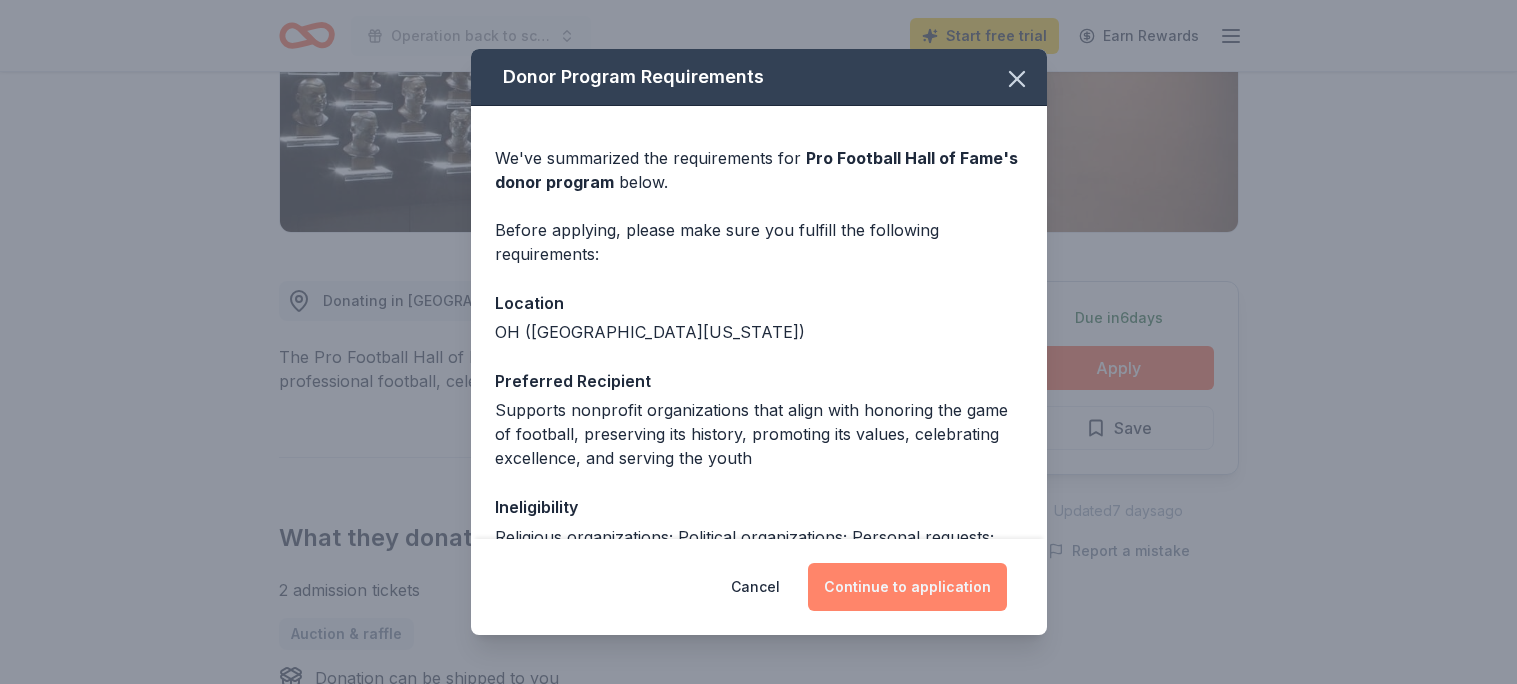 click on "Continue to application" at bounding box center (907, 587) 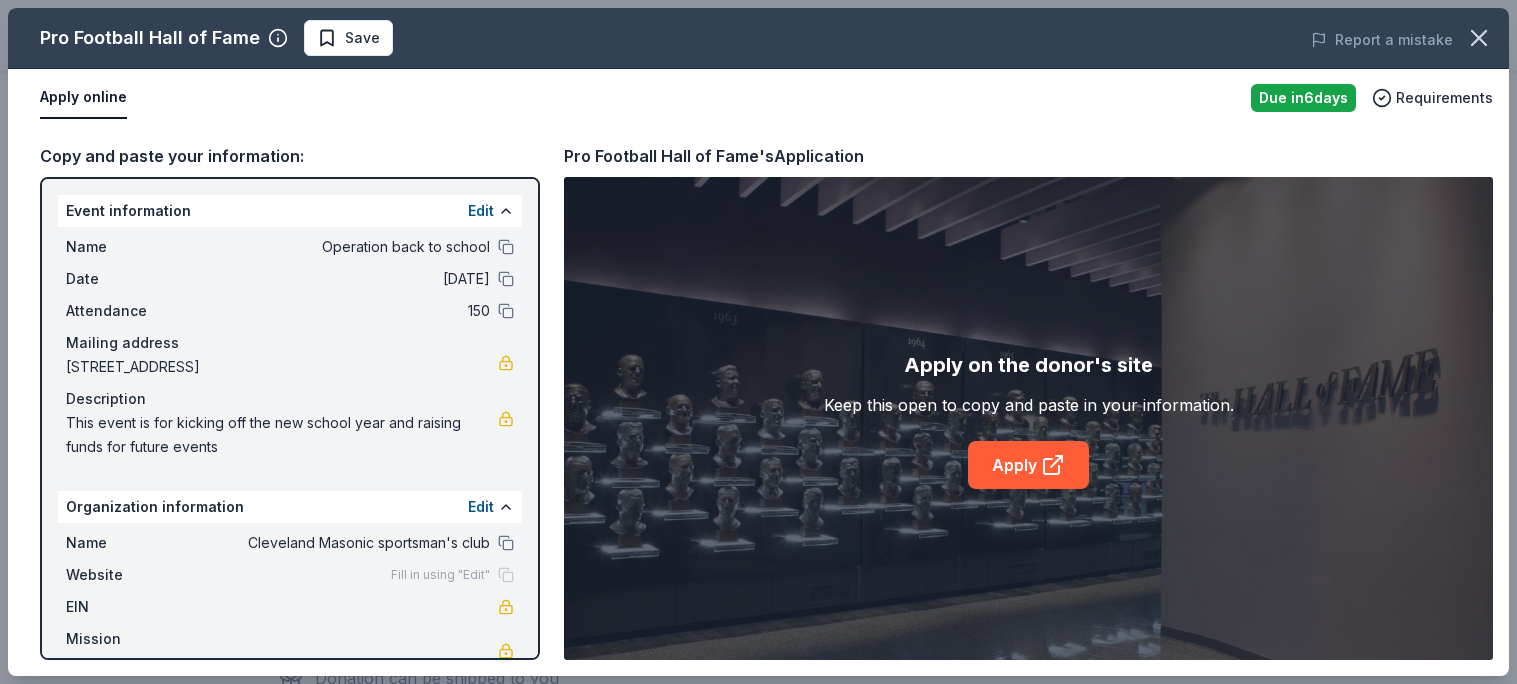 scroll, scrollTop: 15, scrollLeft: 0, axis: vertical 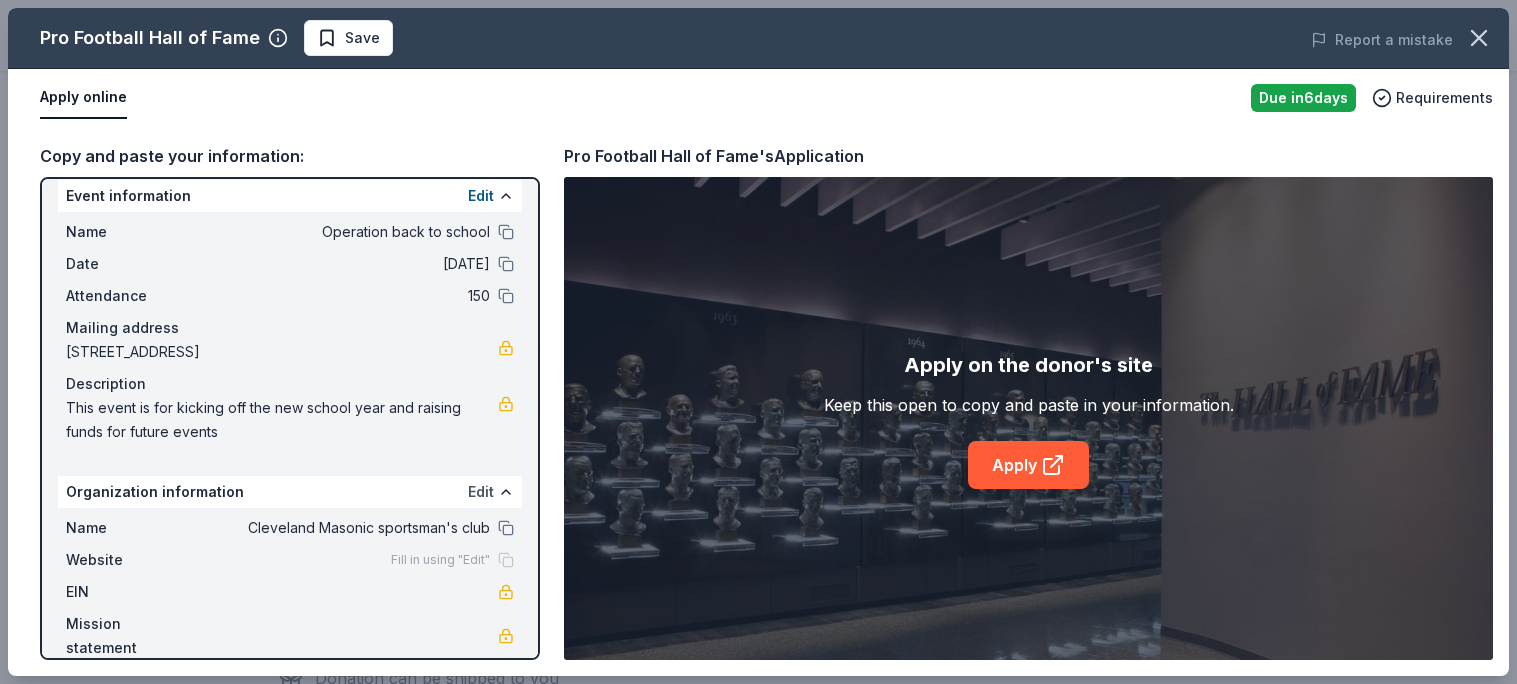 click on "Edit" at bounding box center (481, 492) 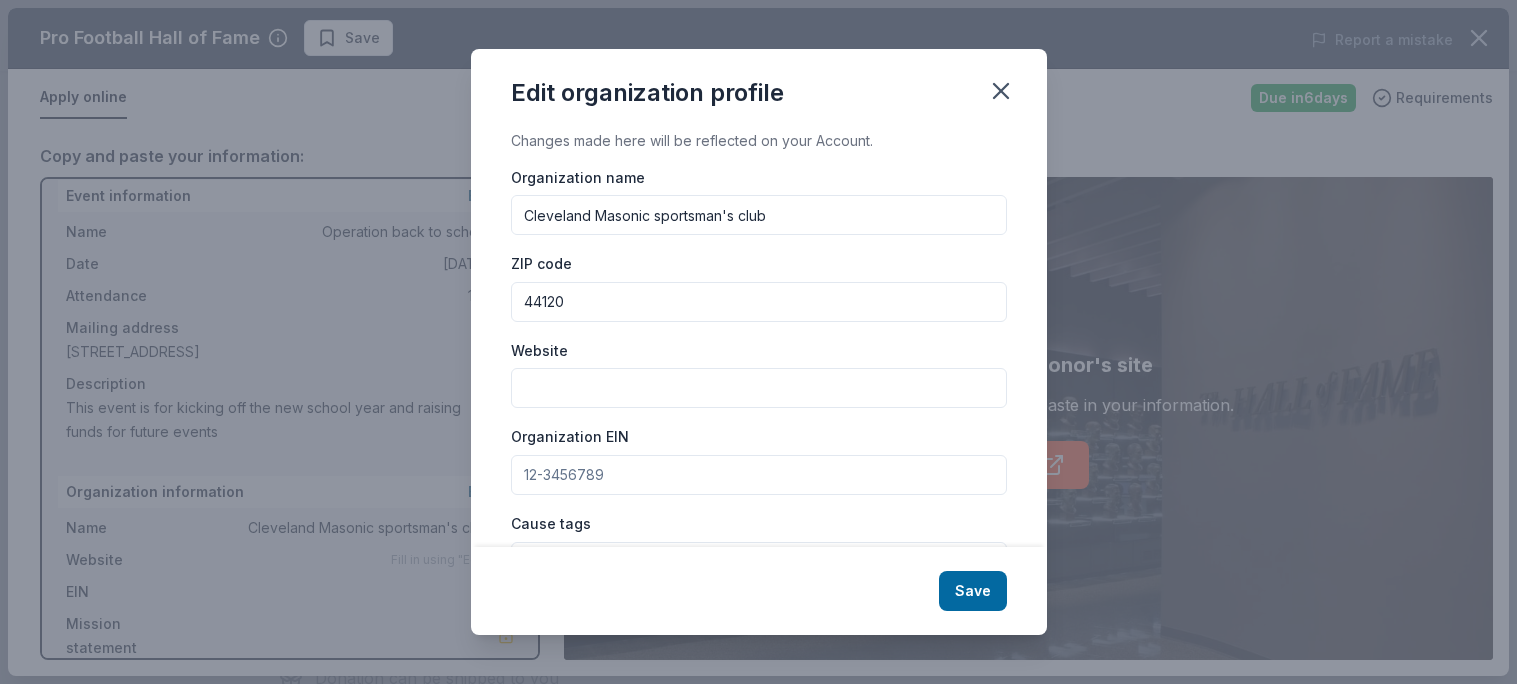 click on "Cleveland Masonic sportsman's club" at bounding box center [759, 215] 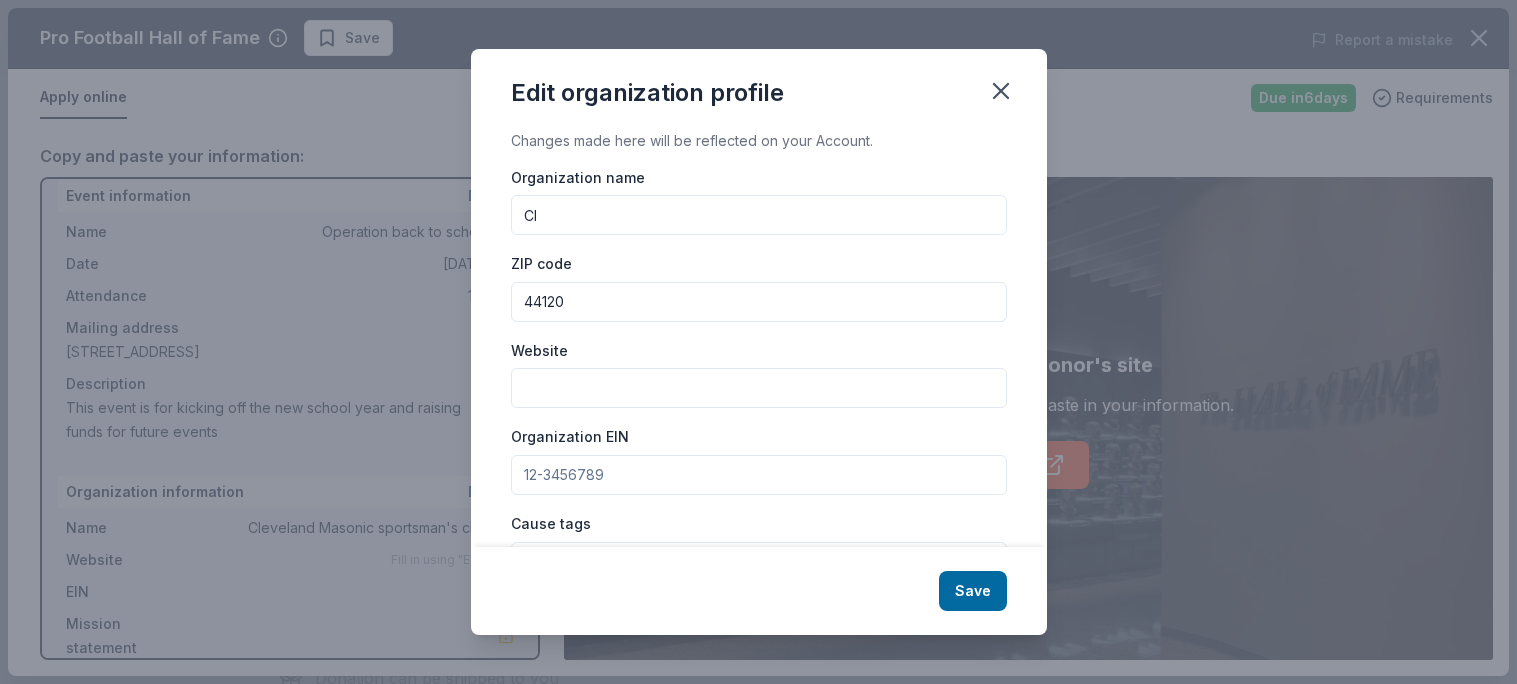 type on "C" 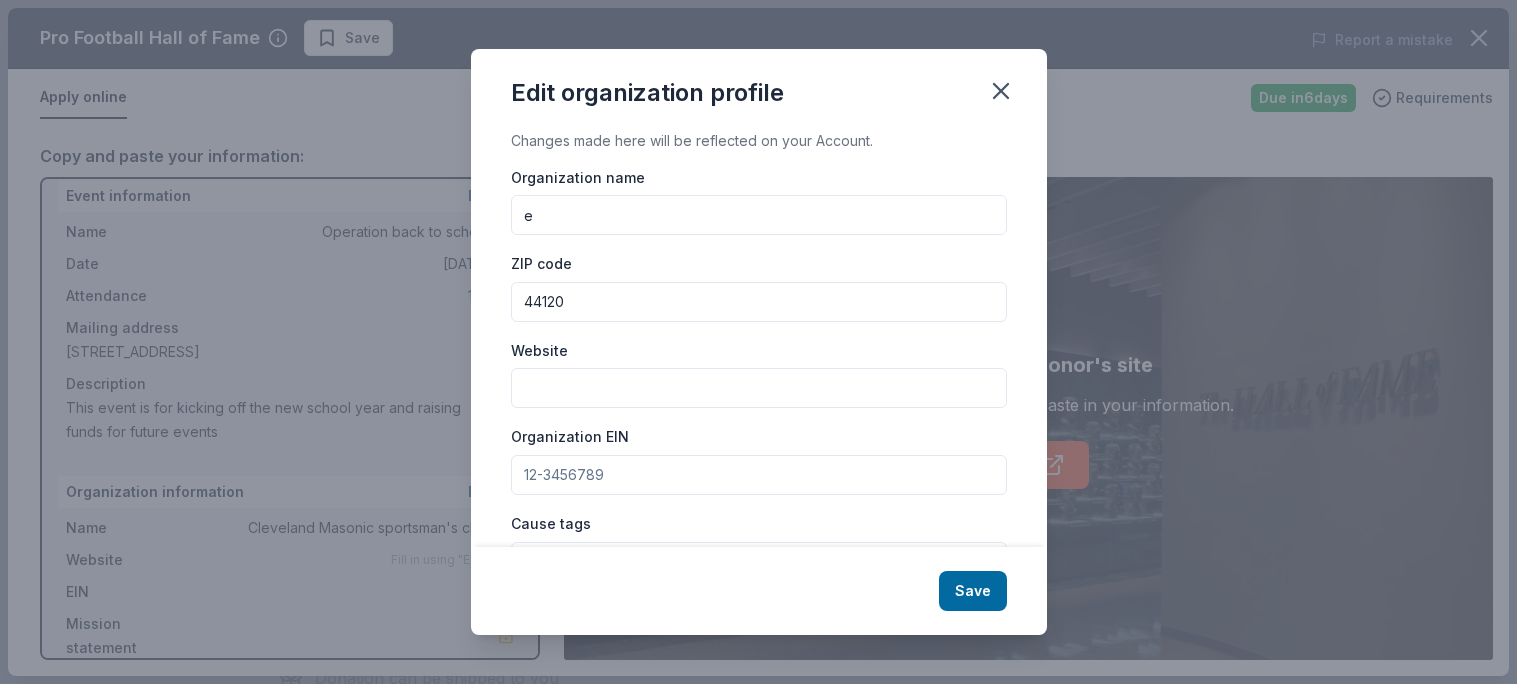 type on "Elite52 inc" 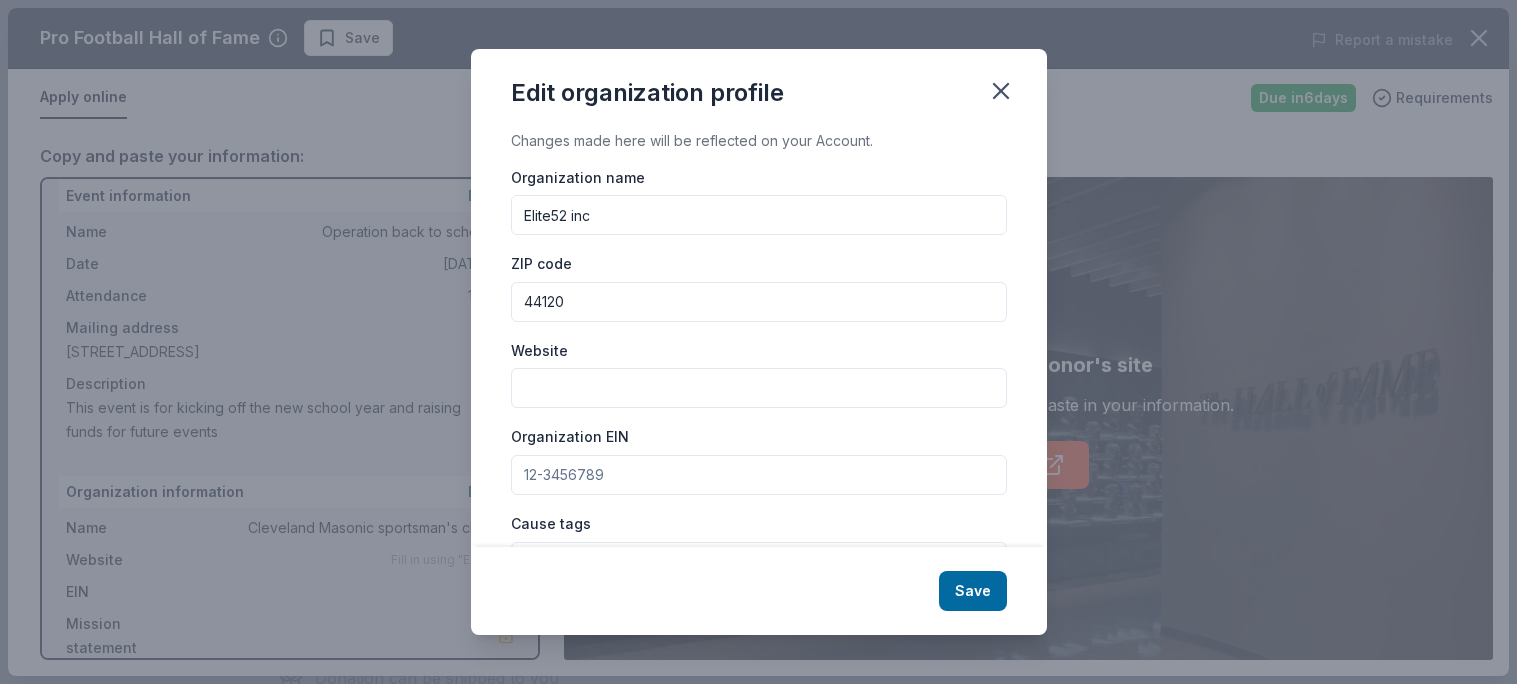 click on "Website" at bounding box center (759, 388) 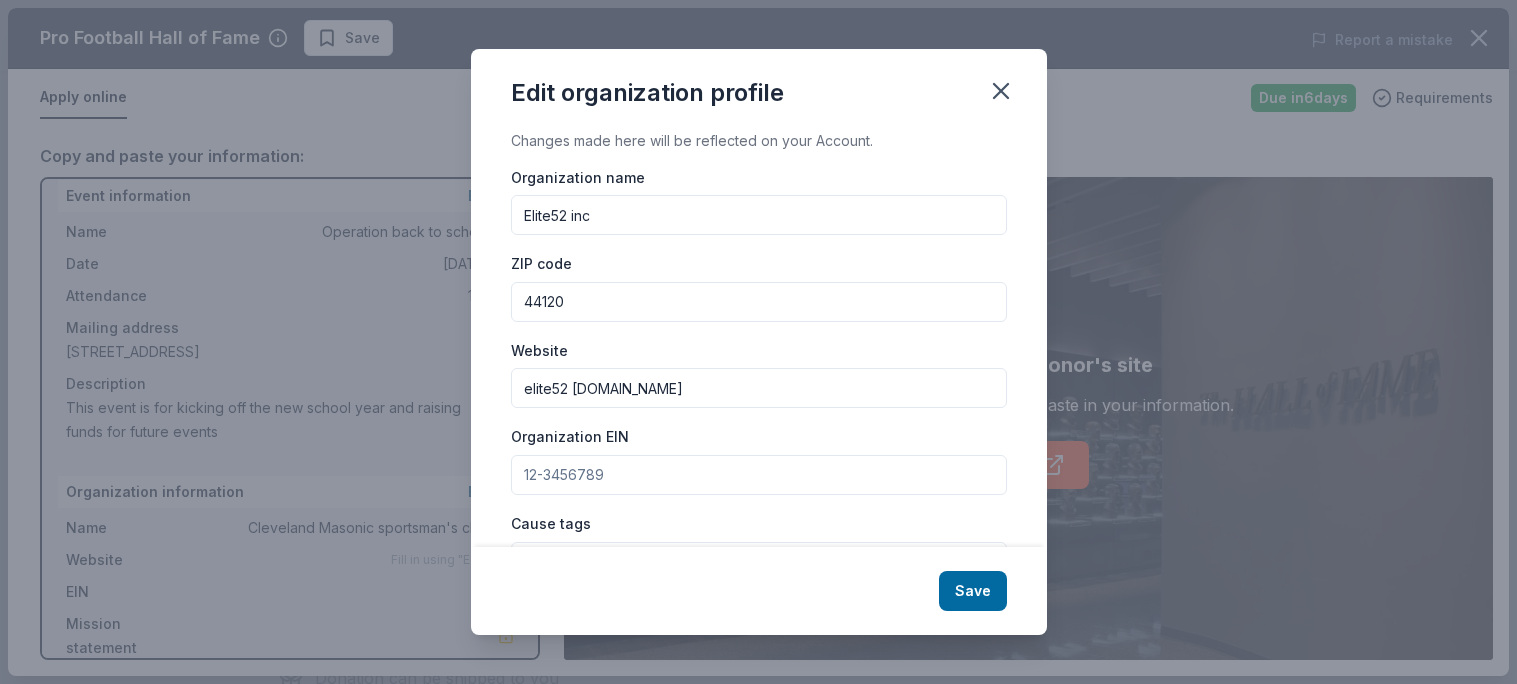 click on "Organization EIN" at bounding box center [759, 475] 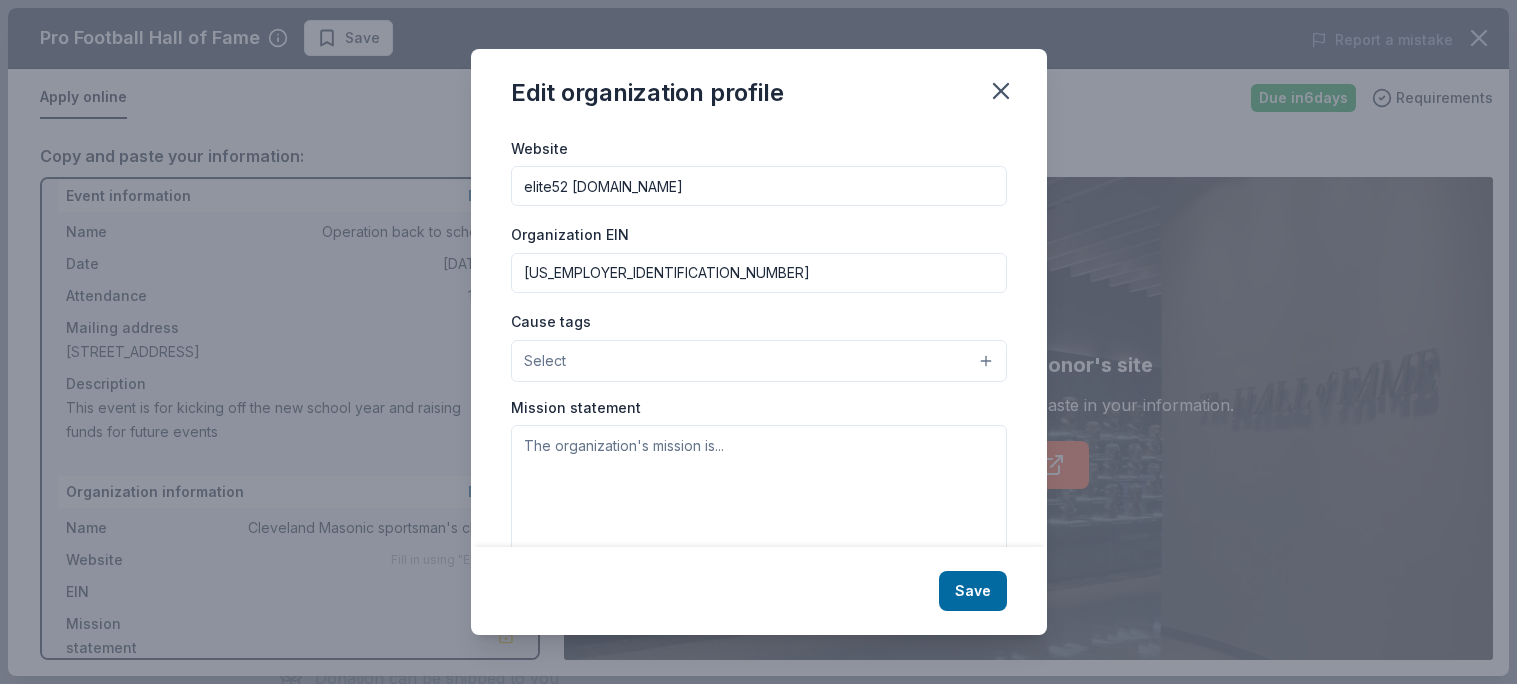 scroll, scrollTop: 213, scrollLeft: 0, axis: vertical 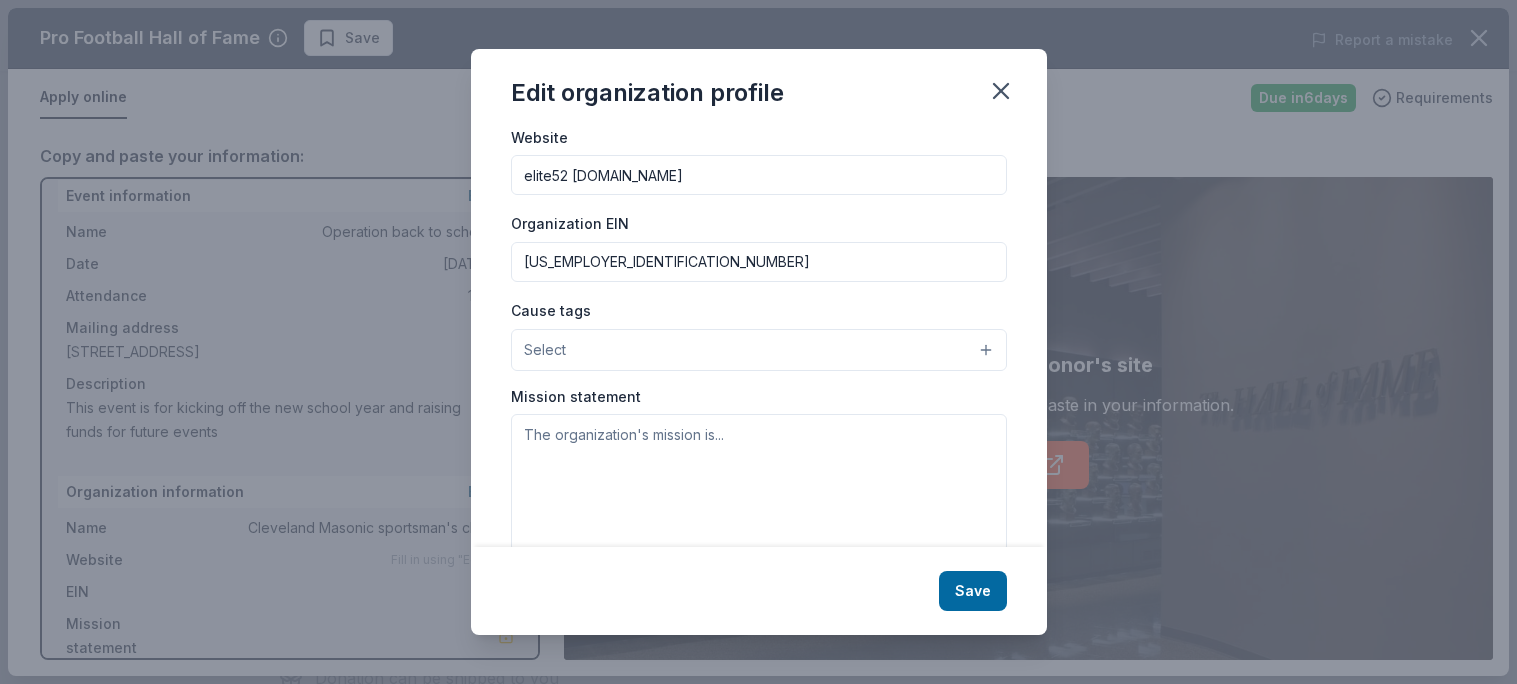 type on "33-3841713" 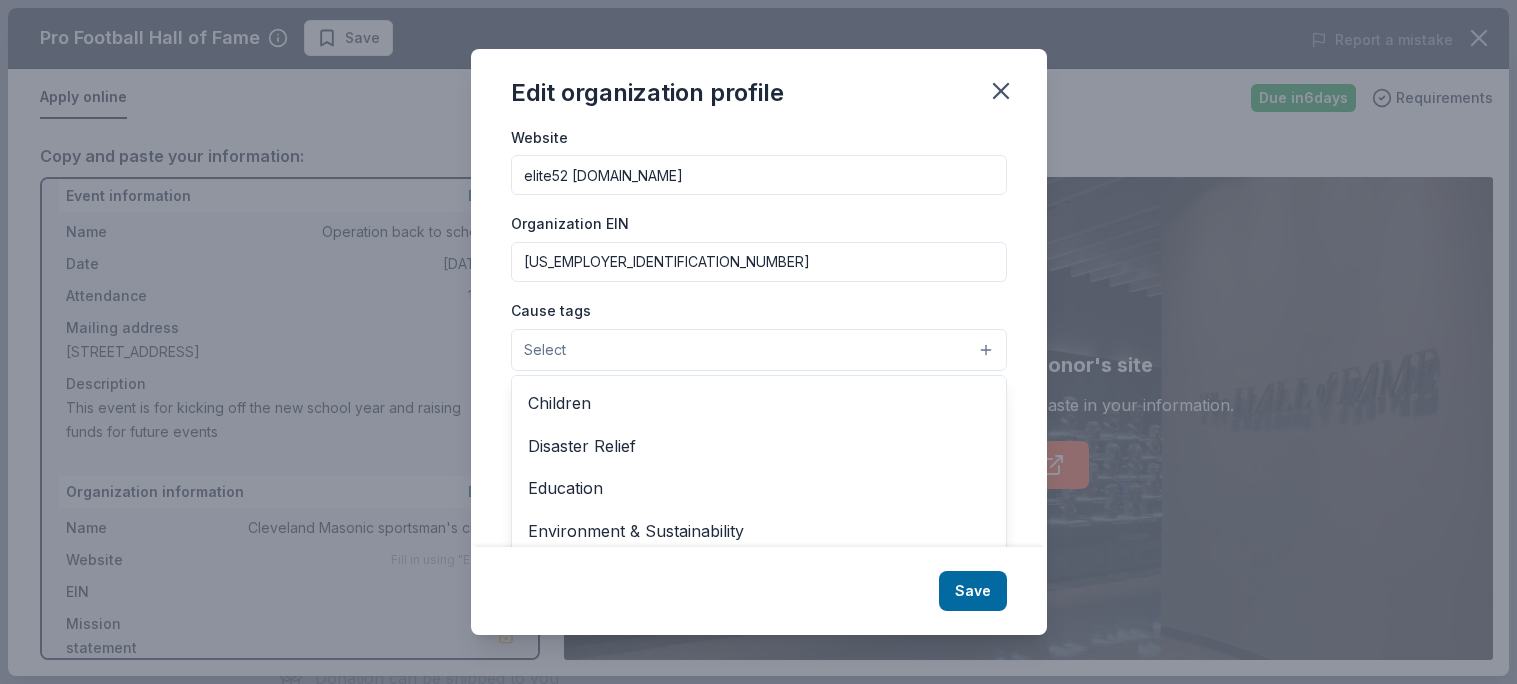 scroll, scrollTop: 87, scrollLeft: 0, axis: vertical 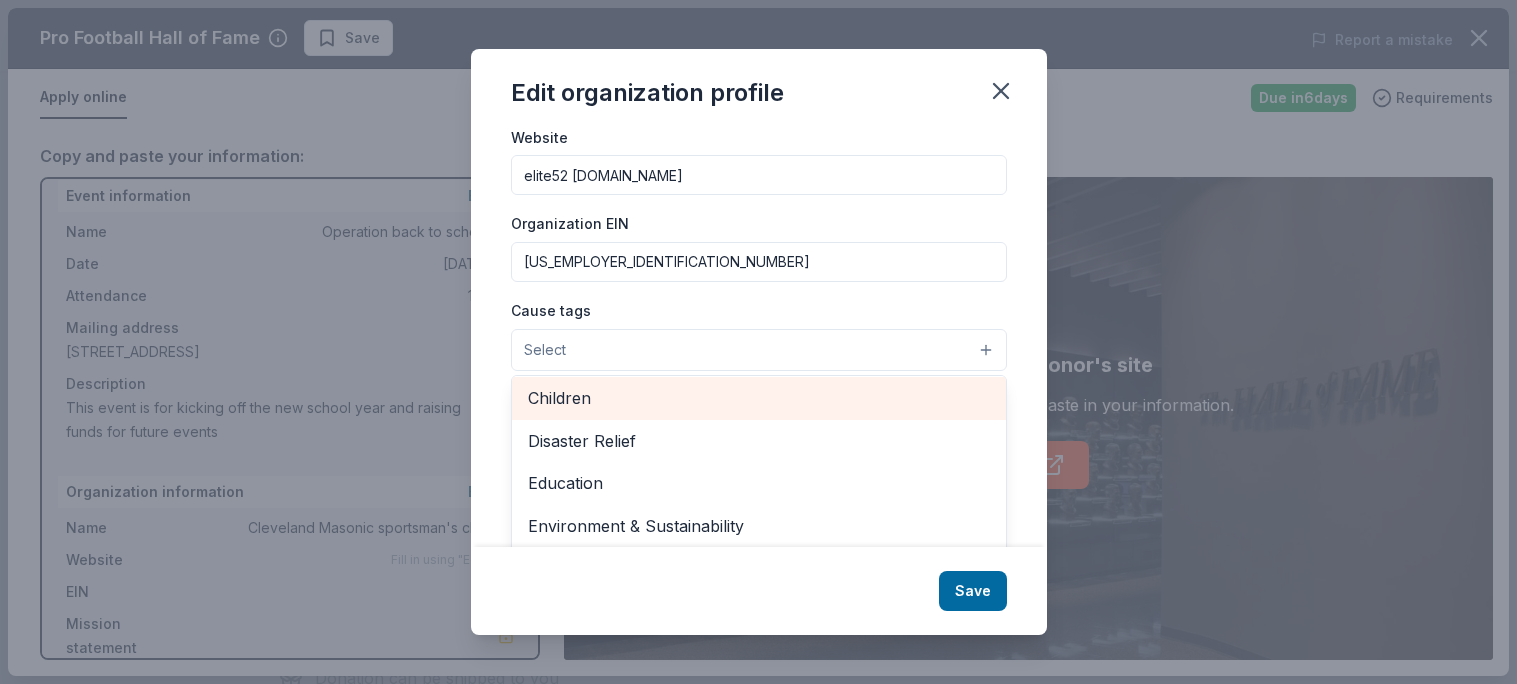 click on "Children" at bounding box center (759, 398) 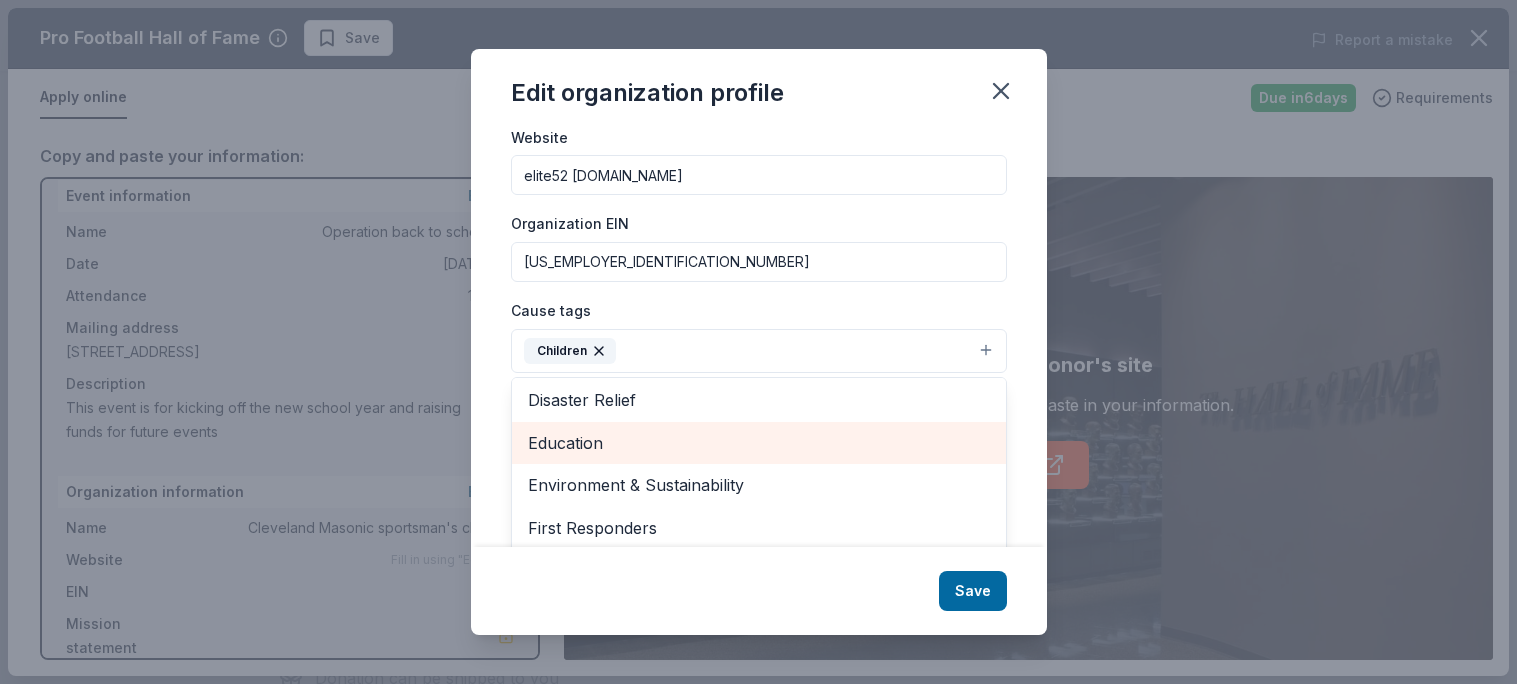 click on "Education" at bounding box center (759, 443) 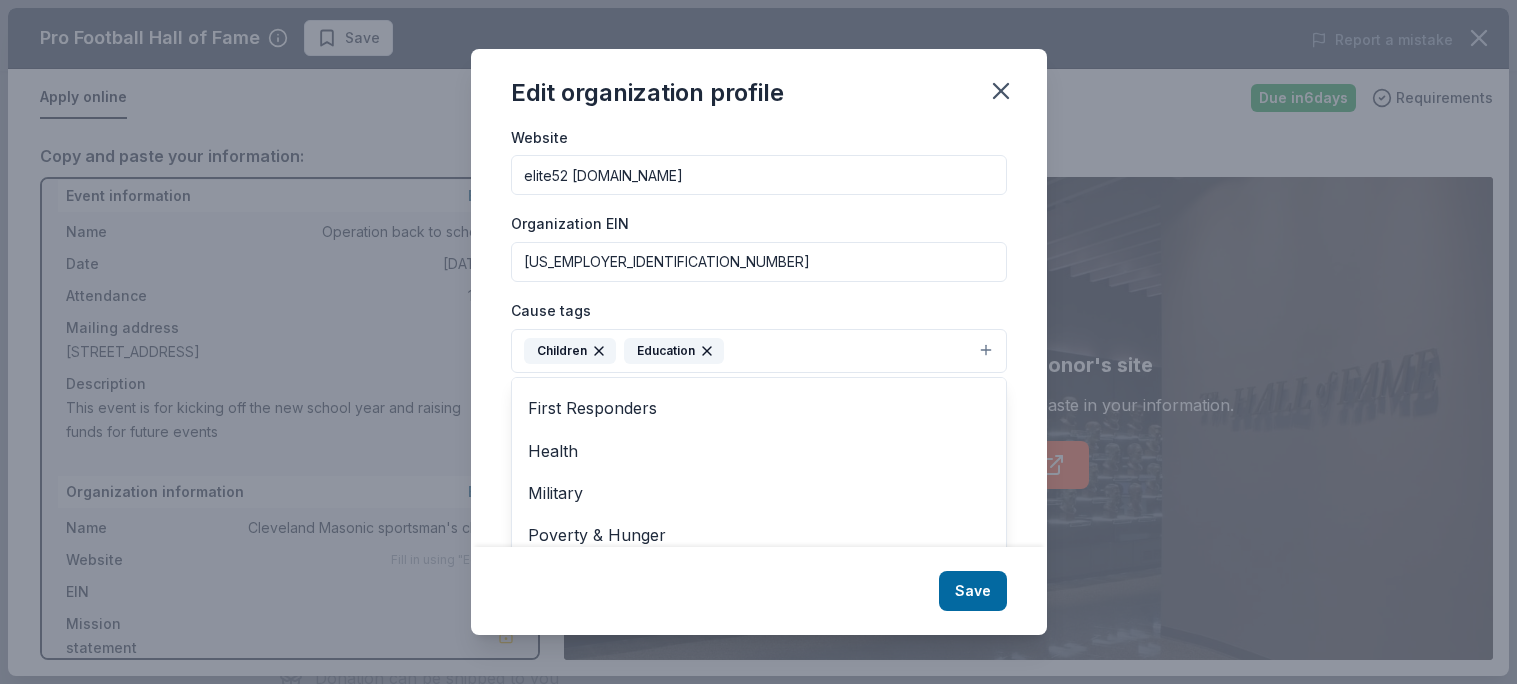 scroll, scrollTop: 166, scrollLeft: 0, axis: vertical 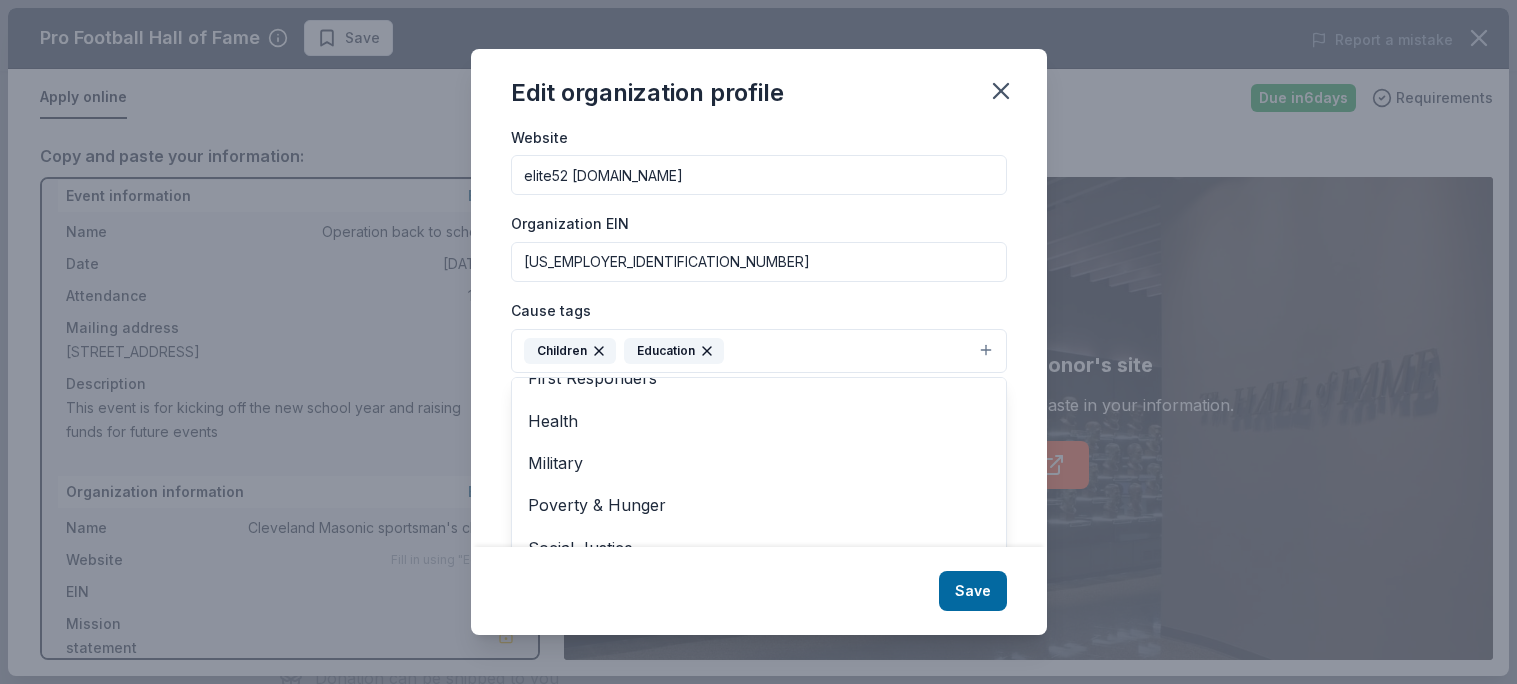 click on "First Responders" at bounding box center [759, 378] 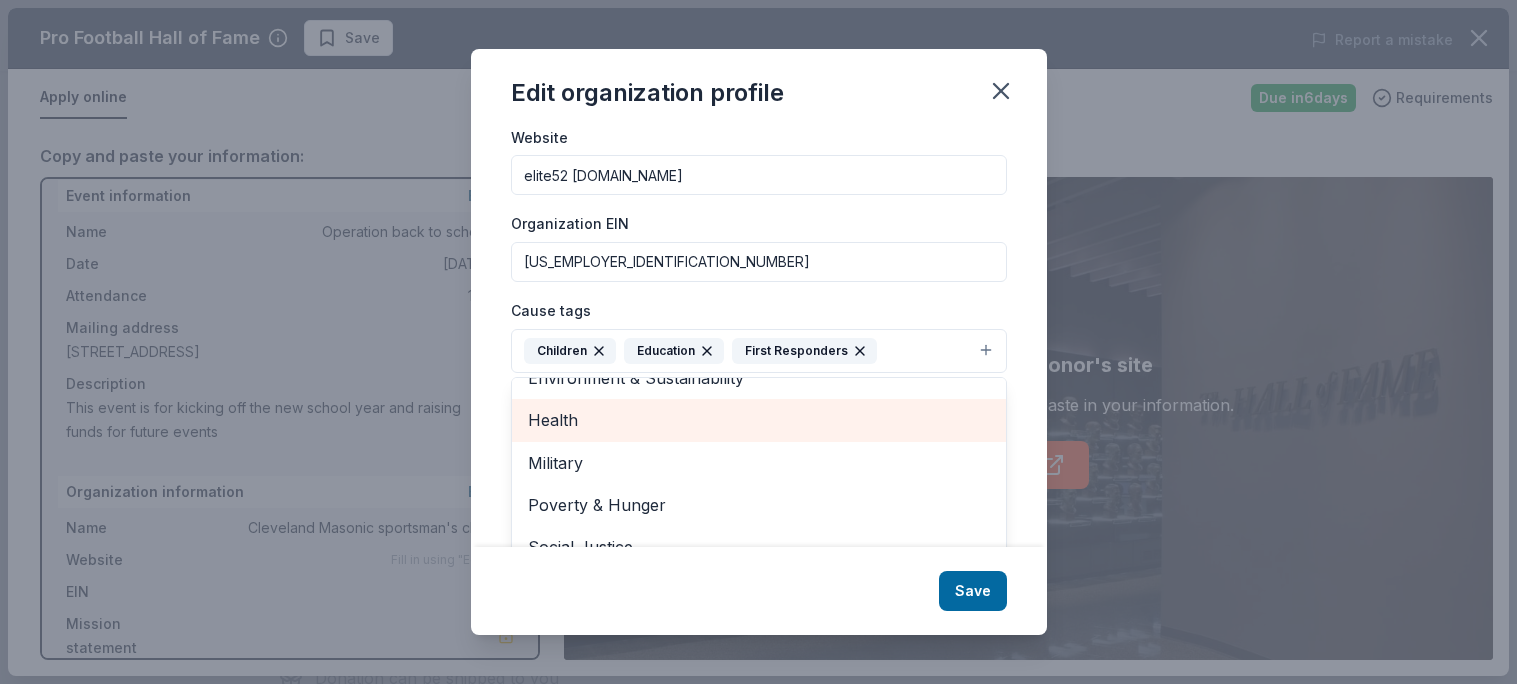 scroll, scrollTop: 152, scrollLeft: 0, axis: vertical 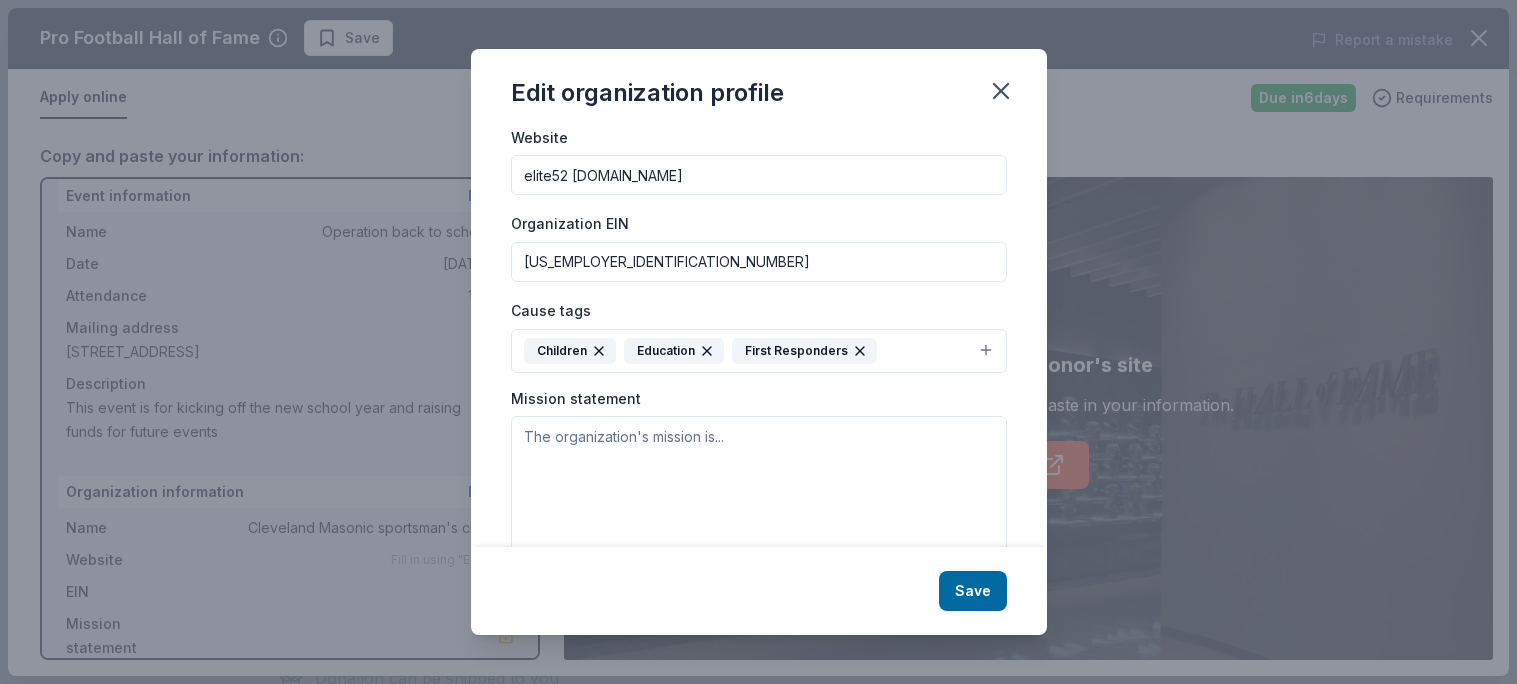 click 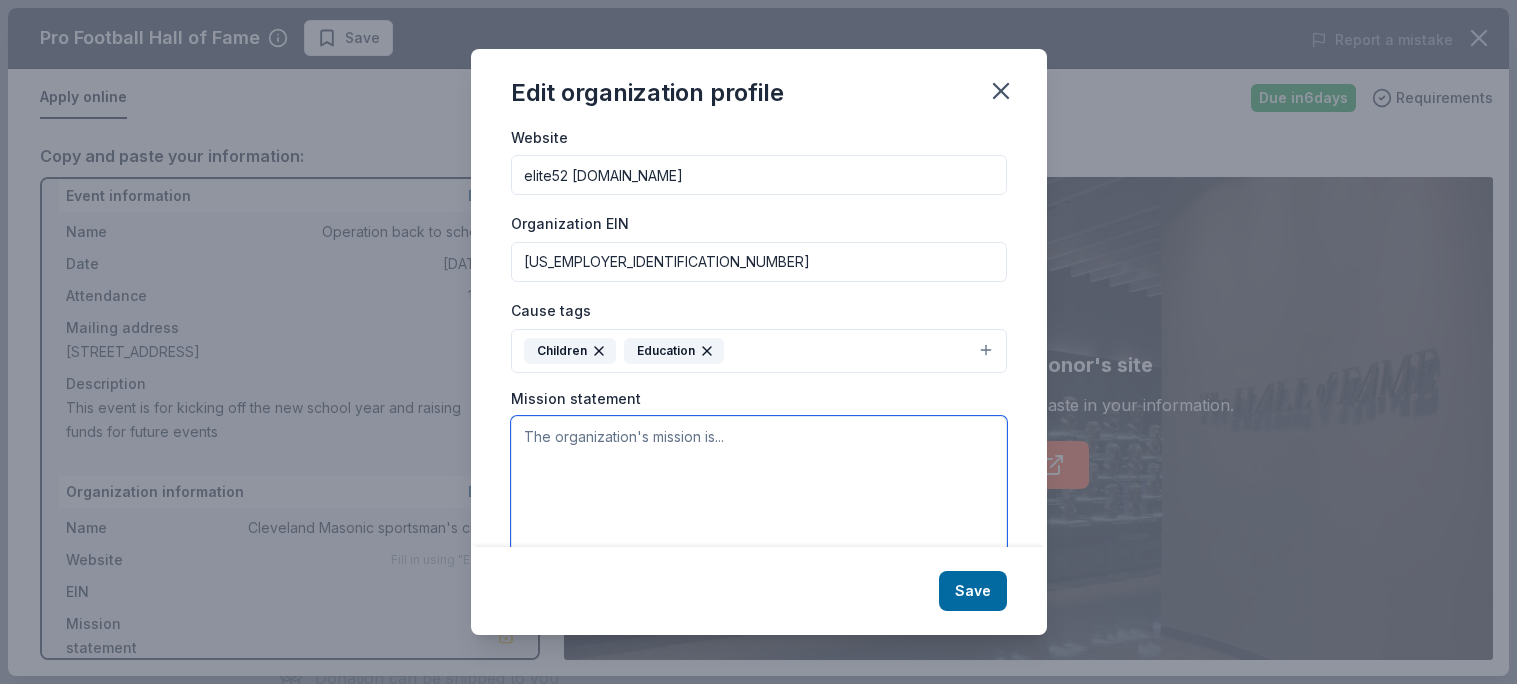 paste on "Cleveland Masonic sportsman's club" 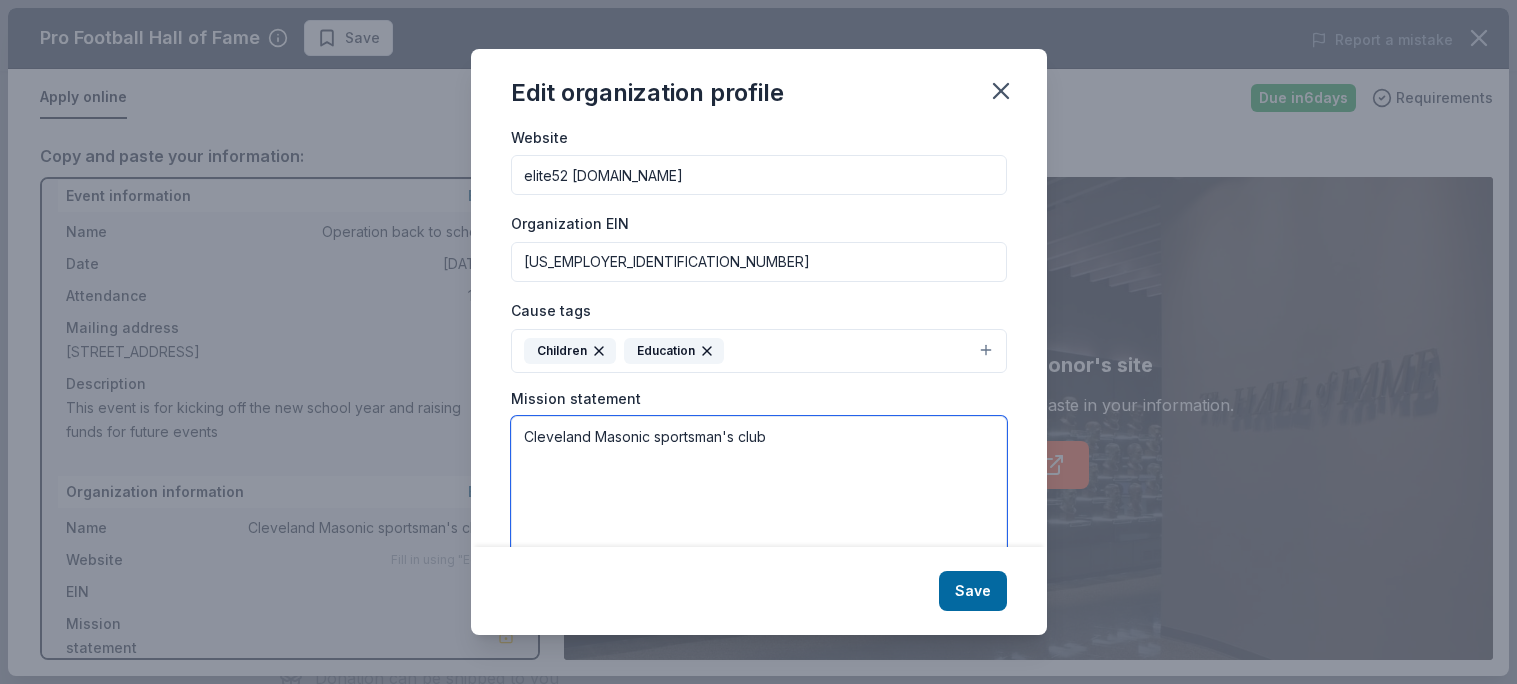 drag, startPoint x: 774, startPoint y: 439, endPoint x: 773, endPoint y: 457, distance: 18.027756 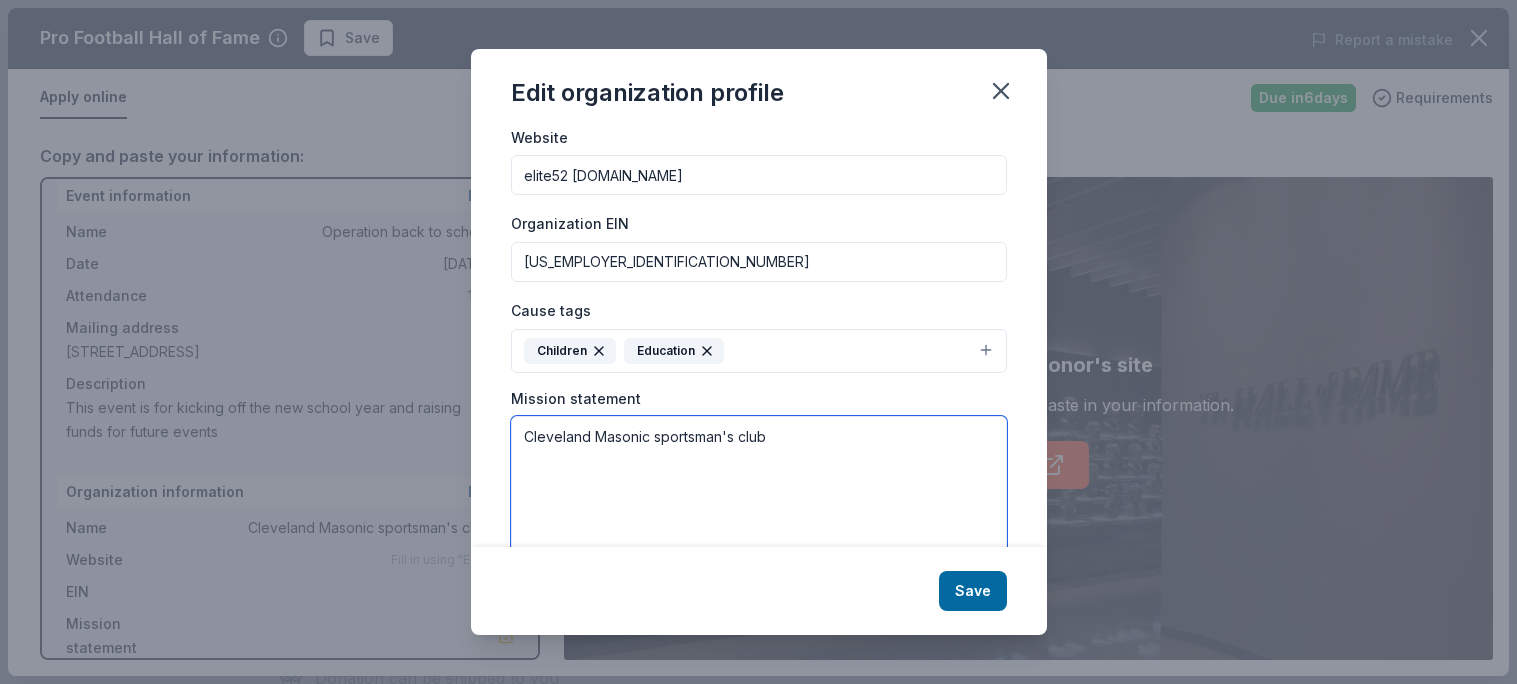 click on "Cleveland Masonic sportsman's club" at bounding box center [759, 485] 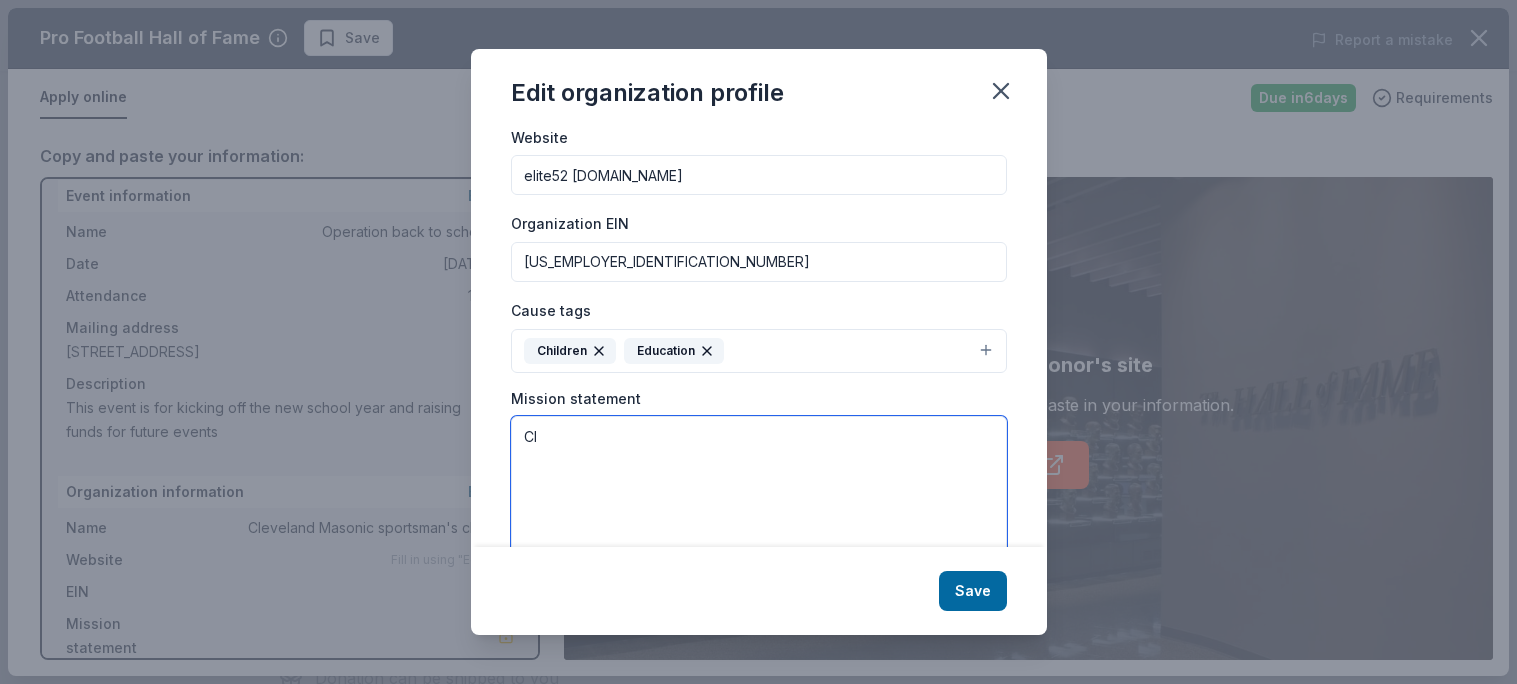type on "C" 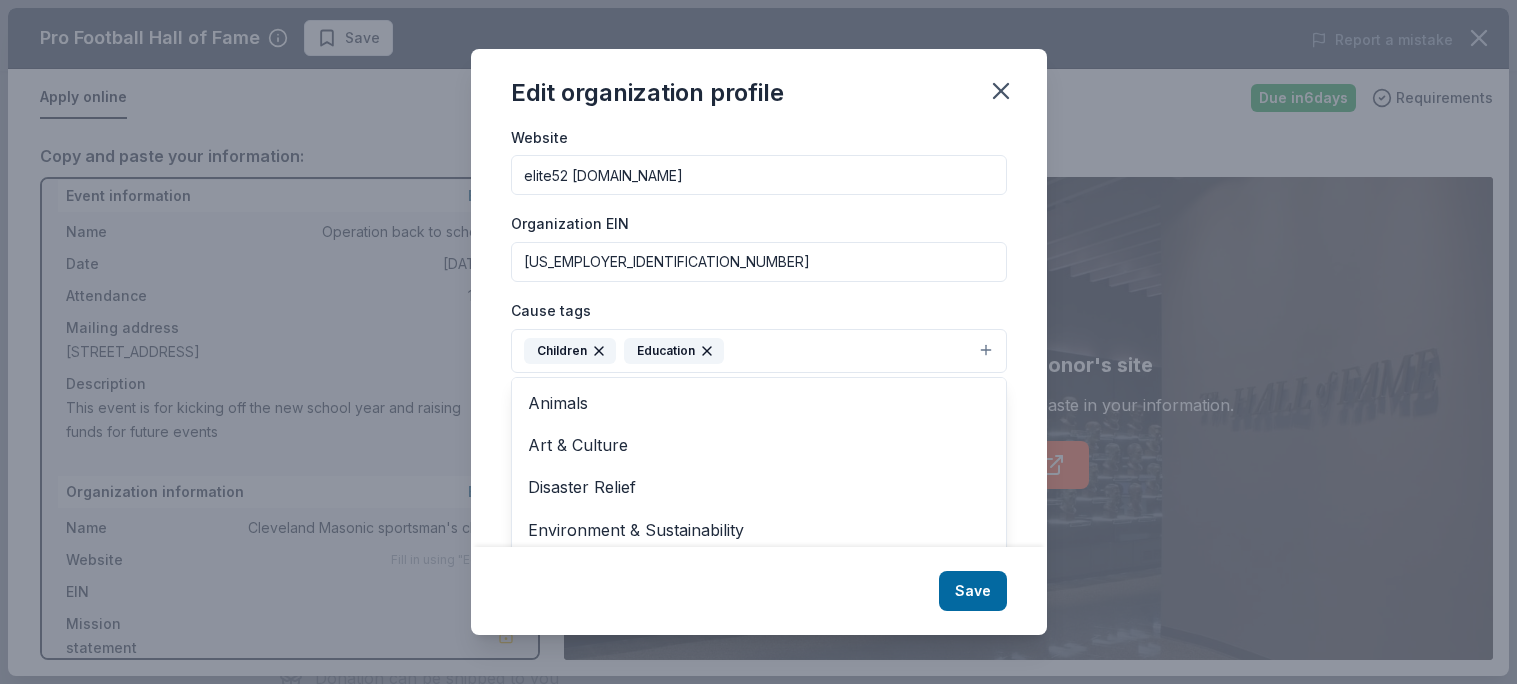 click on "Children Education" at bounding box center (759, 351) 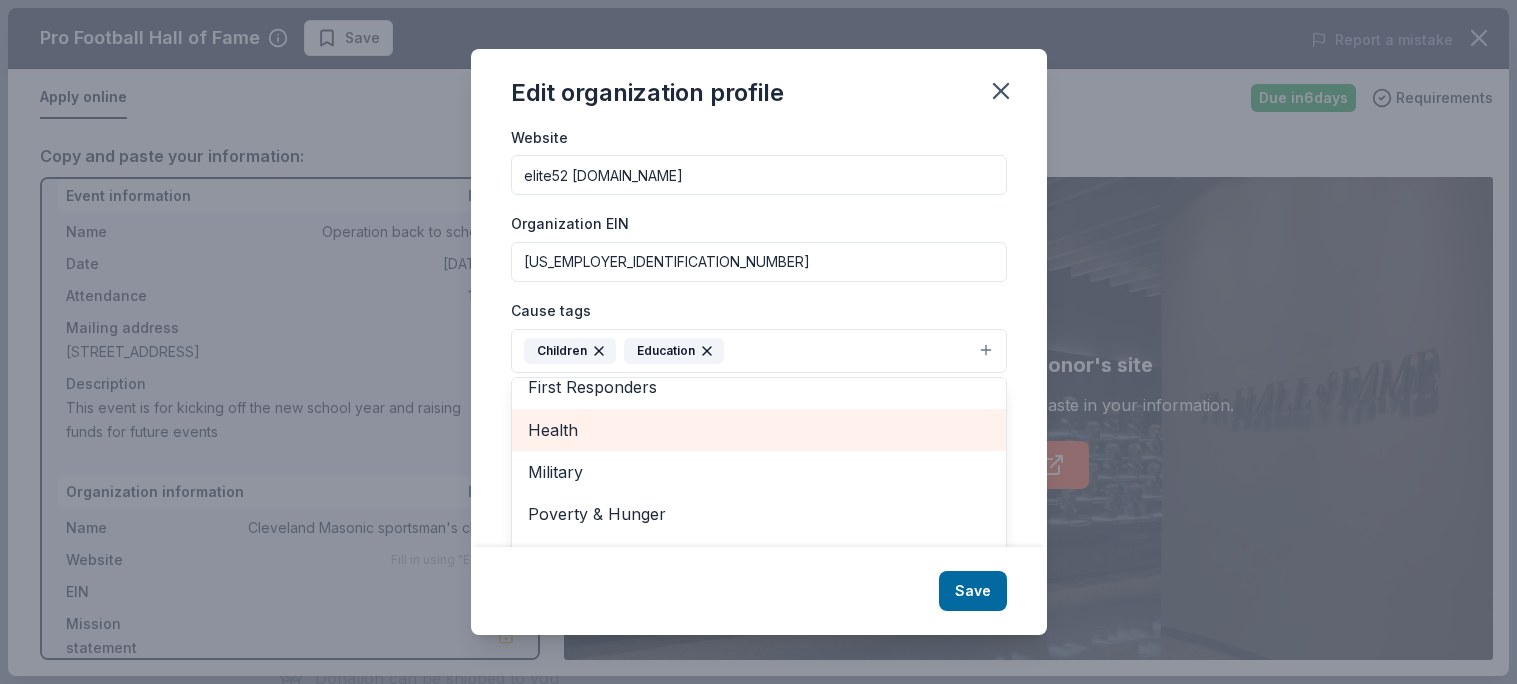 scroll, scrollTop: 194, scrollLeft: 0, axis: vertical 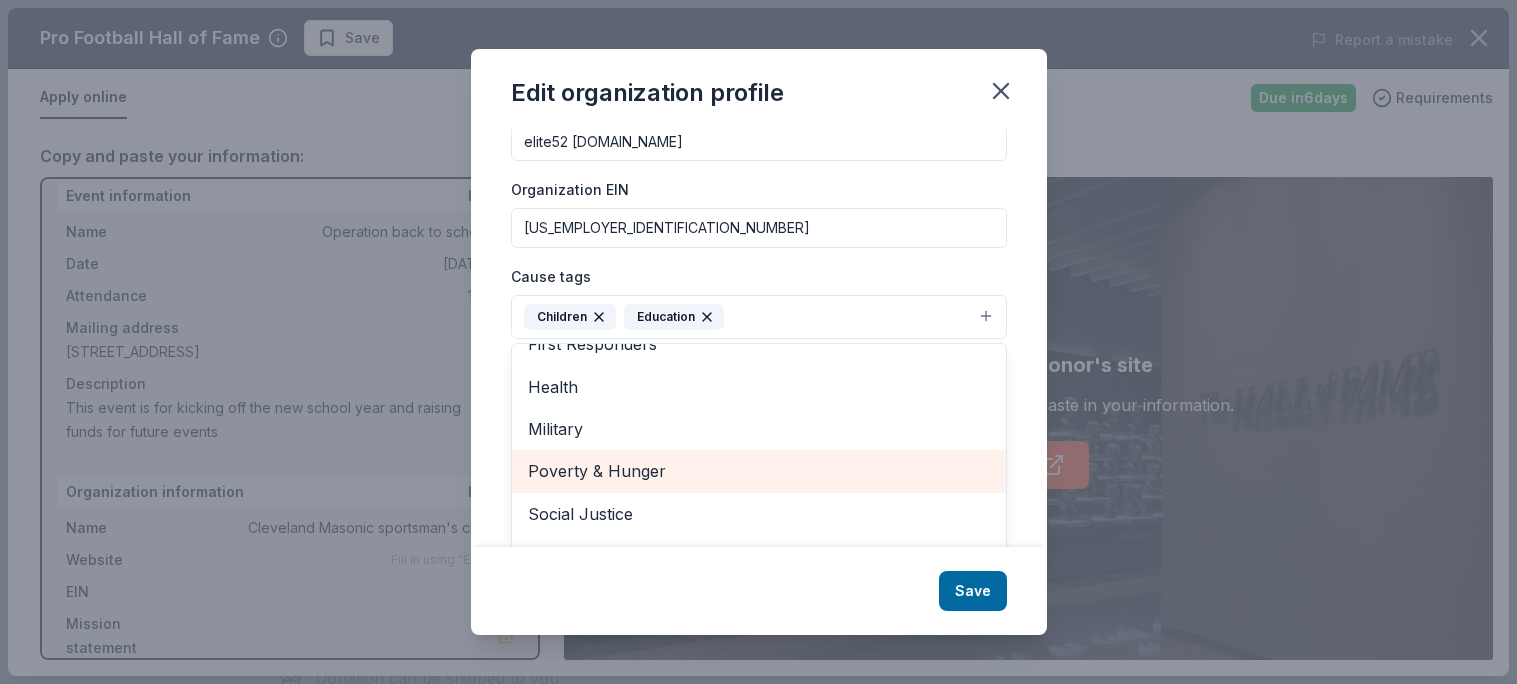 click on "Poverty & Hunger" at bounding box center [759, 471] 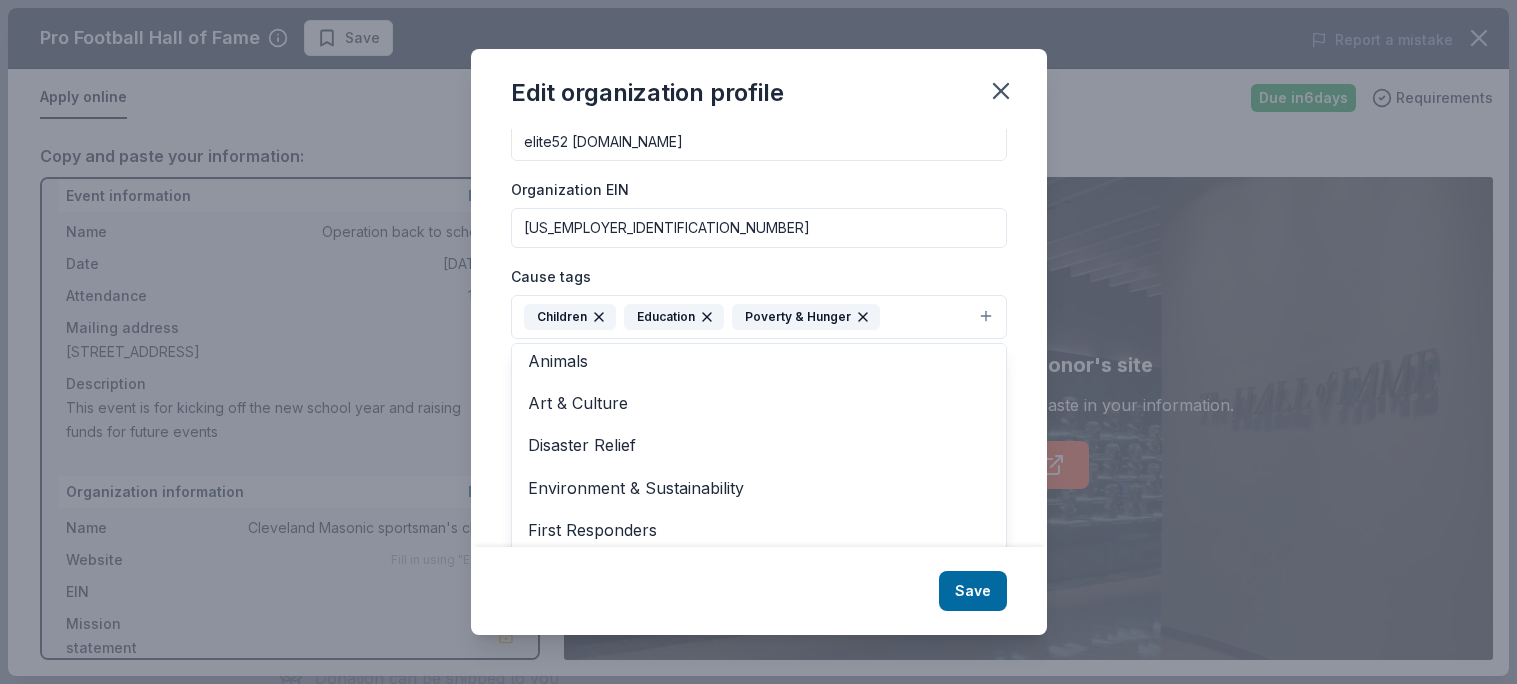 scroll, scrollTop: 0, scrollLeft: 0, axis: both 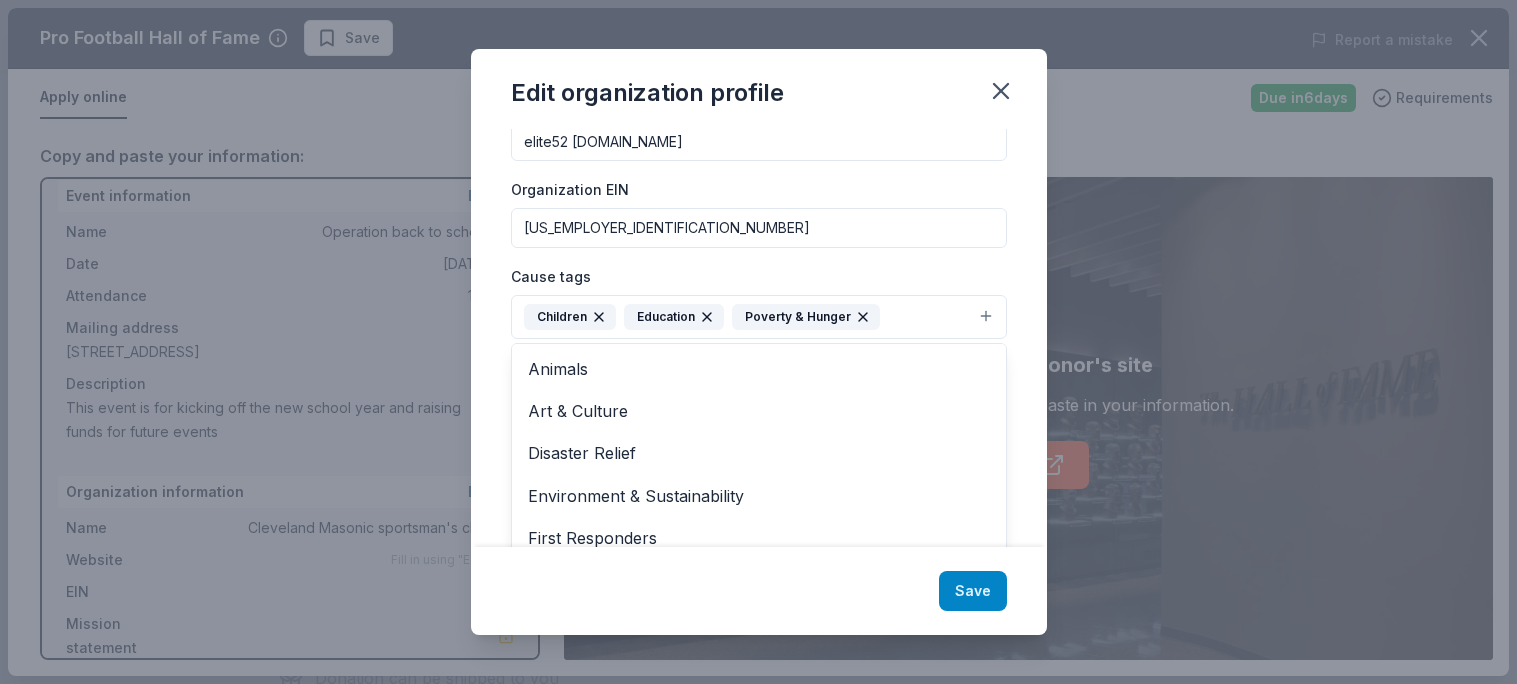 click on "Edit organization profile Changes made here will be reflected on your Account. Organization name Elite52 inc ZIP code 44120 Website elite52 inc.org Organization EIN 33-3841713 Cause tags Children Education Poverty & Hunger Animals Art & Culture Disaster Relief Environment & Sustainability First Responders Health Military Social Justice Wellness & Fitness Mission statement Save" at bounding box center [759, 342] 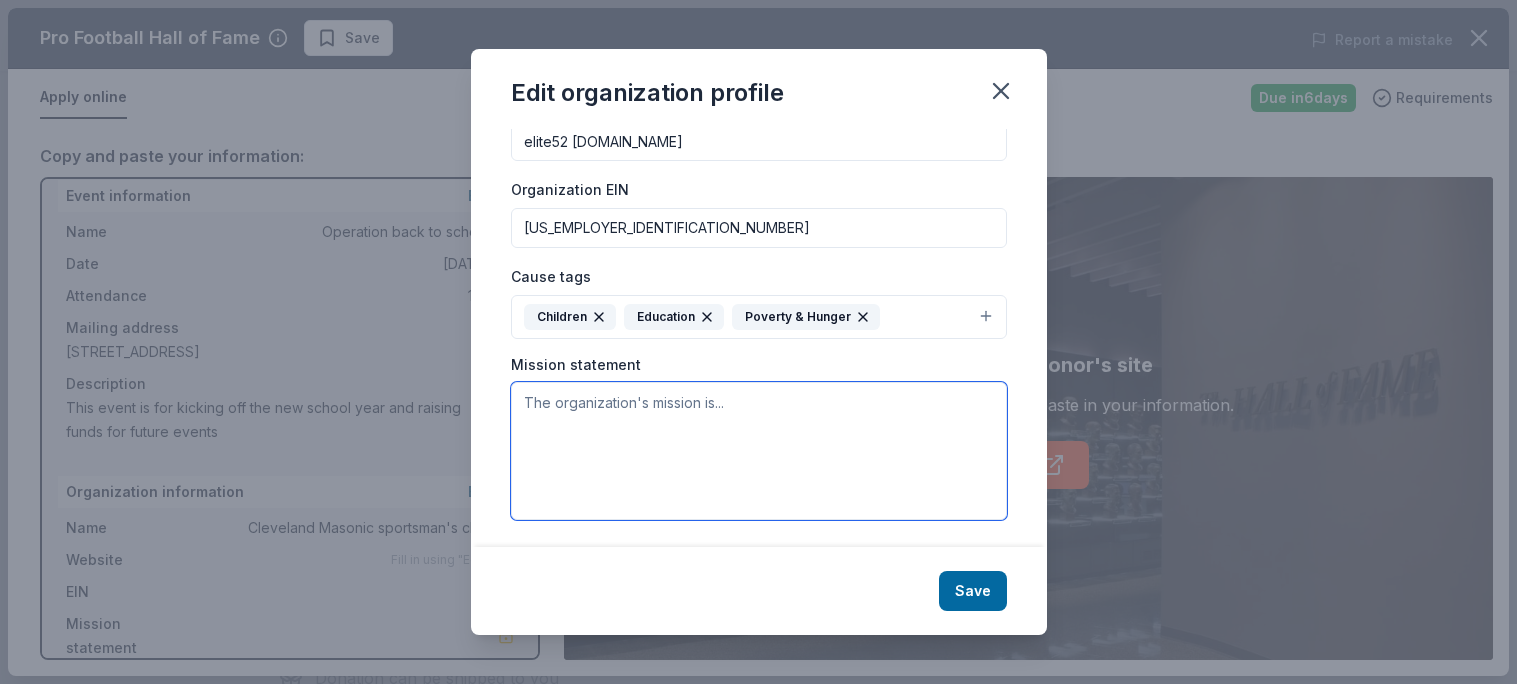 paste on "Our mission is to serve our community with relief, hope and charity for those who are less fortunate and who are in need to get on their feet. At this time unfortunately groups of people like Elite 52 inc are very few.  We are in desperate need of financial support. We are reaching out to you in hopes that you will be willing to make a donation to our organization." 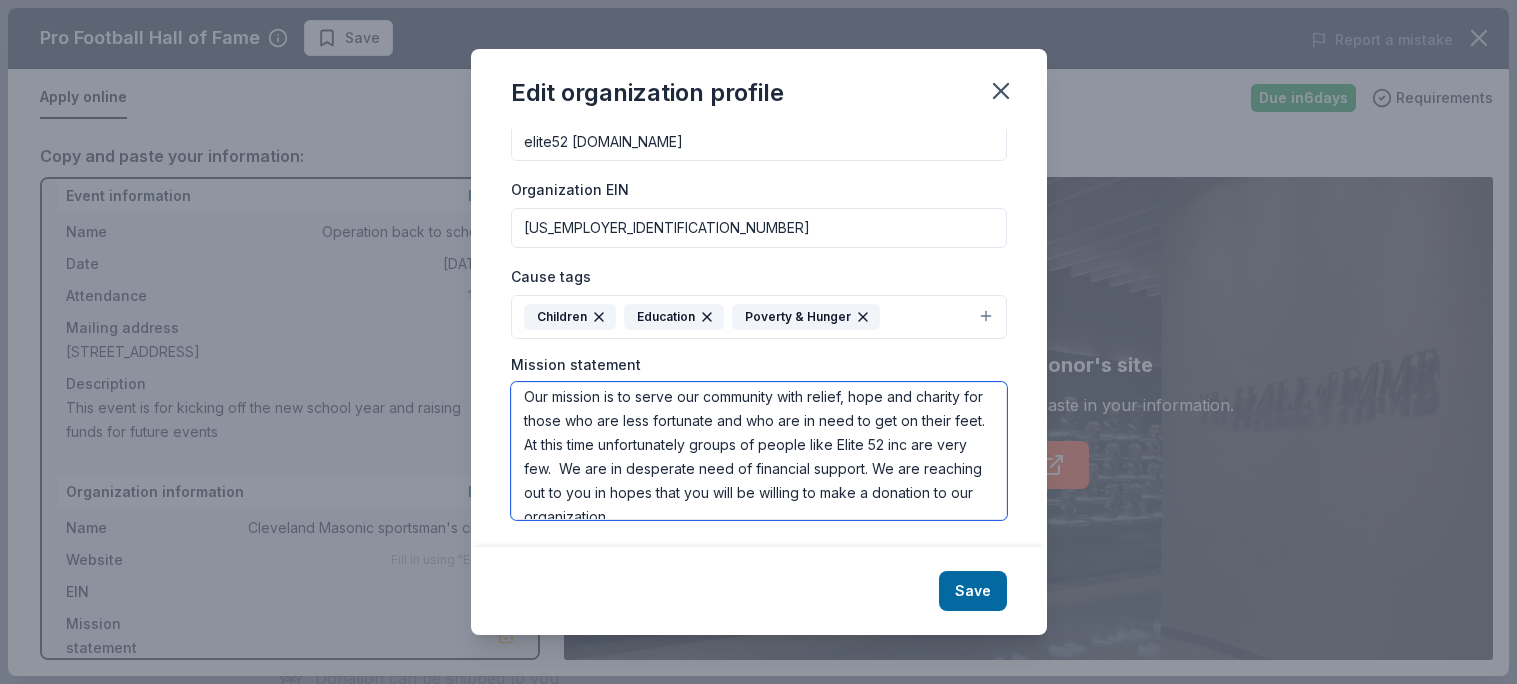 scroll, scrollTop: 0, scrollLeft: 0, axis: both 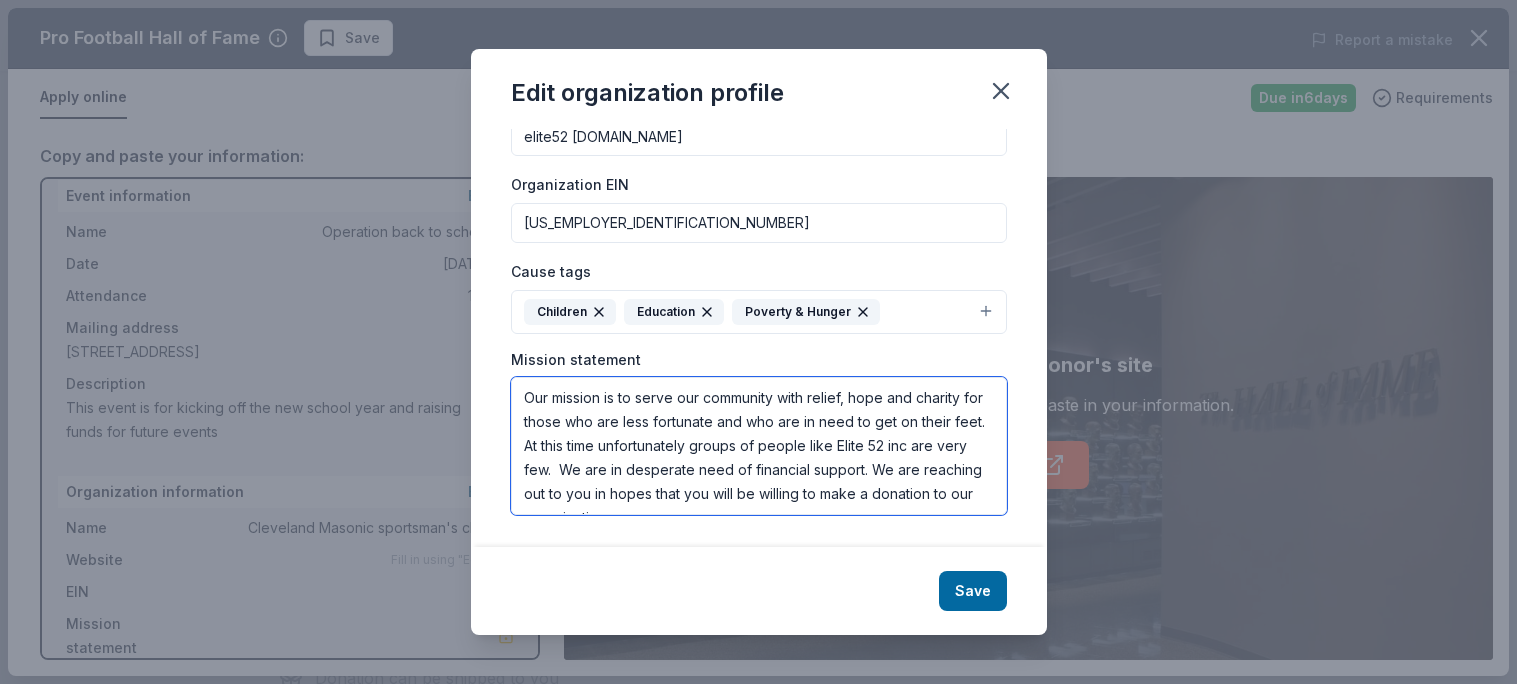 type on "Our mission is to serve our community with relief, hope and charity for those who are less fortunate and who are in need to get on their feet. At this time unfortunately groups of people like Elite 52 inc are very few.  We are in desperate need of financial support. We are reaching out to you in hopes that you will be willing to make a donation to our organization." 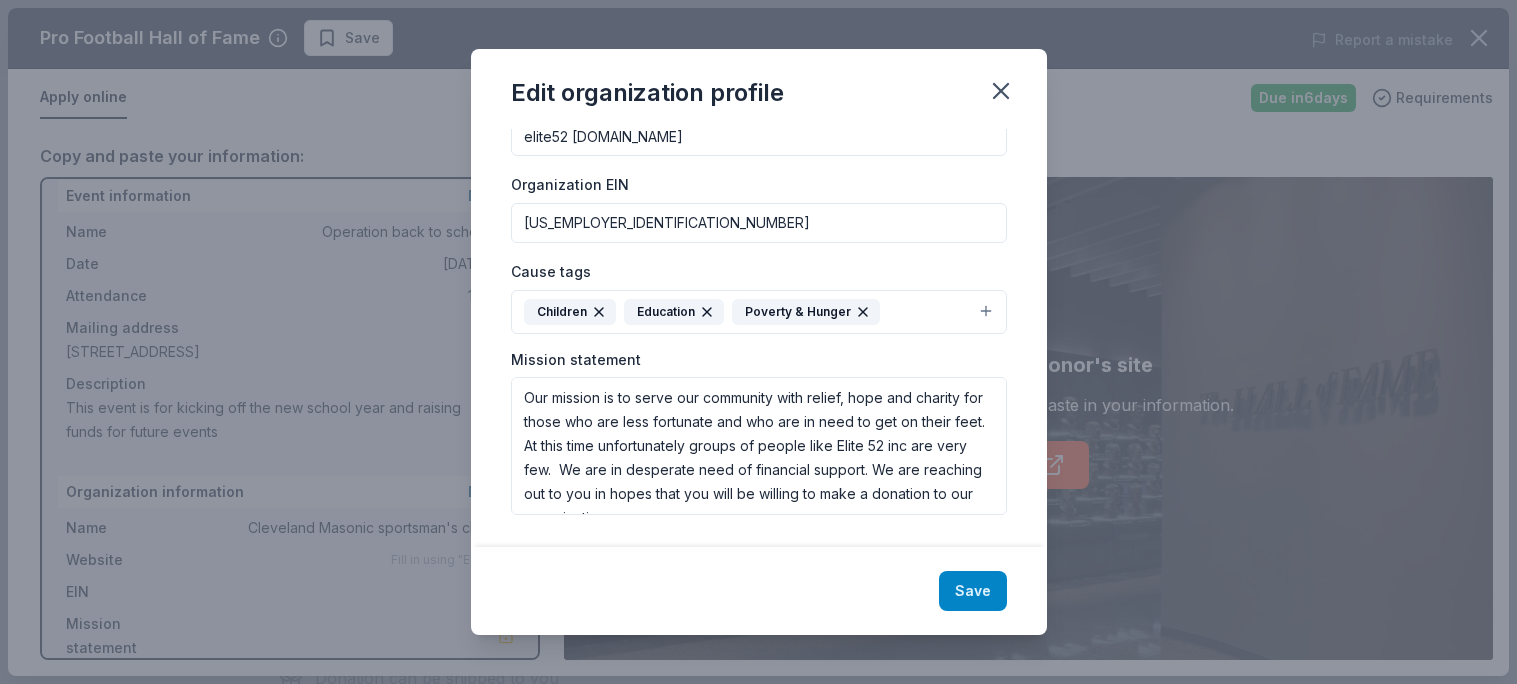 click on "Save" at bounding box center (973, 591) 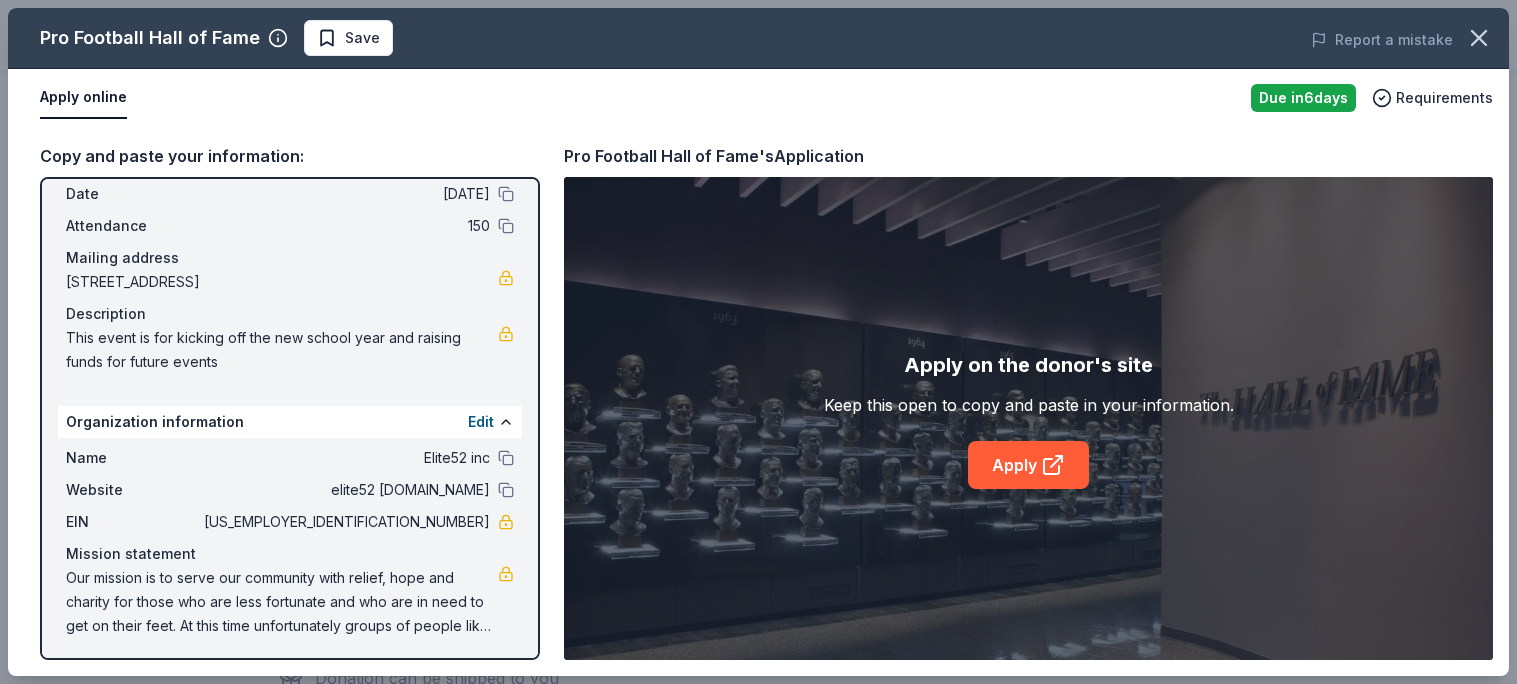 scroll, scrollTop: 86, scrollLeft: 0, axis: vertical 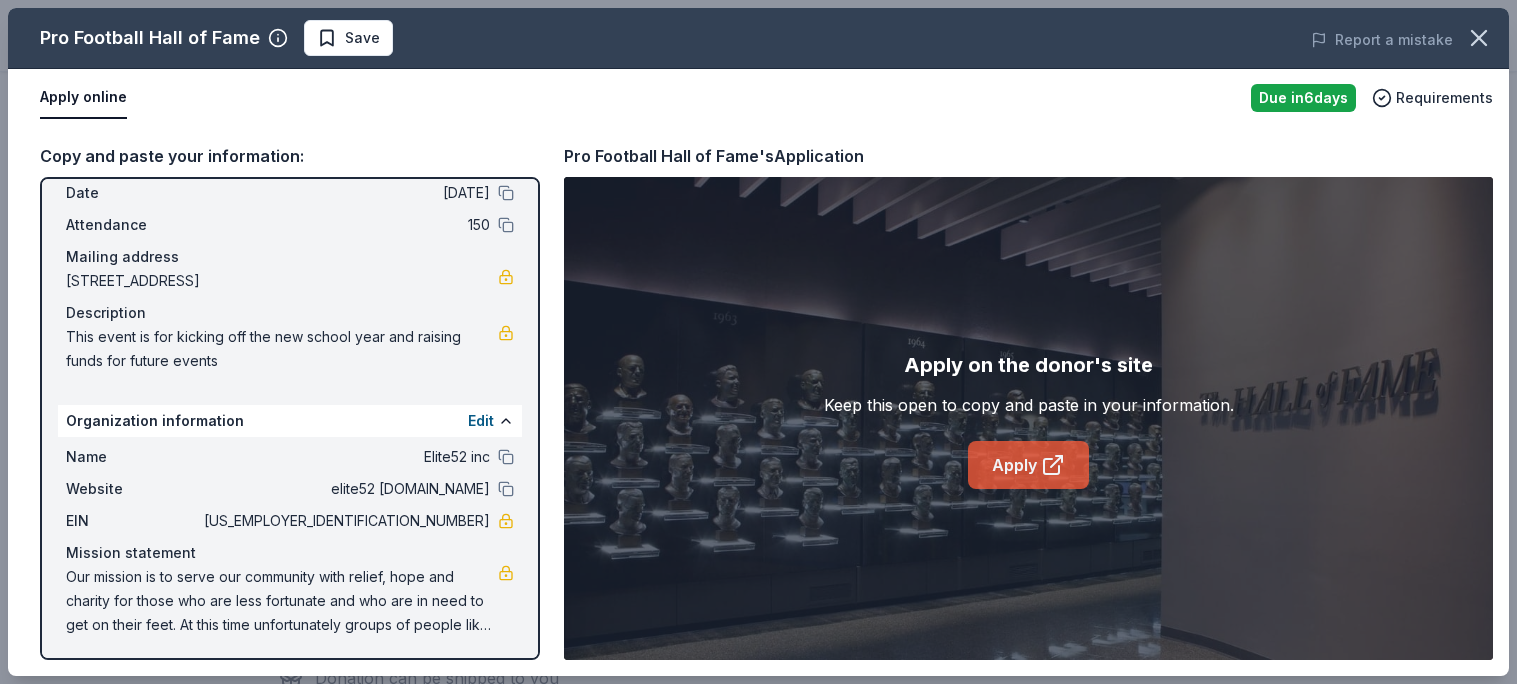 click on "Apply" at bounding box center [1028, 465] 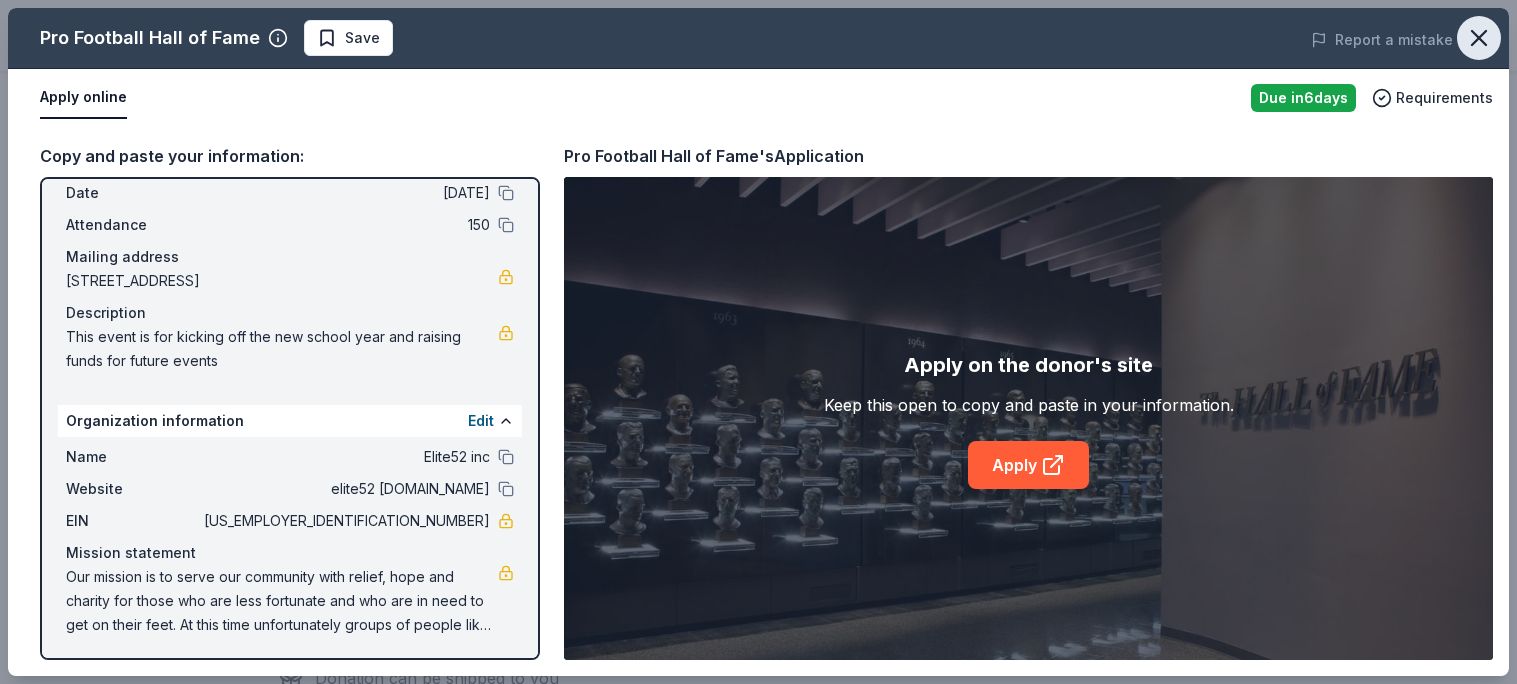 click 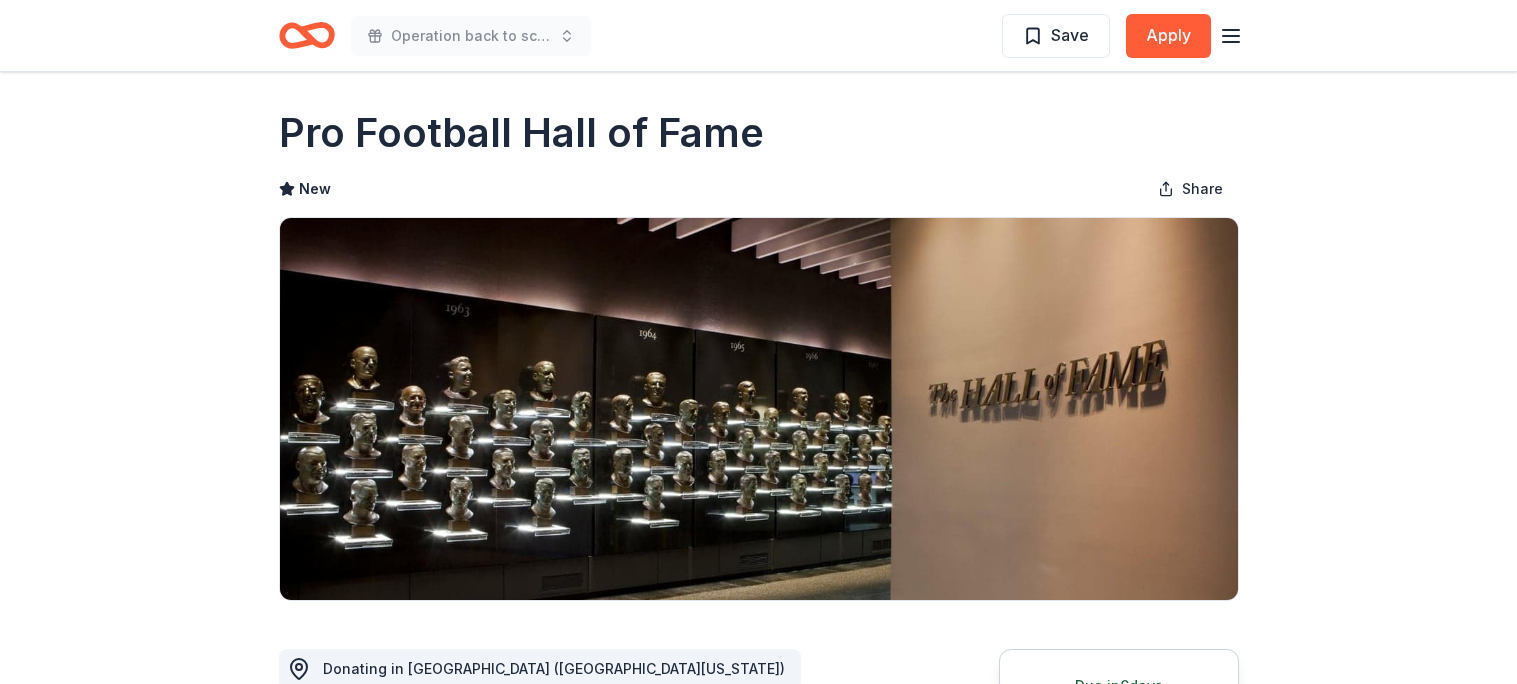 scroll, scrollTop: 0, scrollLeft: 0, axis: both 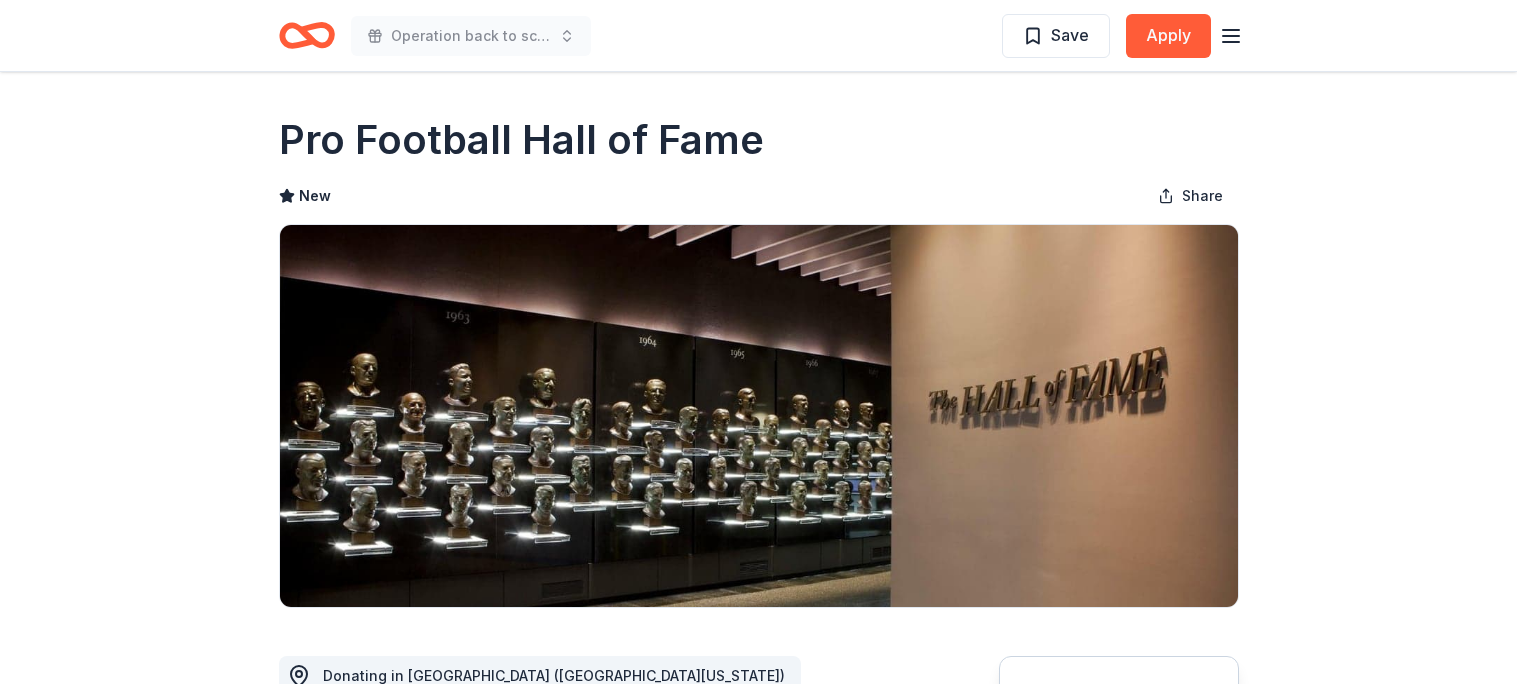 click 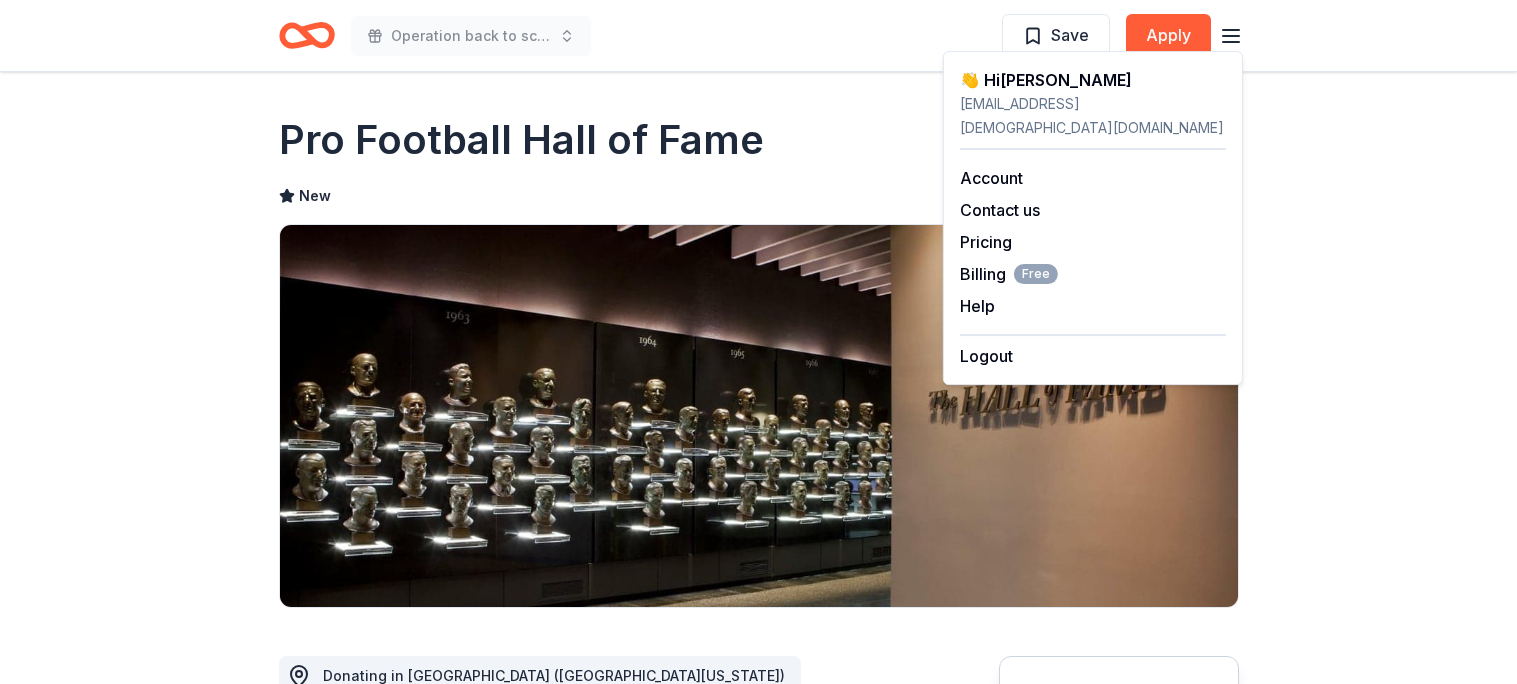 click on "Pro Football Hall of Fame" at bounding box center (759, 140) 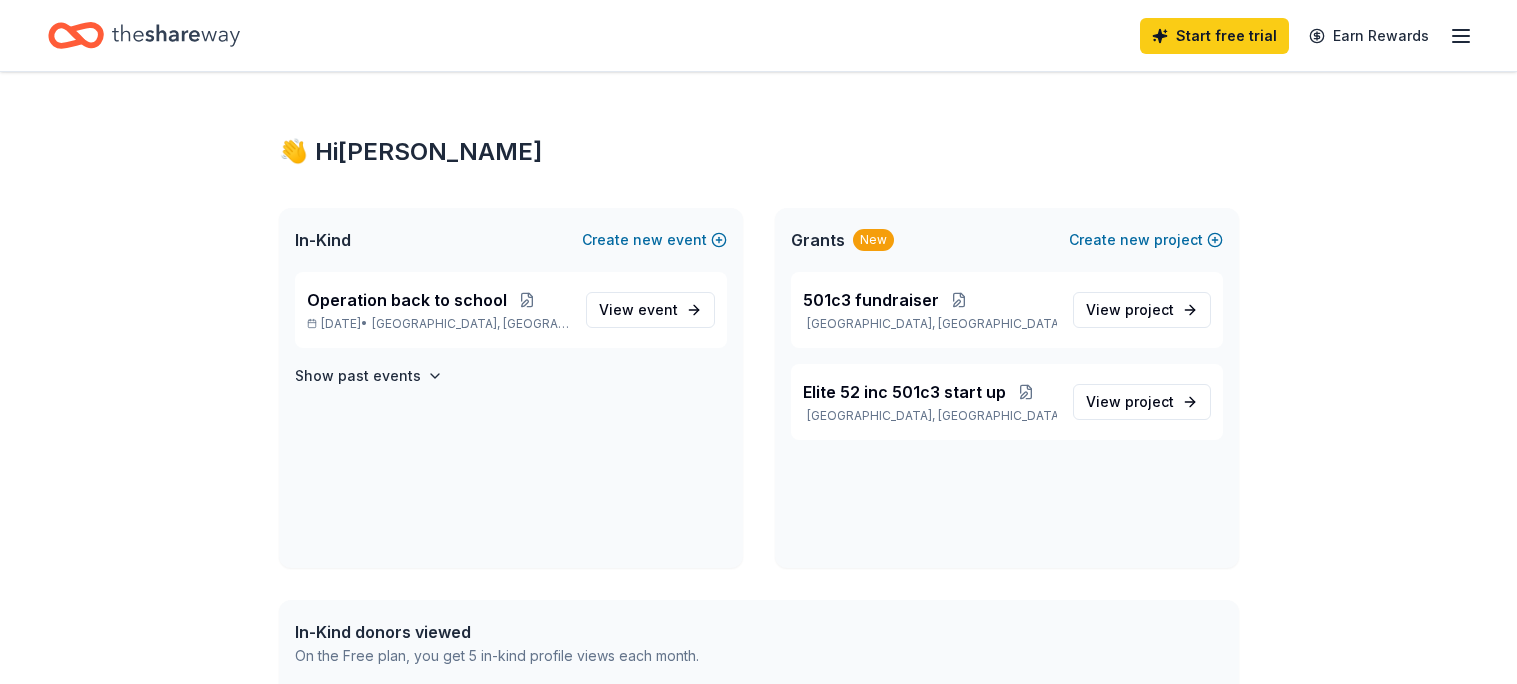 scroll, scrollTop: 509, scrollLeft: 0, axis: vertical 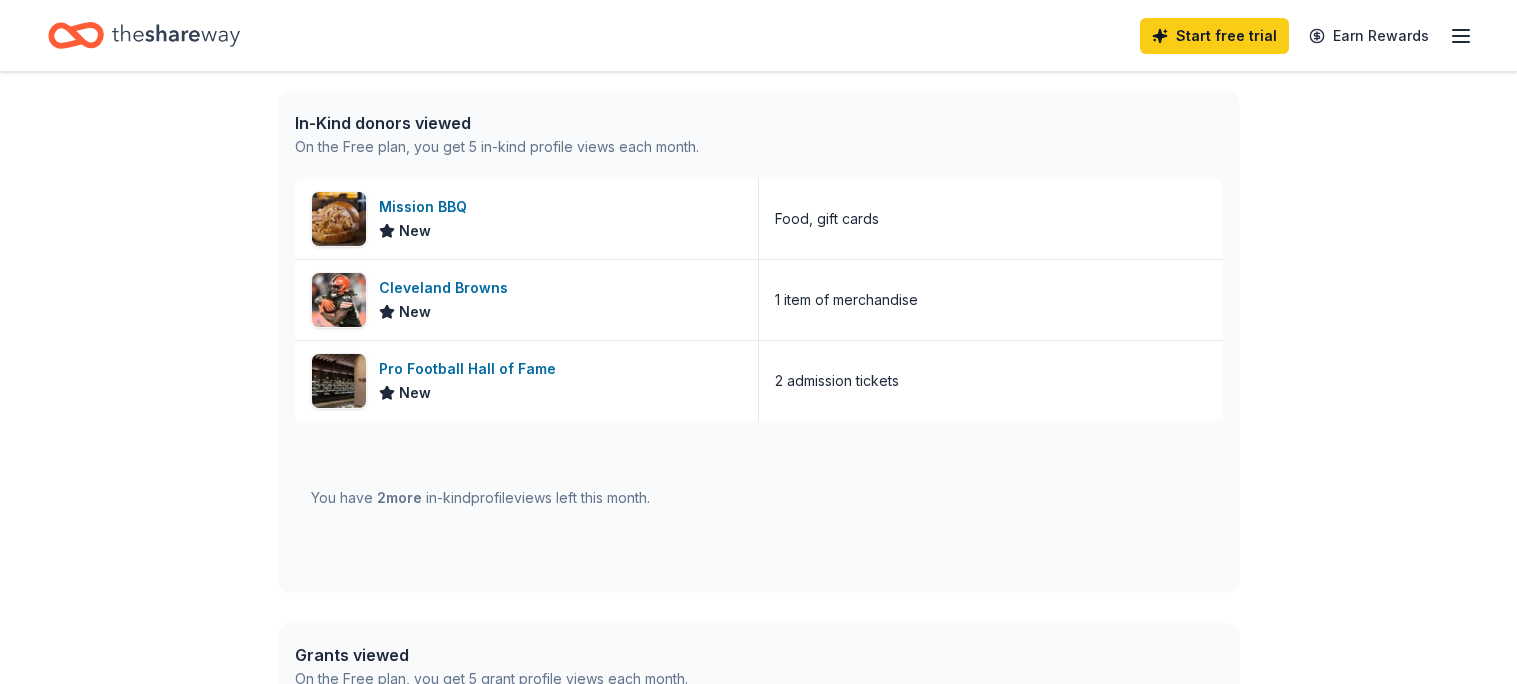 click 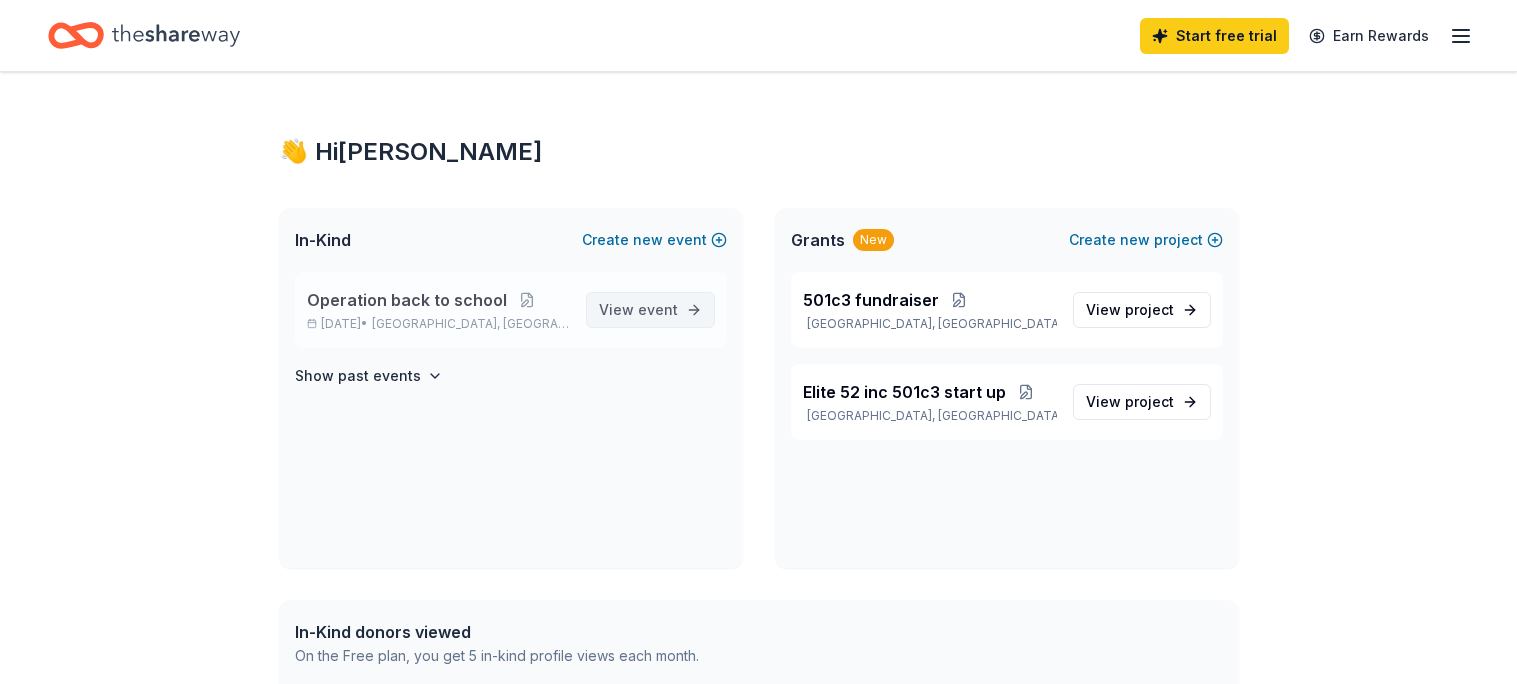 click on "View   event" at bounding box center [650, 310] 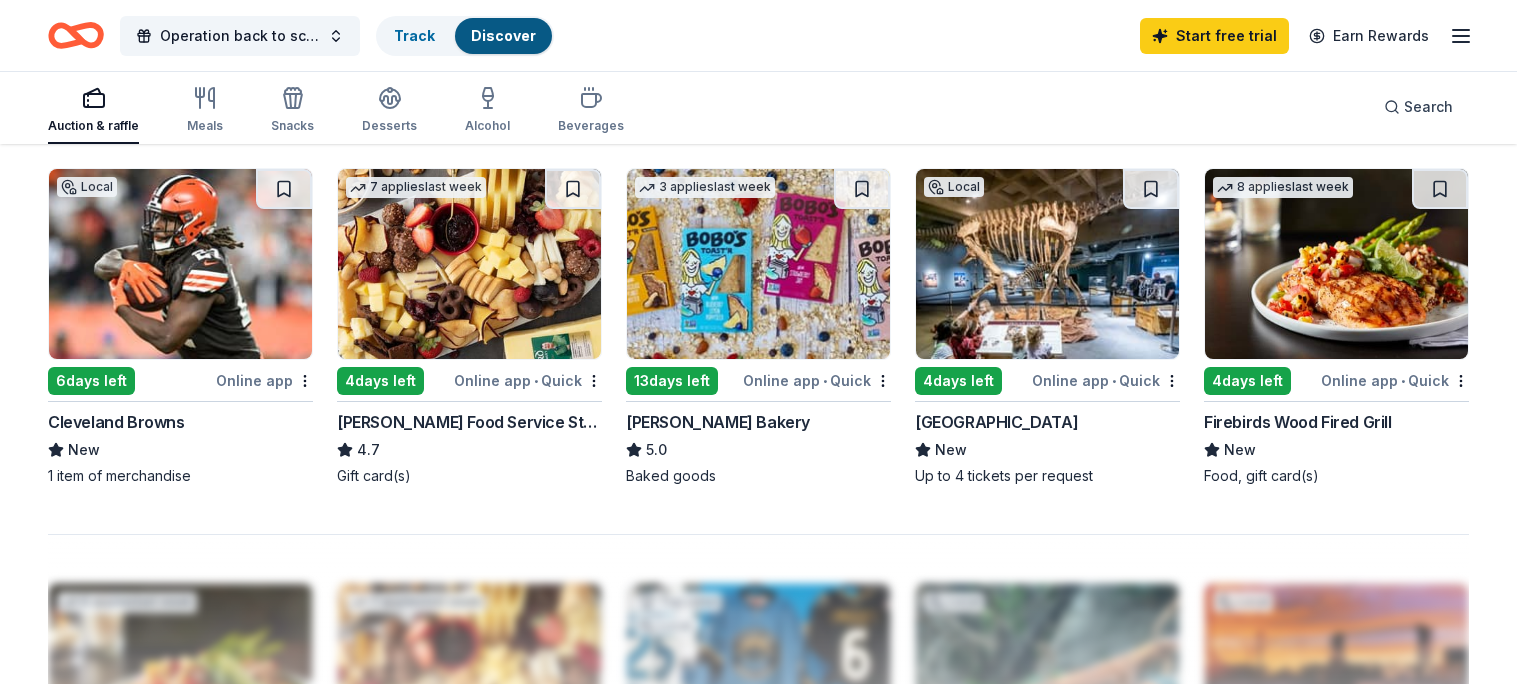 scroll, scrollTop: 1320, scrollLeft: 0, axis: vertical 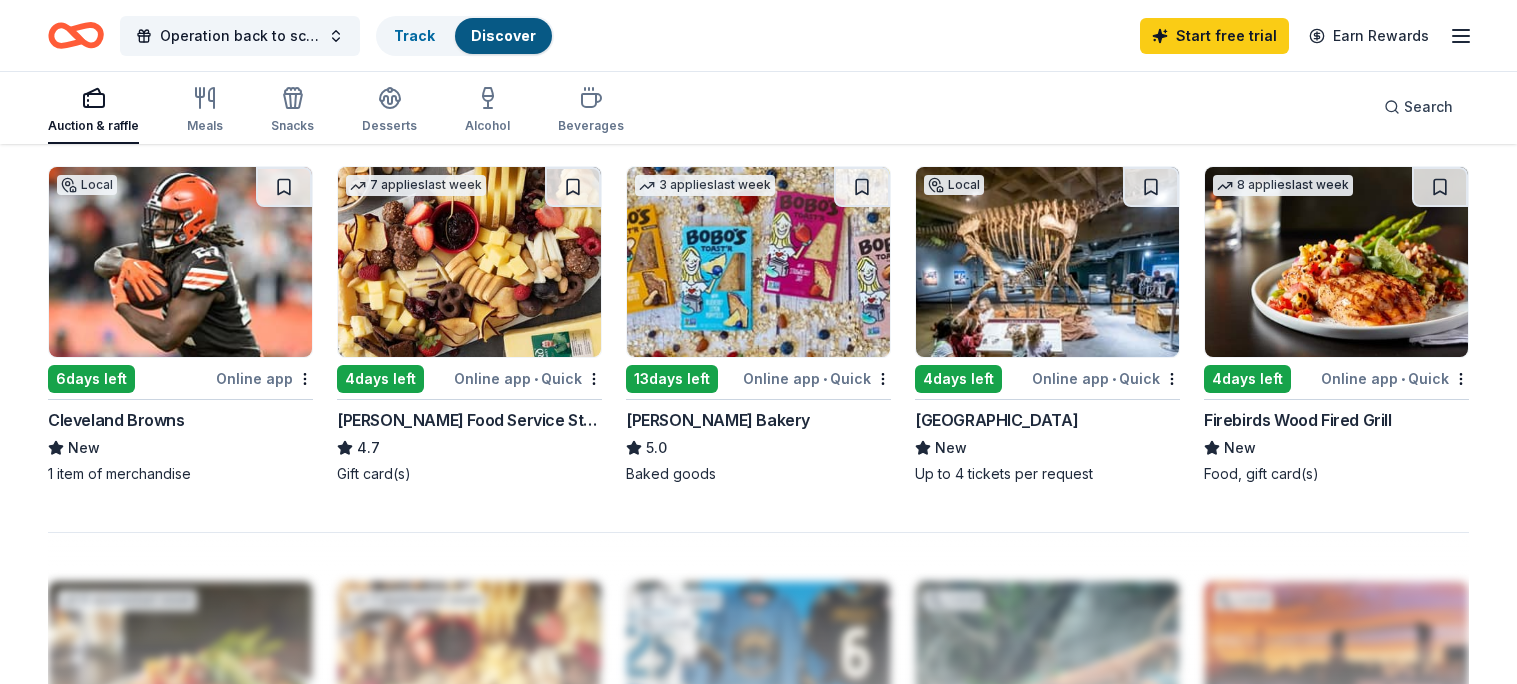click on "Online app • Quick" at bounding box center (528, 378) 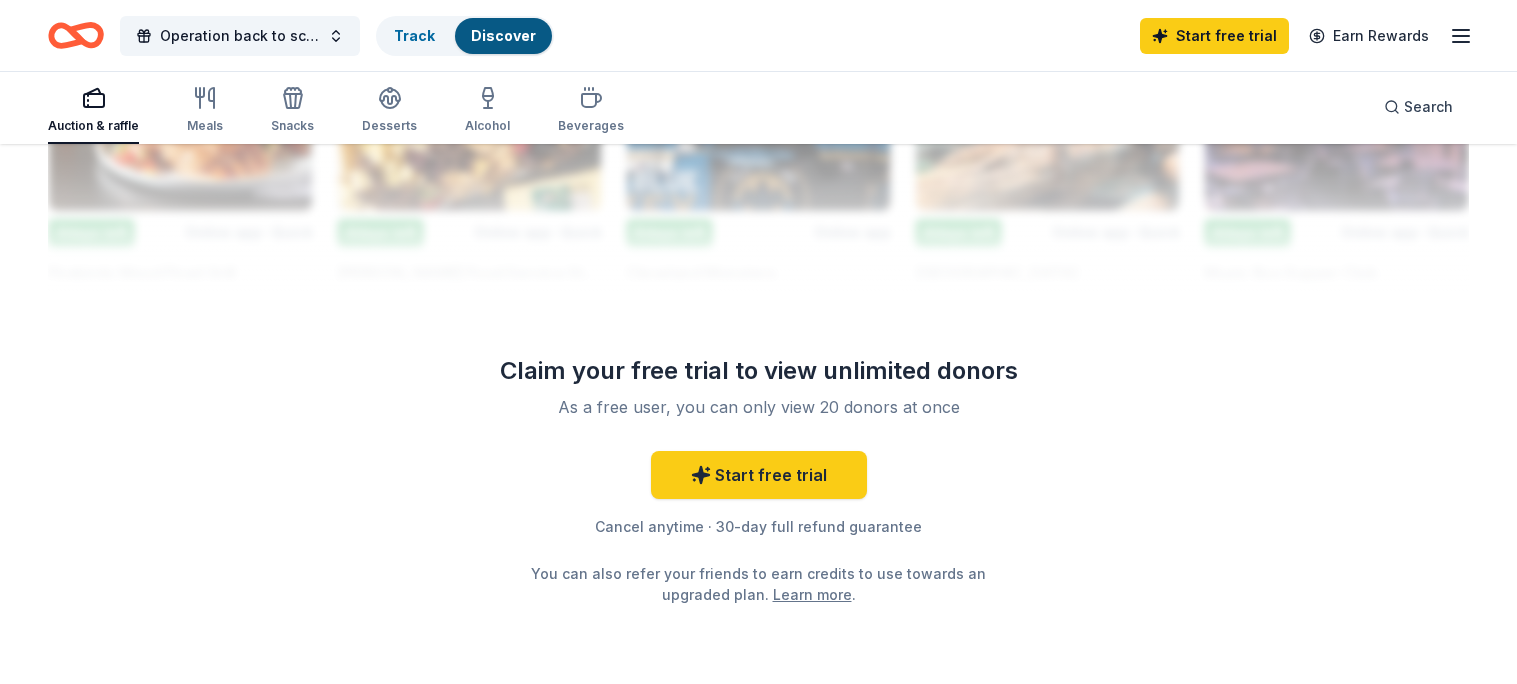 scroll, scrollTop: 1894, scrollLeft: 0, axis: vertical 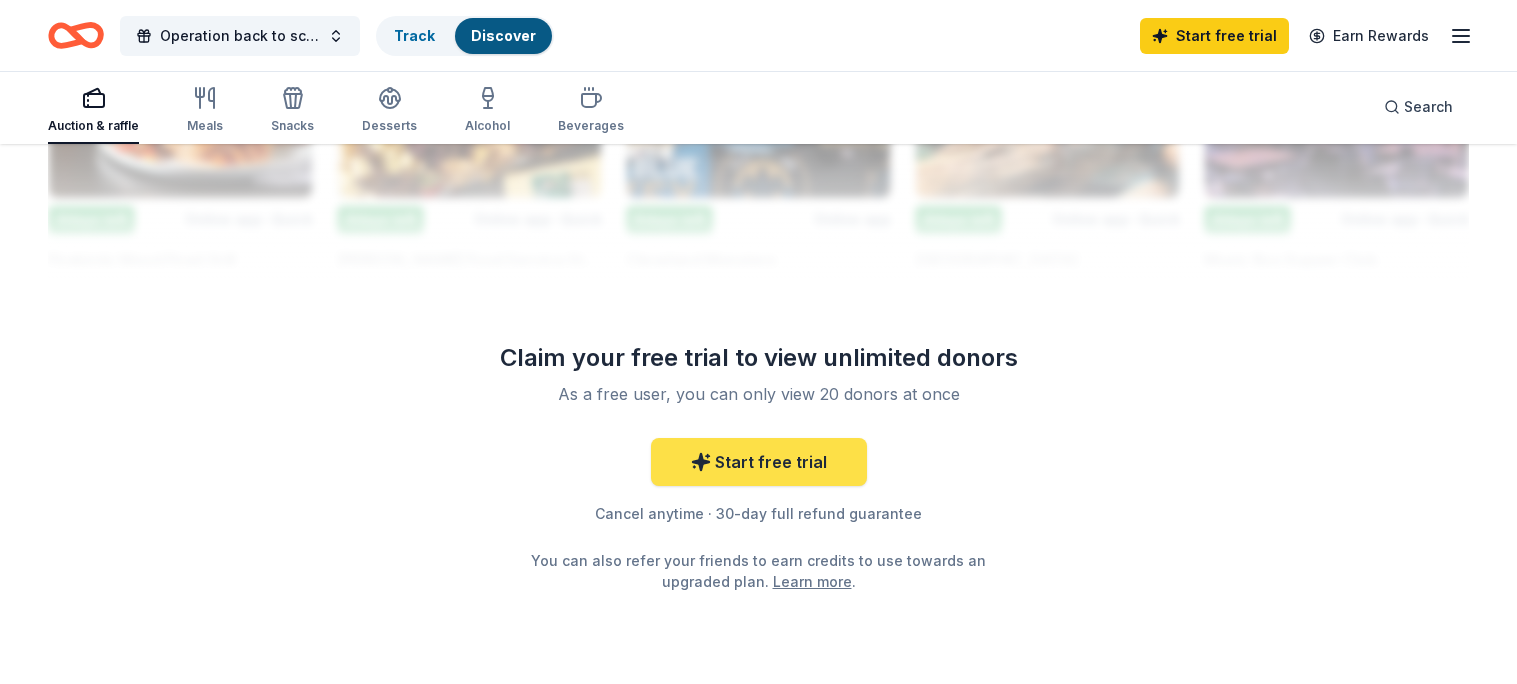 click on "Start free  trial" at bounding box center [759, 462] 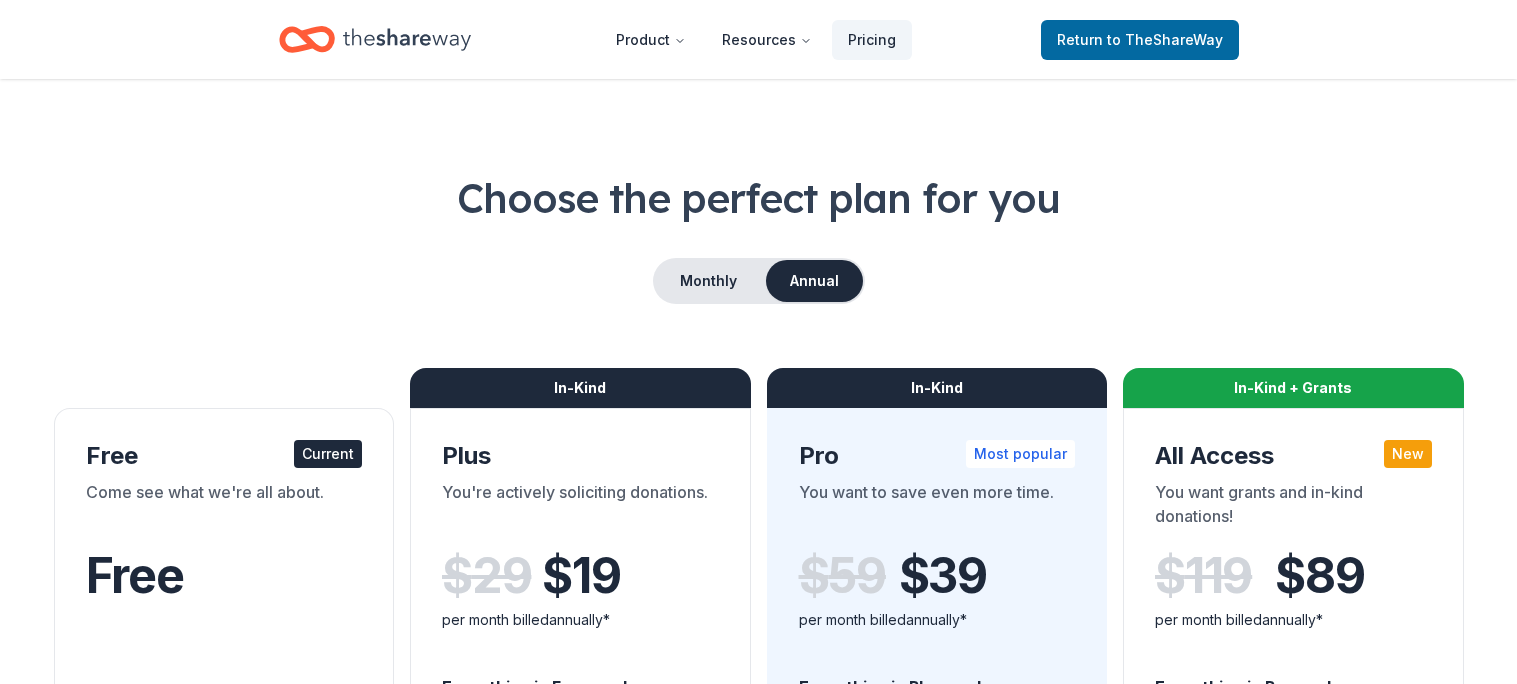 scroll, scrollTop: 0, scrollLeft: 0, axis: both 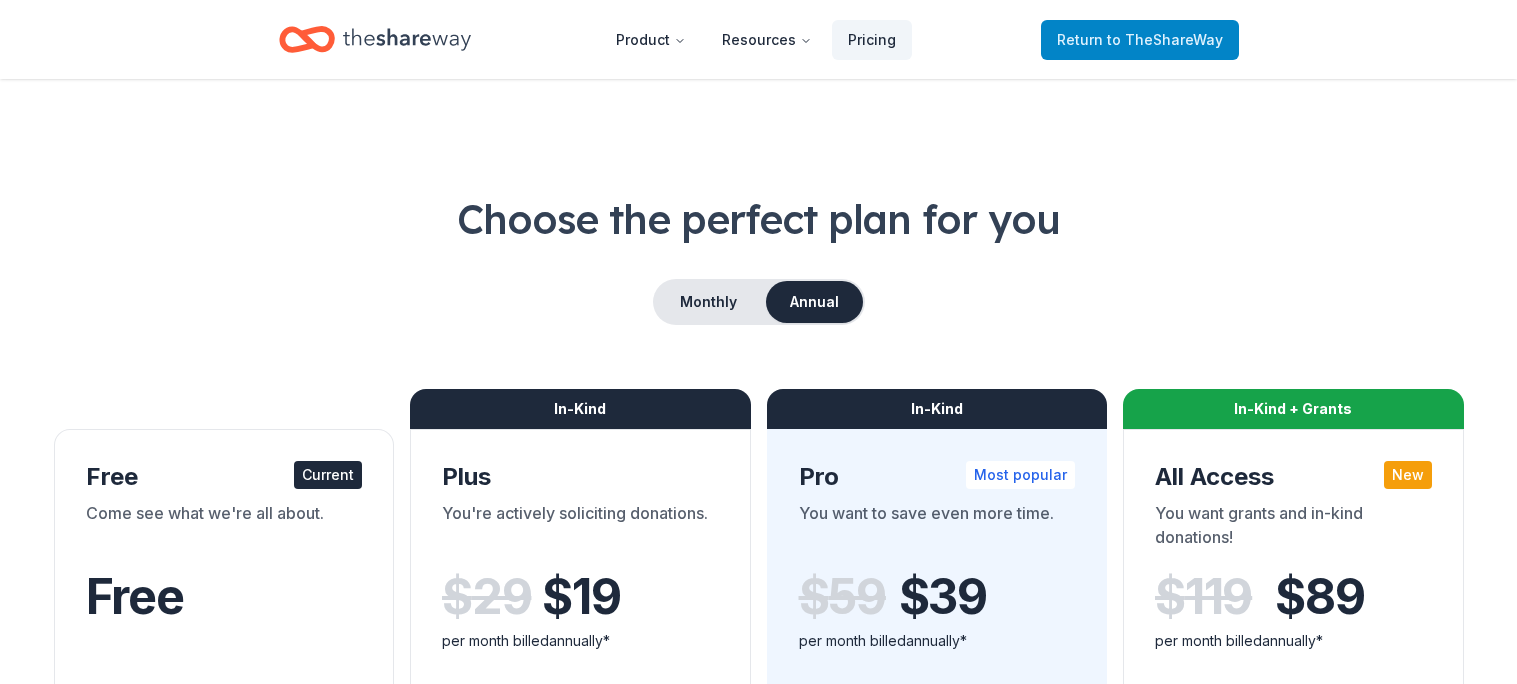 click on "to TheShareWay" at bounding box center [1165, 39] 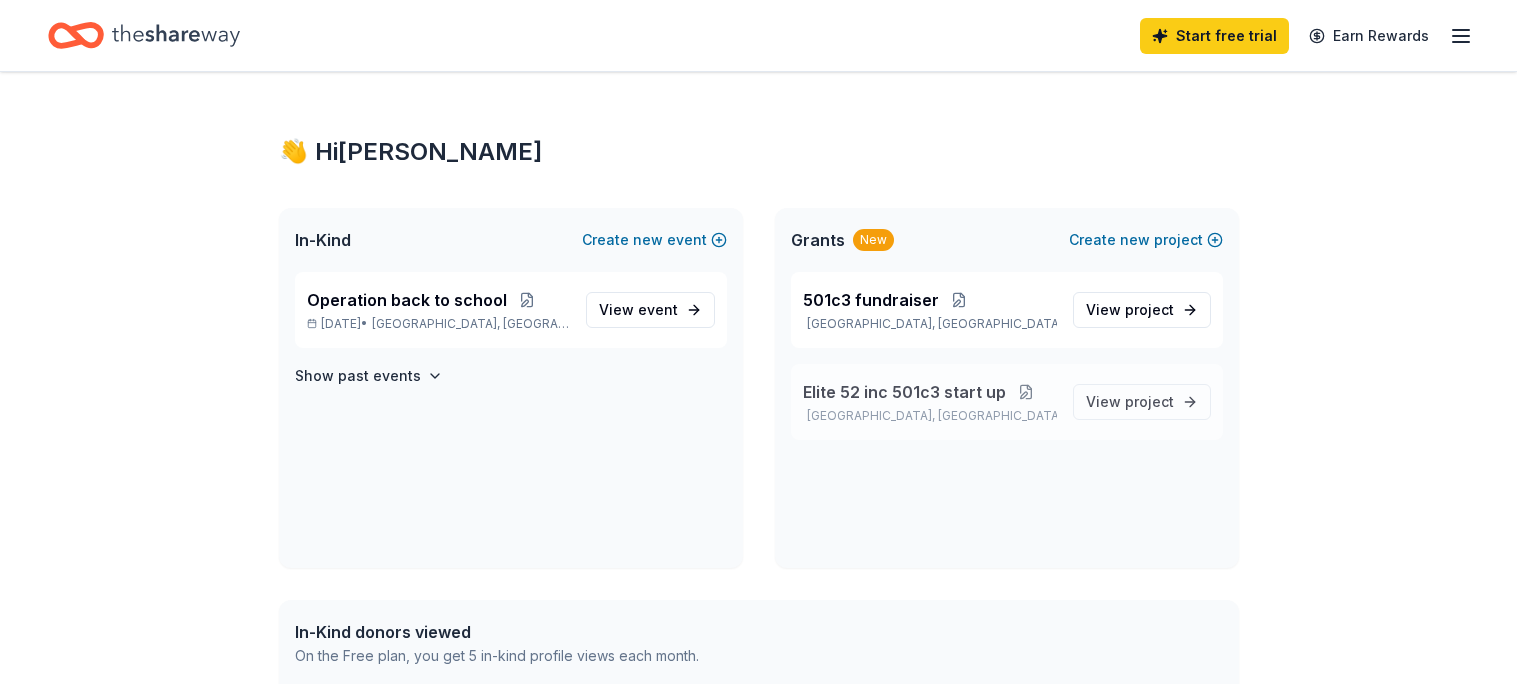 click at bounding box center [1026, 392] 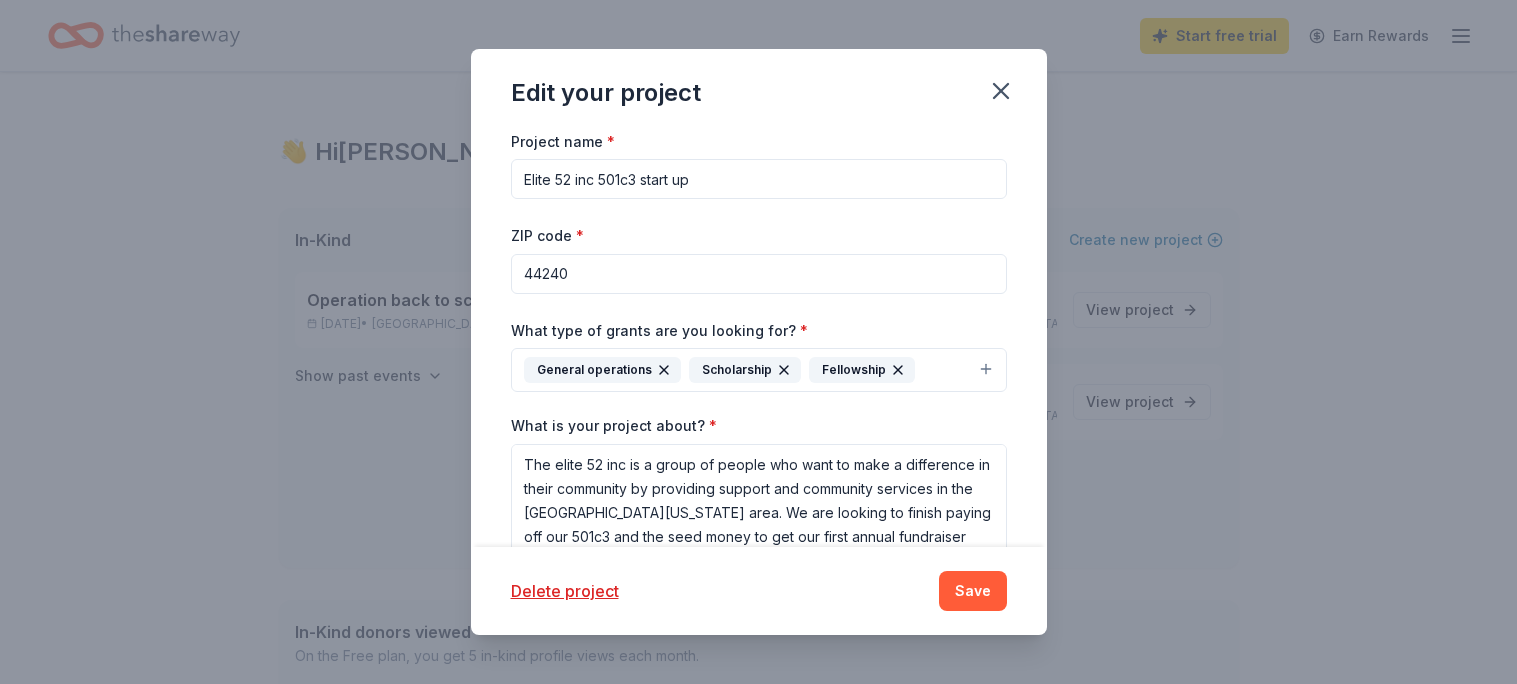 click on "Elite 52 inc 501c3 start up" at bounding box center [759, 179] 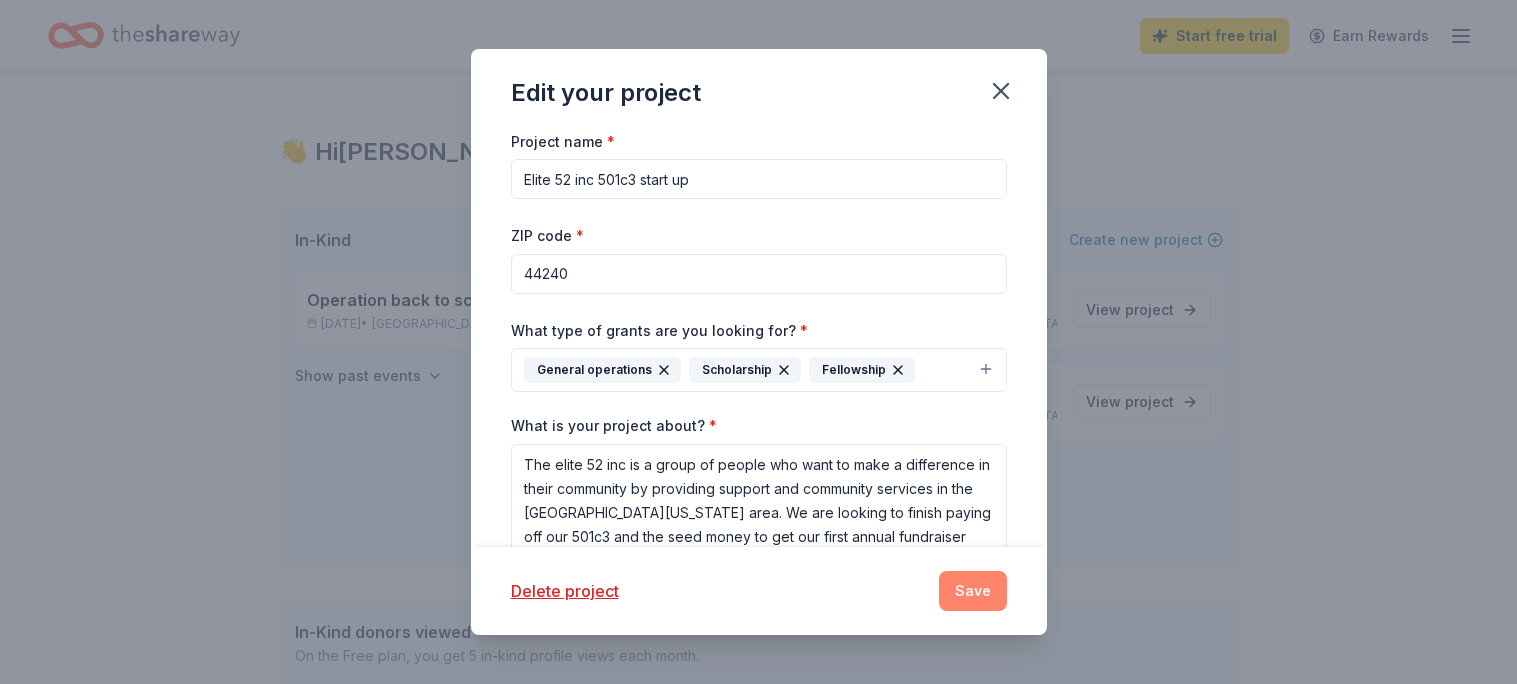 click on "Save" at bounding box center (973, 591) 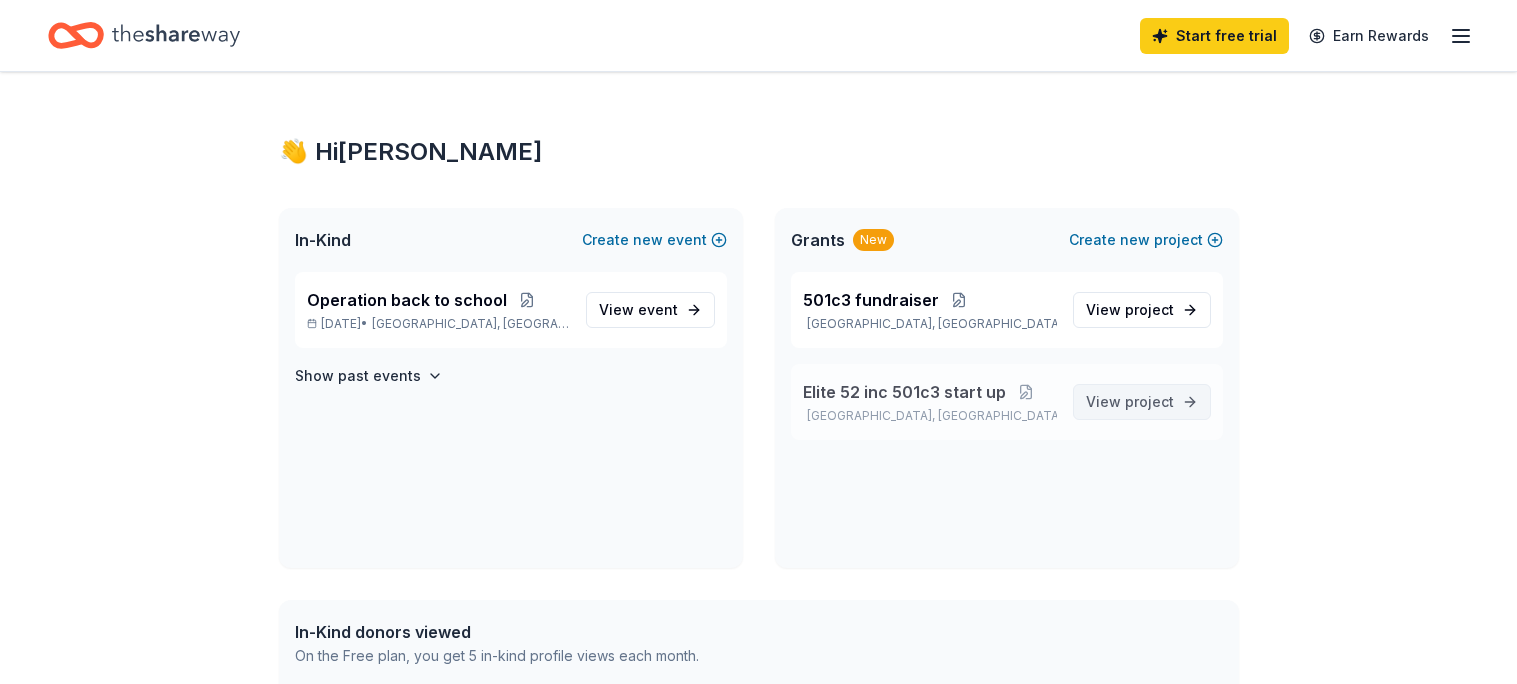 click on "project" at bounding box center (1149, 401) 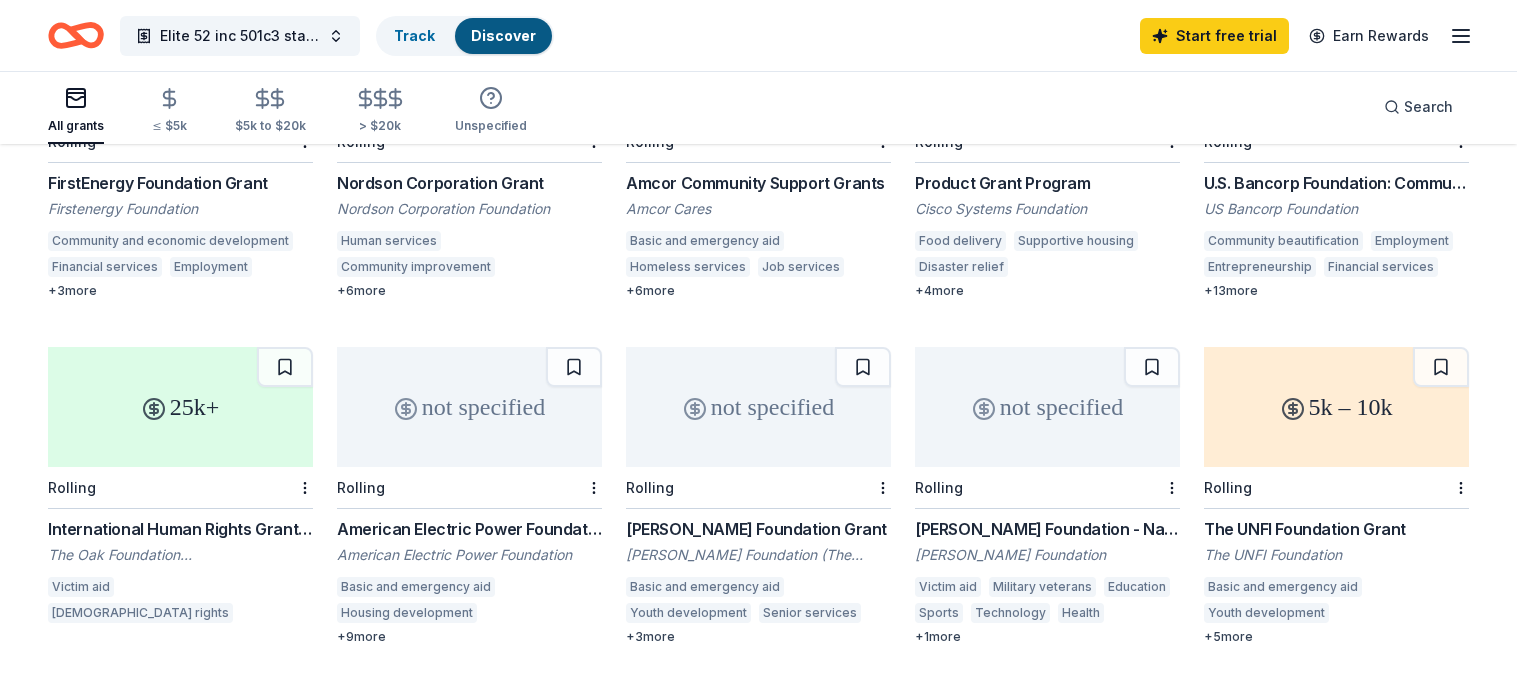 scroll, scrollTop: 359, scrollLeft: 0, axis: vertical 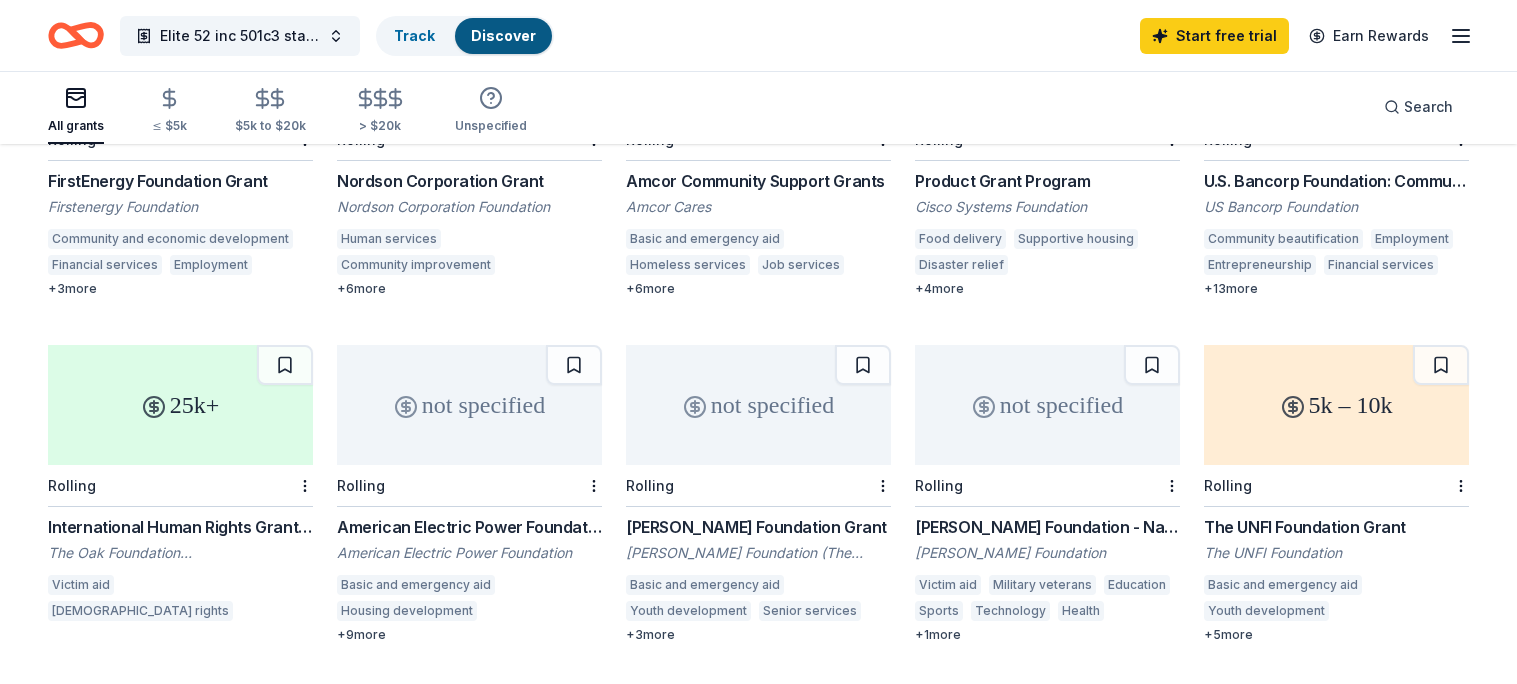 click on "not specified" at bounding box center (758, 405) 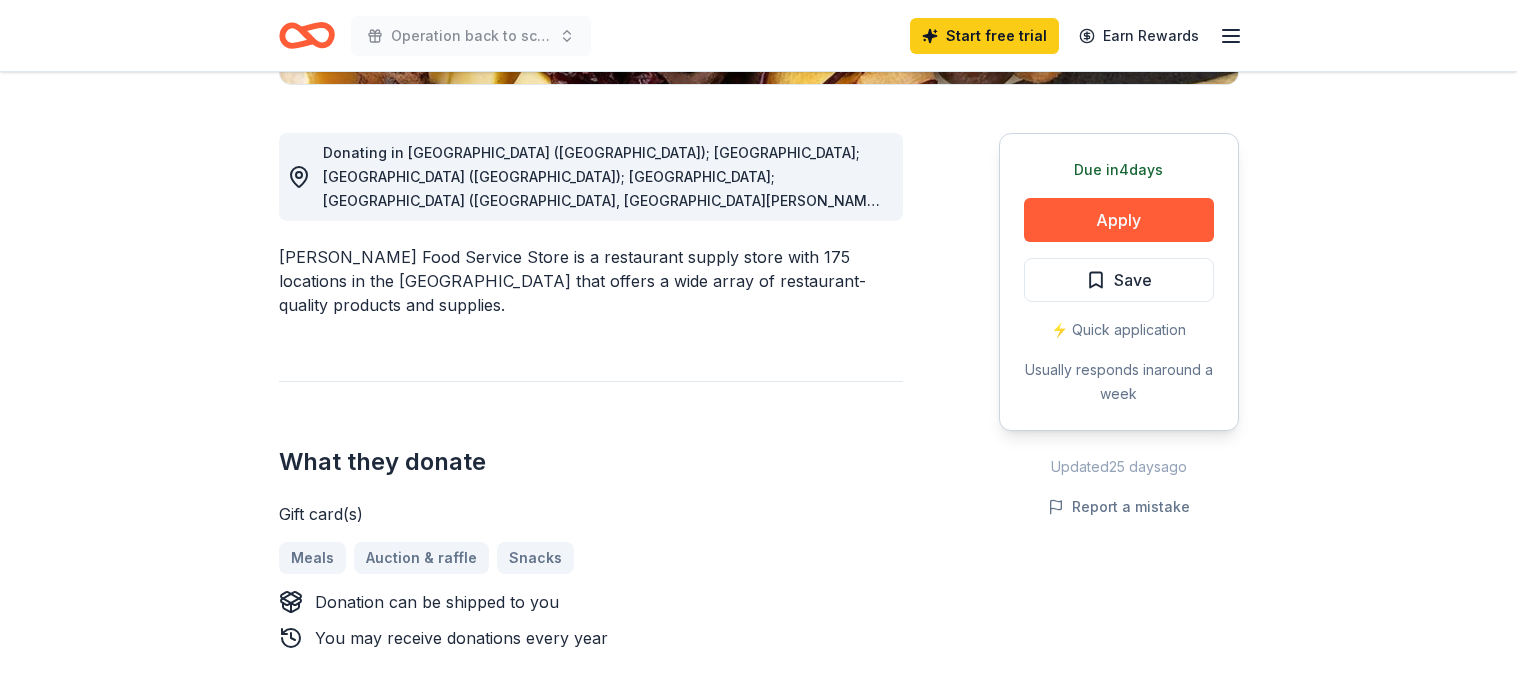scroll, scrollTop: 534, scrollLeft: 0, axis: vertical 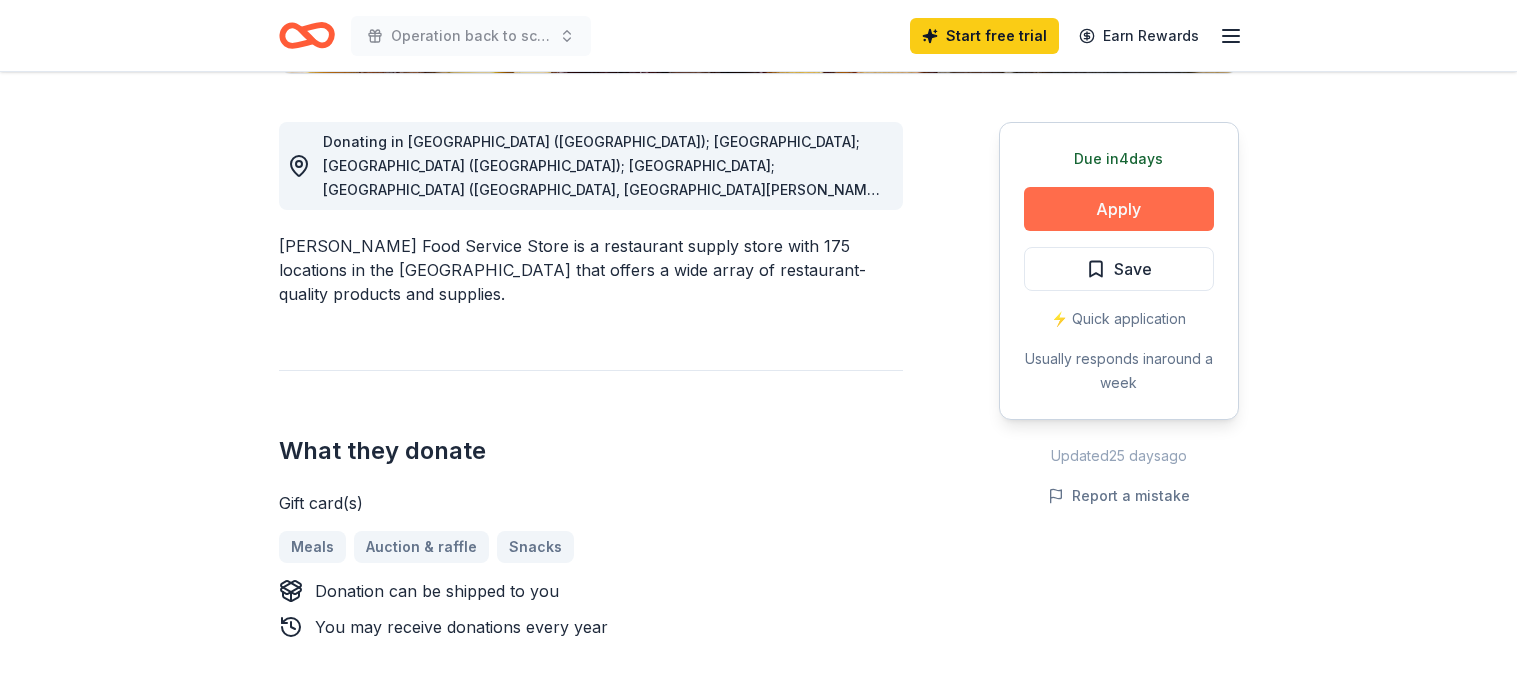 click on "Apply" at bounding box center (1119, 209) 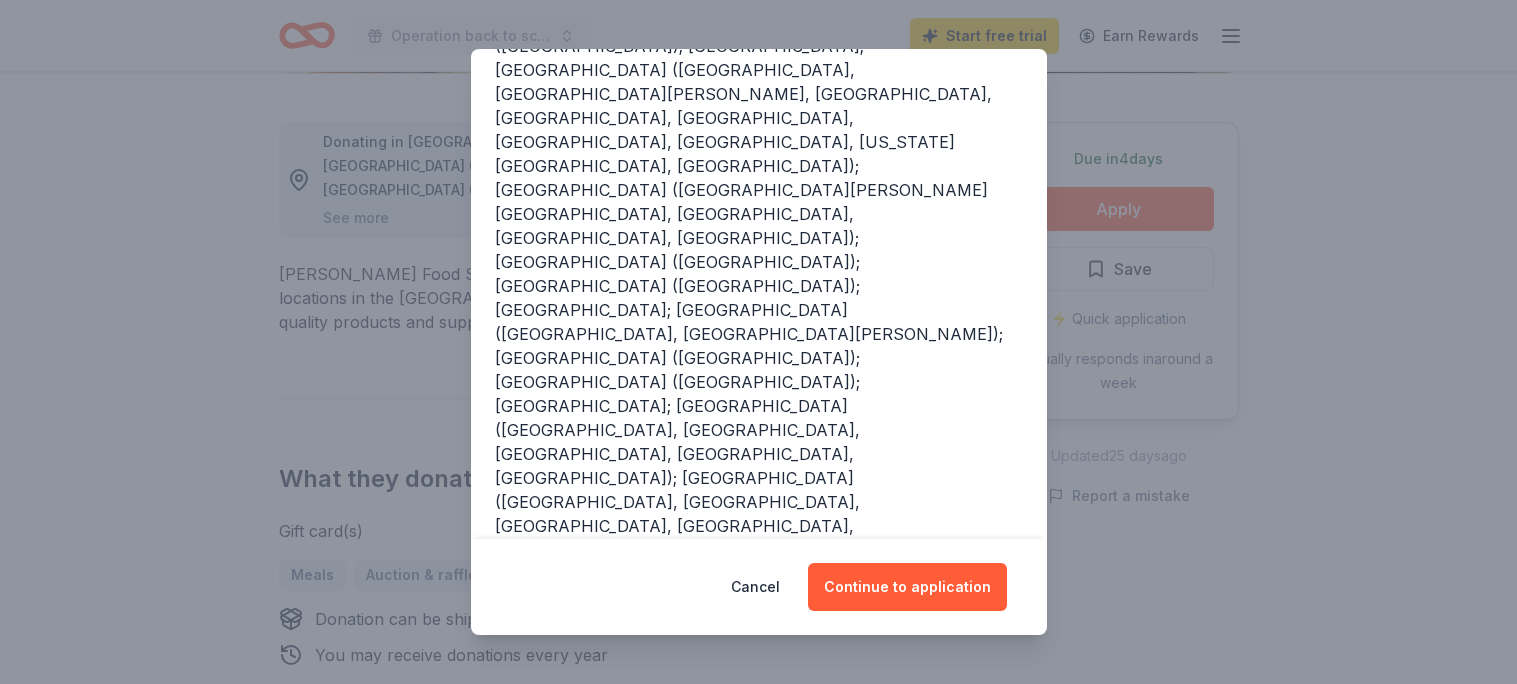 scroll, scrollTop: 335, scrollLeft: 0, axis: vertical 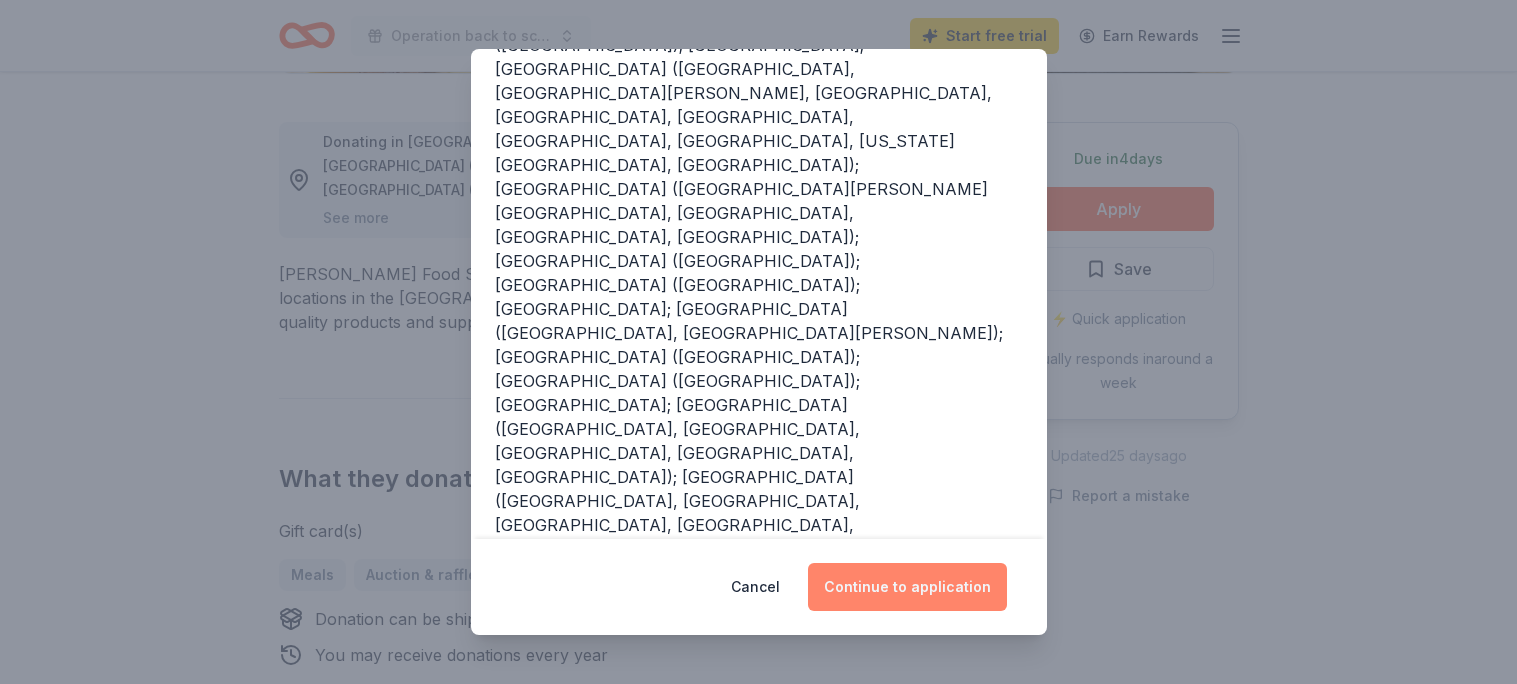 click on "Continue to application" at bounding box center (907, 587) 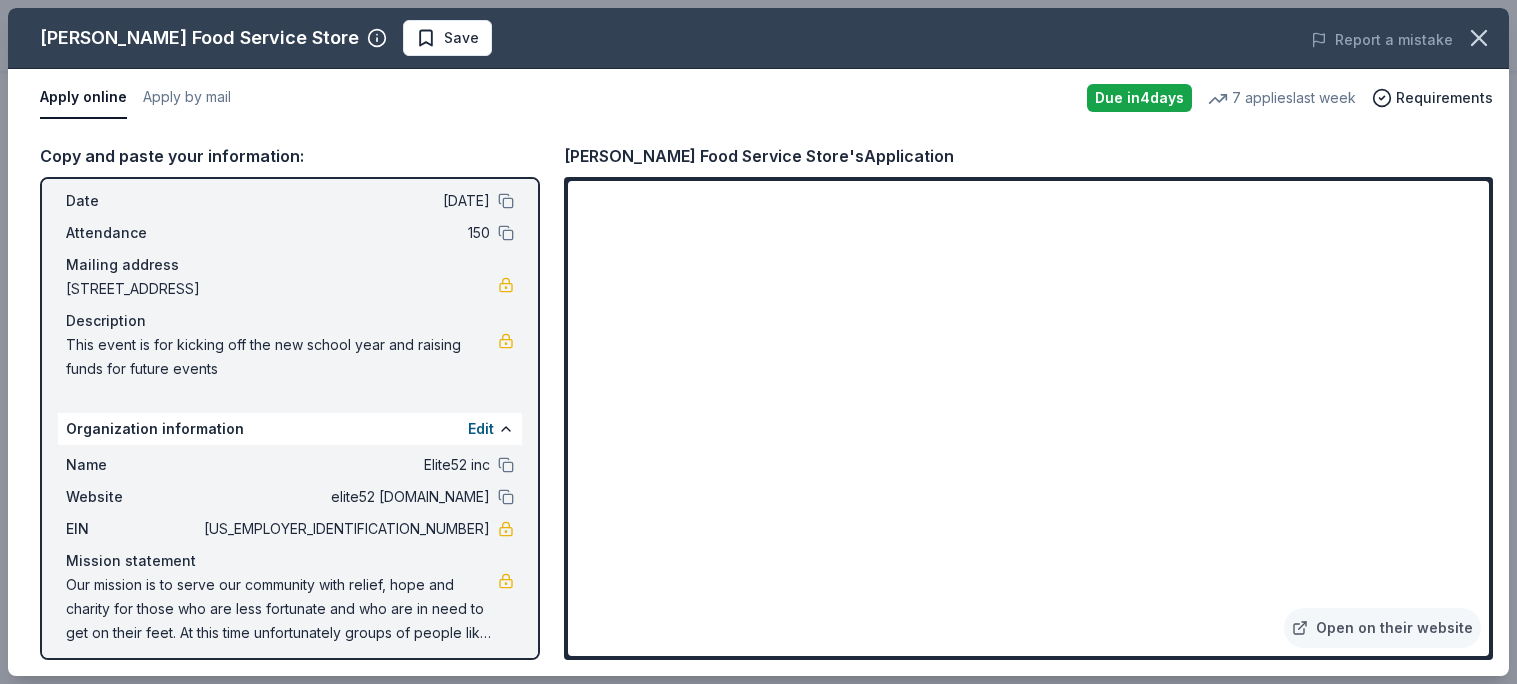 scroll, scrollTop: 86, scrollLeft: 0, axis: vertical 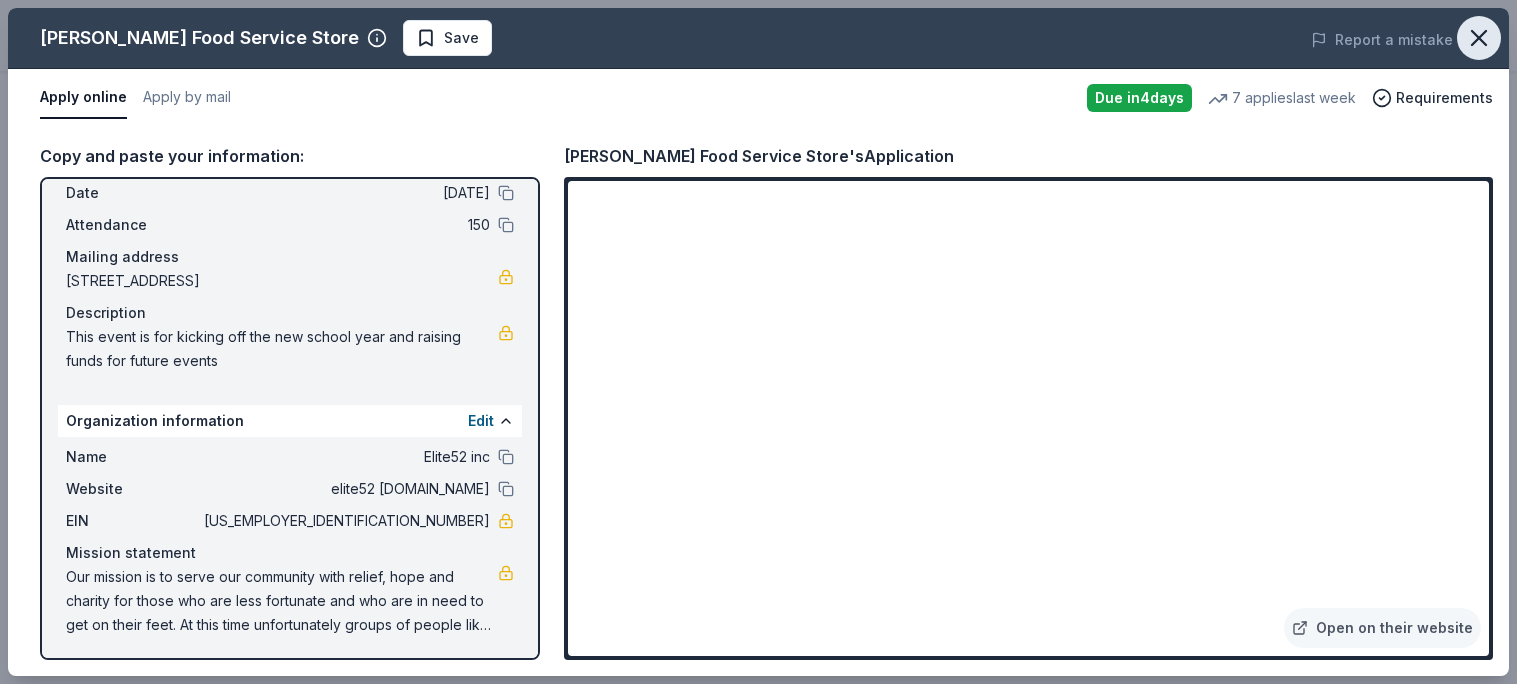 click 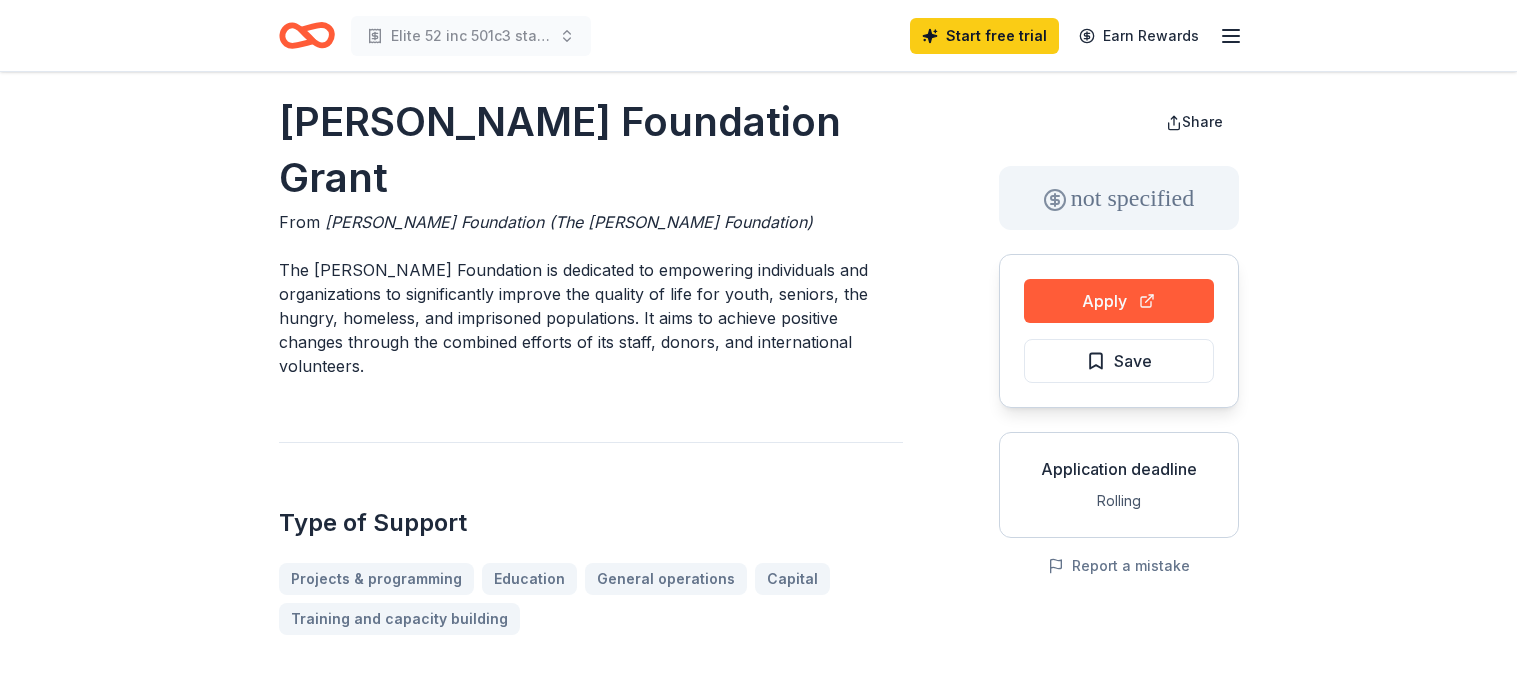 scroll, scrollTop: 0, scrollLeft: 0, axis: both 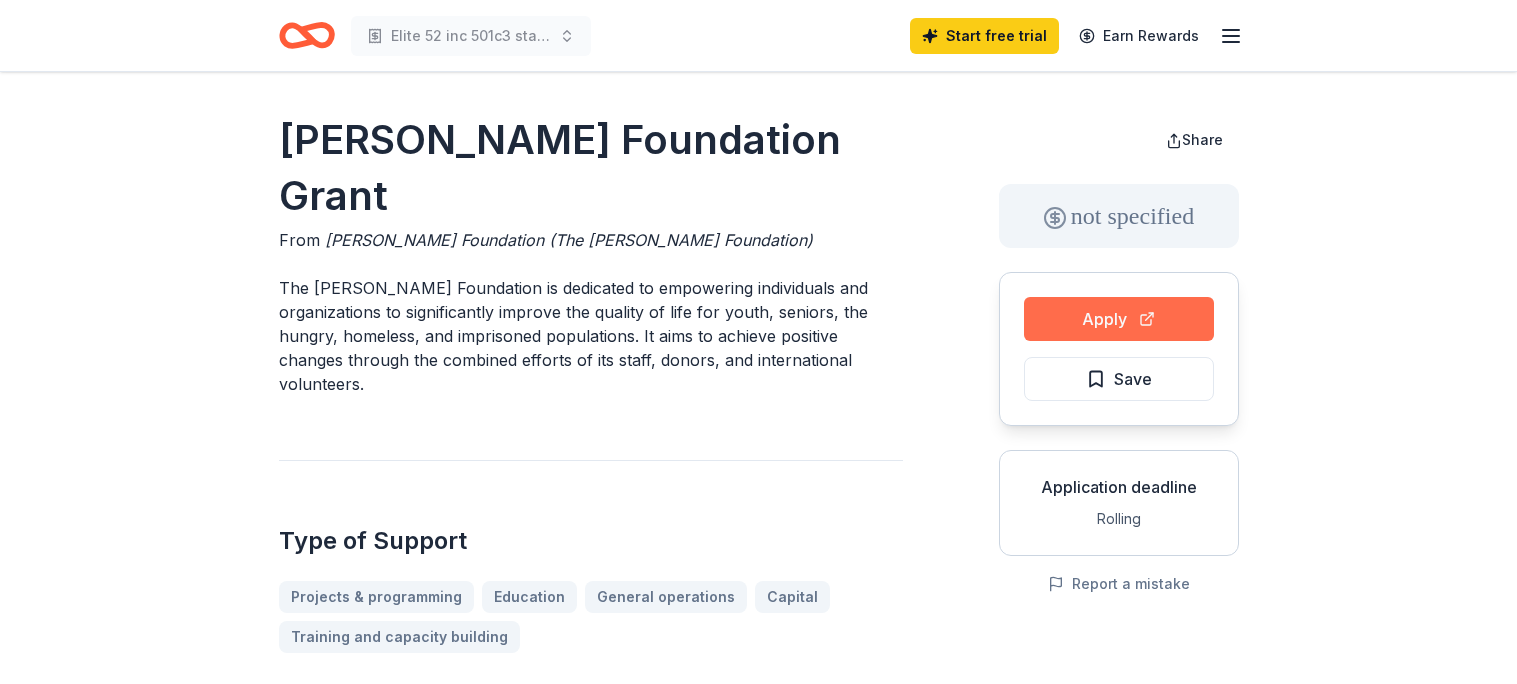 click on "Apply" at bounding box center [1119, 319] 